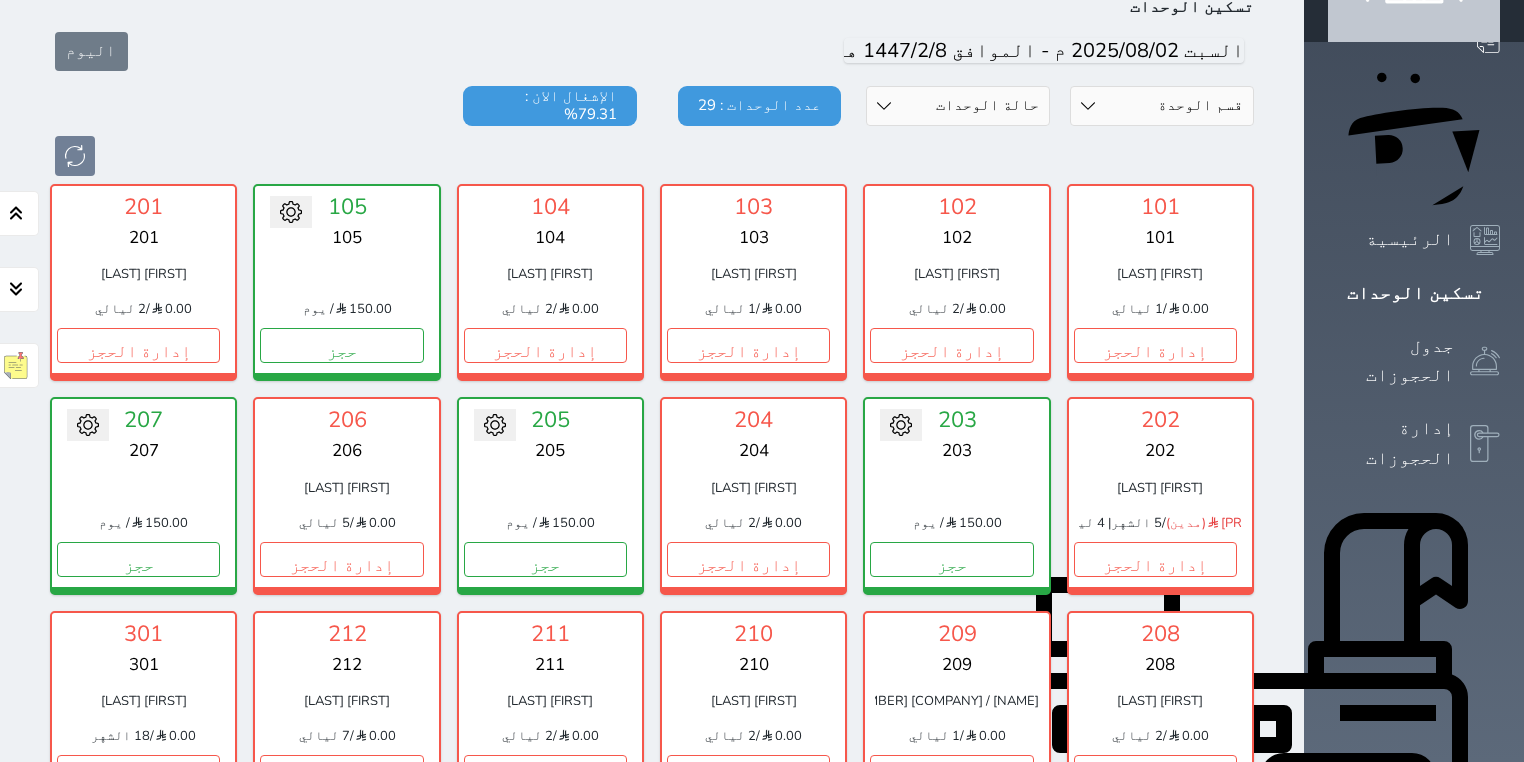 scroll, scrollTop: 158, scrollLeft: 0, axis: vertical 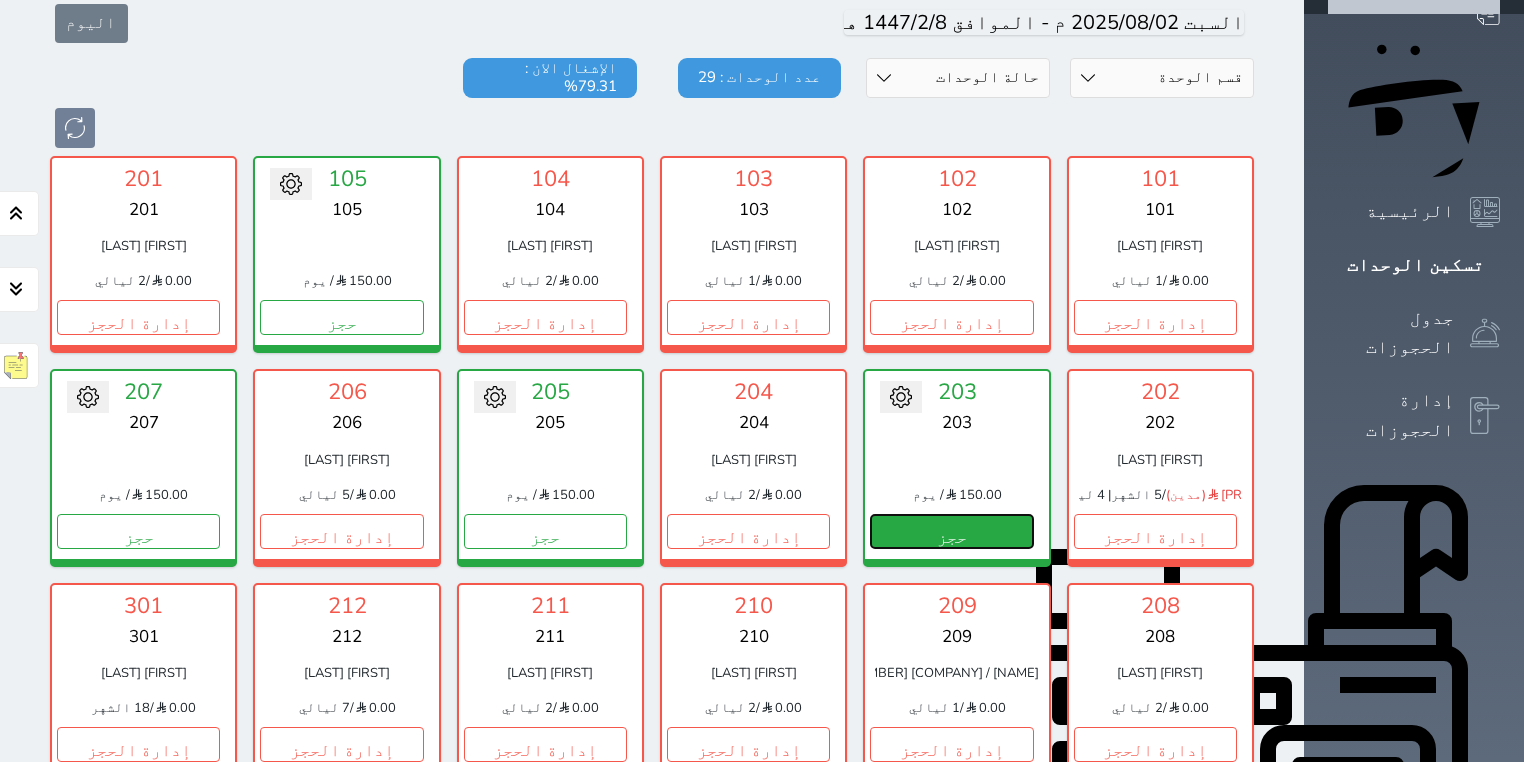 click on "حجز" at bounding box center (951, 531) 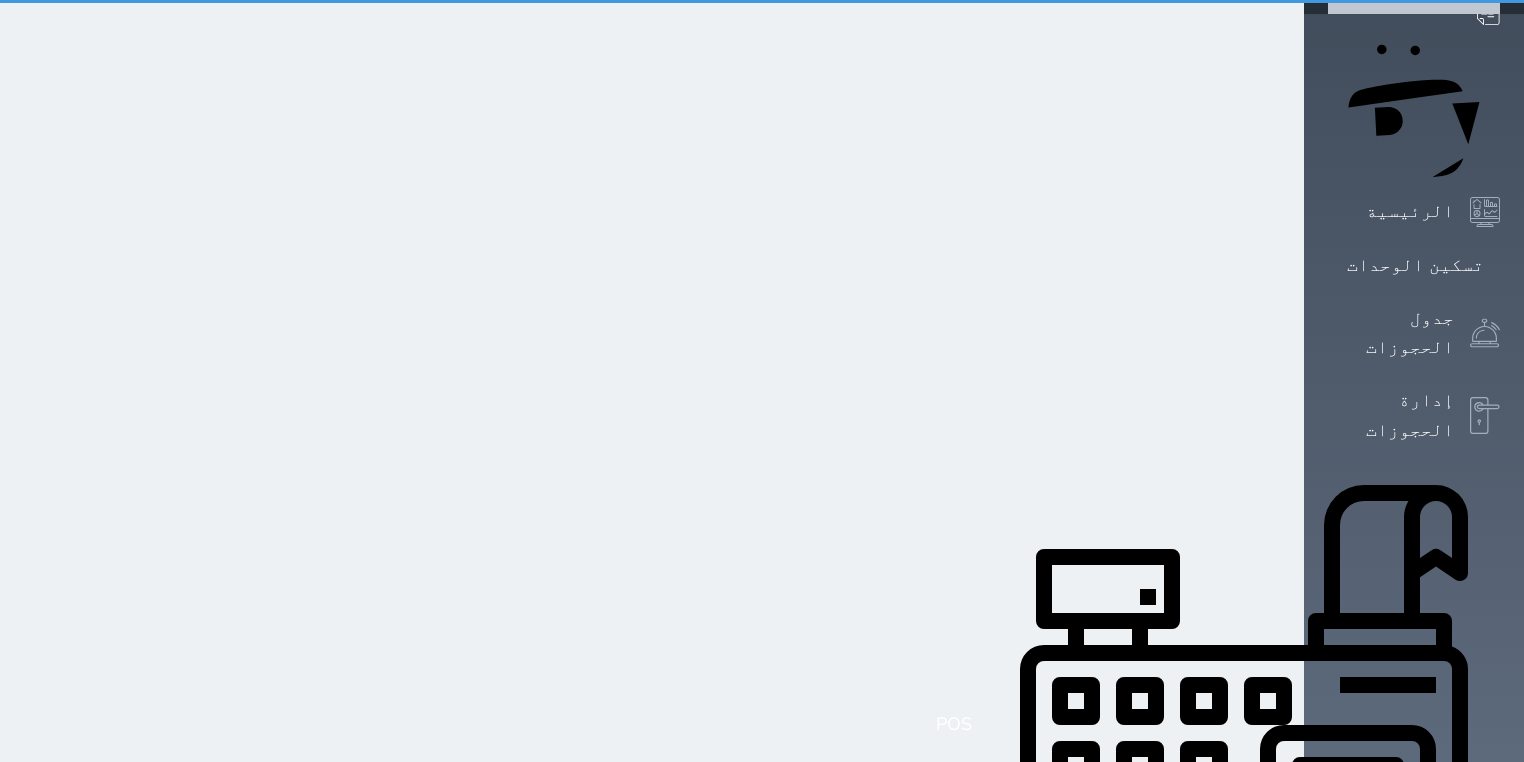 scroll, scrollTop: 44, scrollLeft: 0, axis: vertical 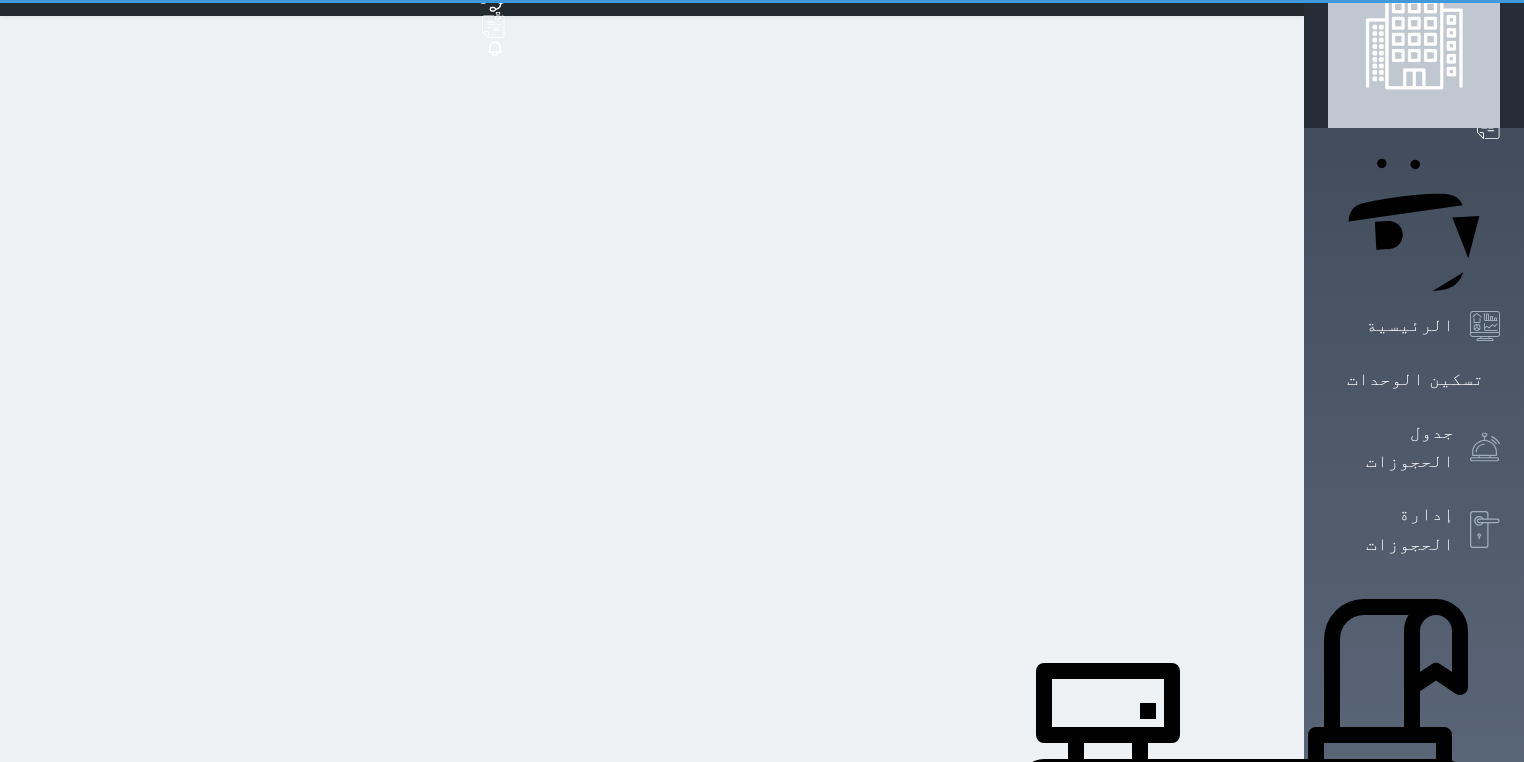 select on "1" 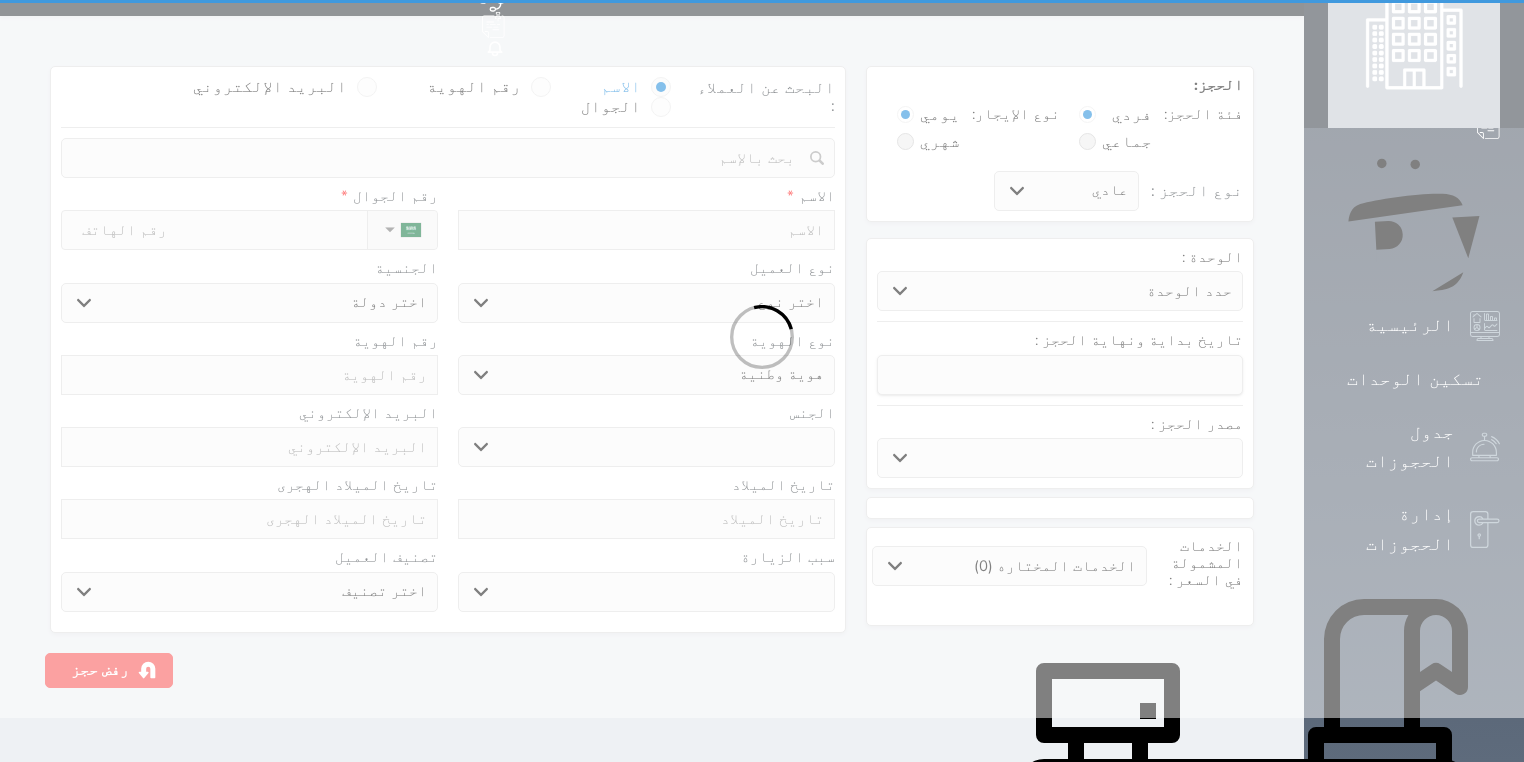 scroll, scrollTop: 0, scrollLeft: 0, axis: both 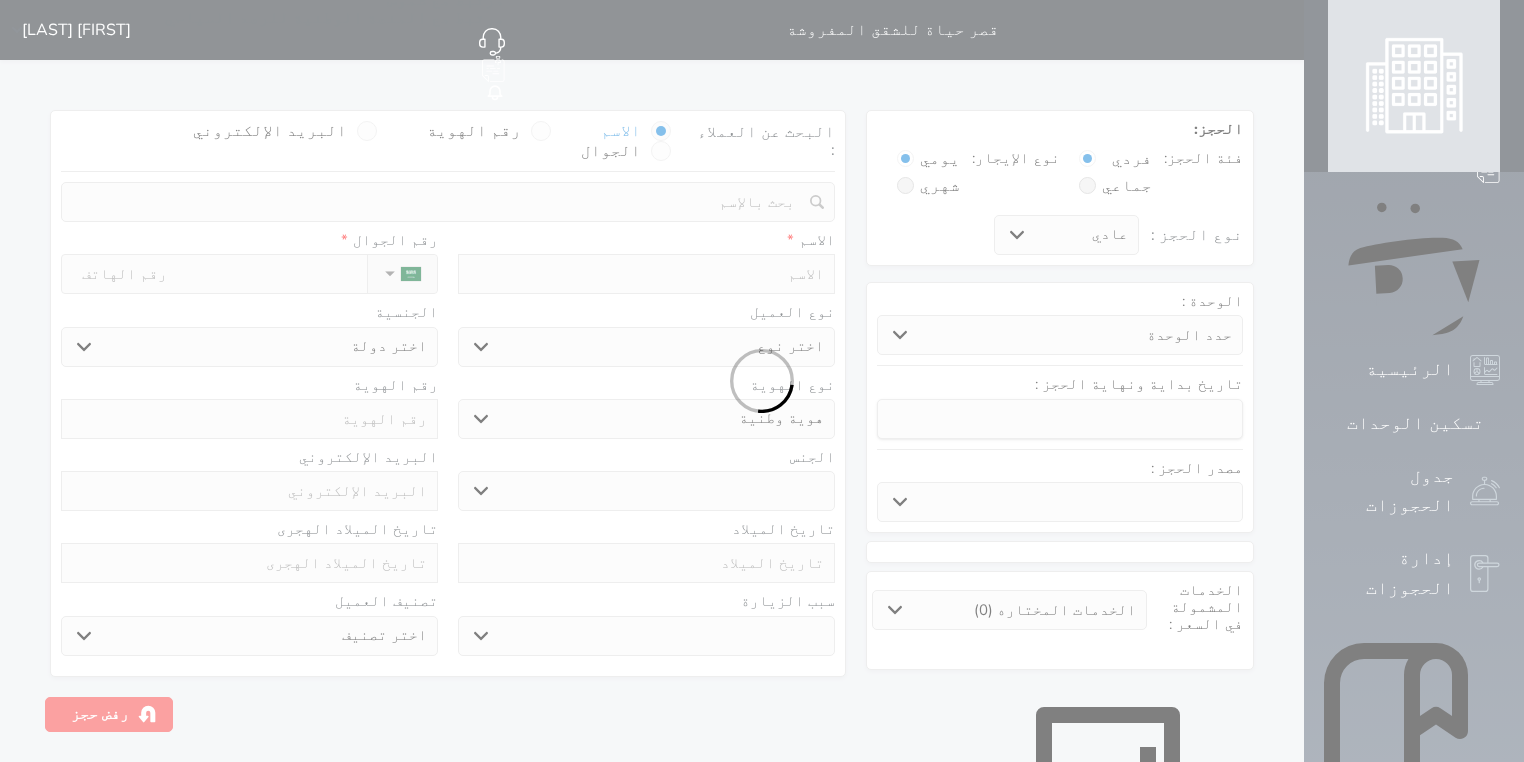 select 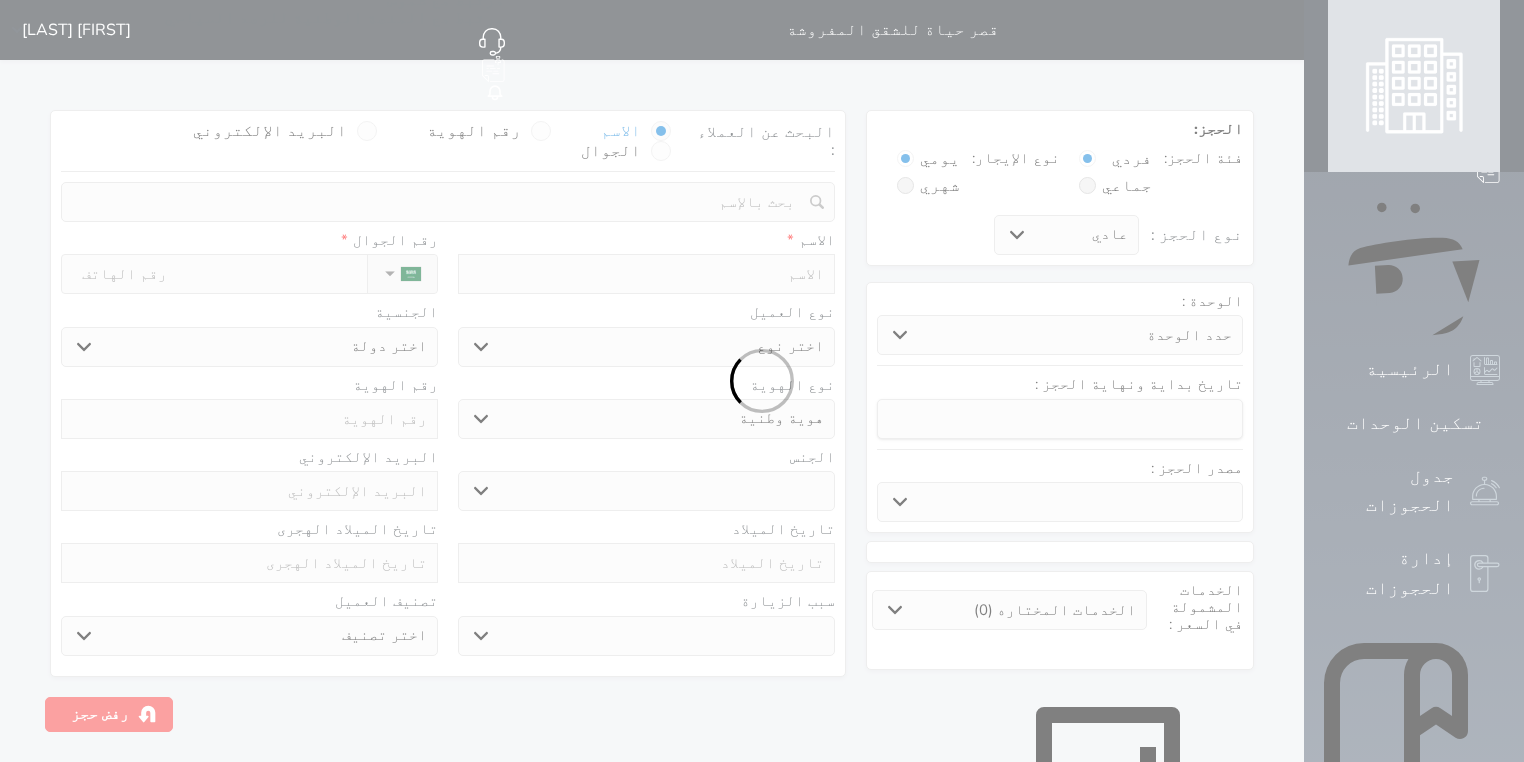 select 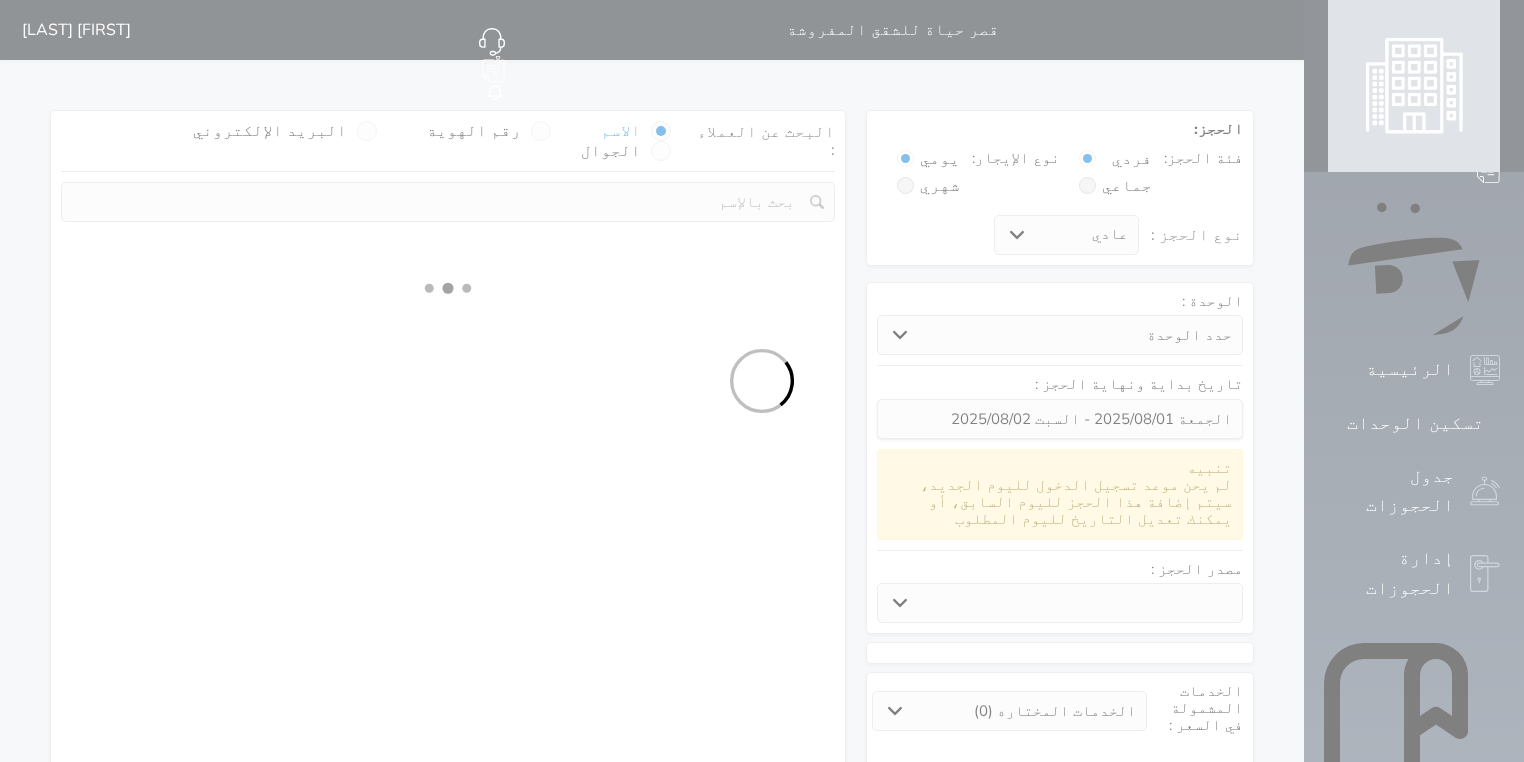 select 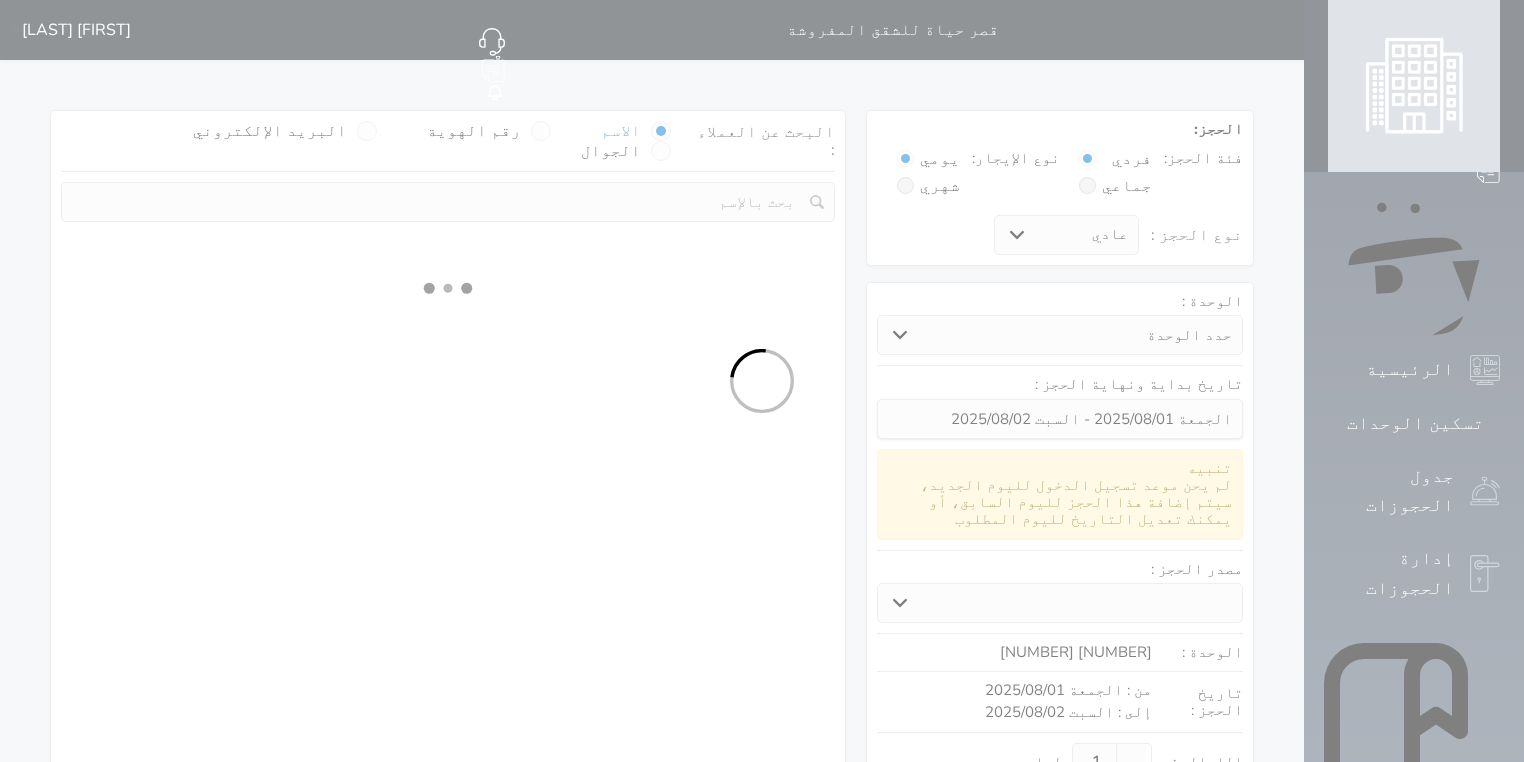 select on "1" 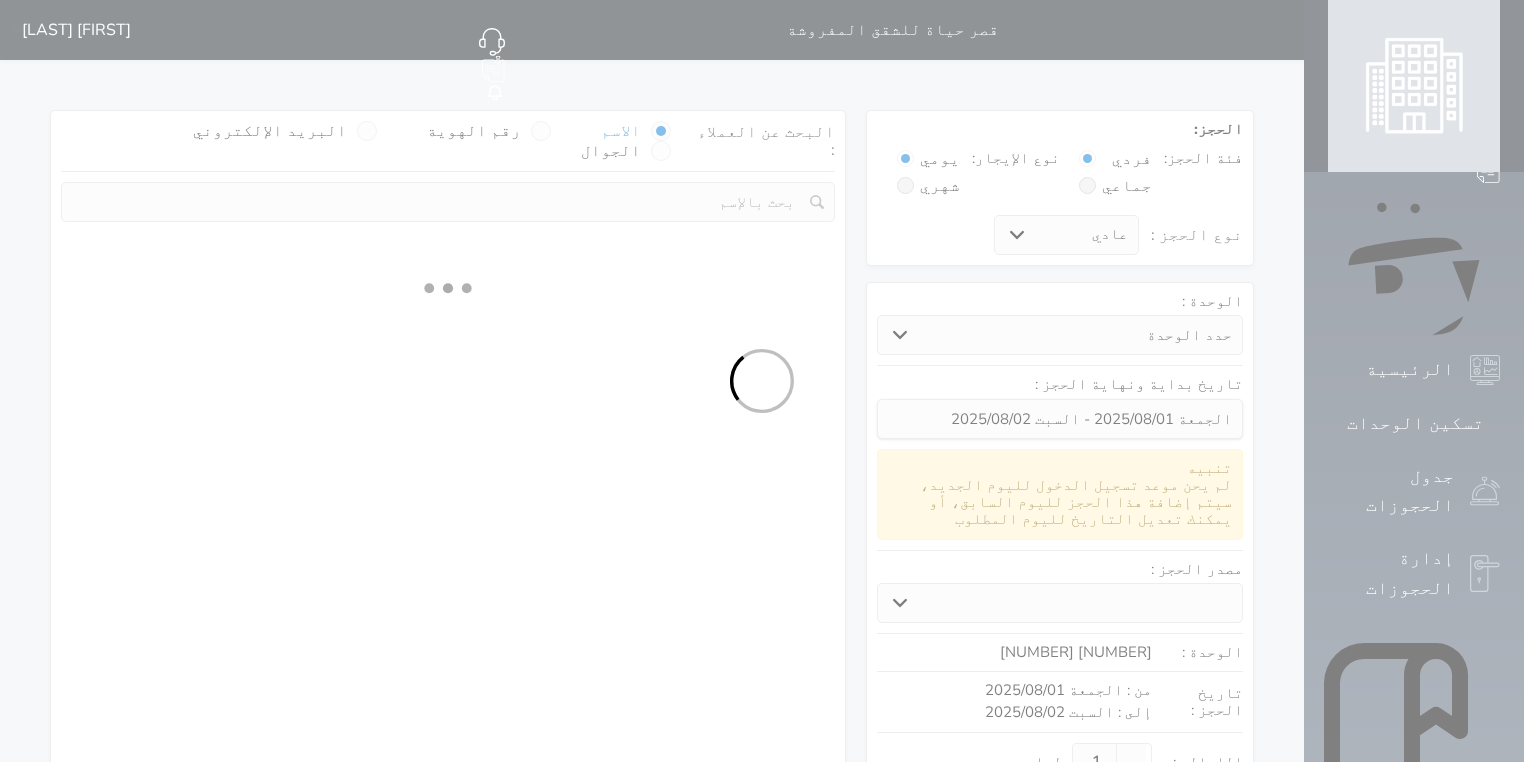 select on "113" 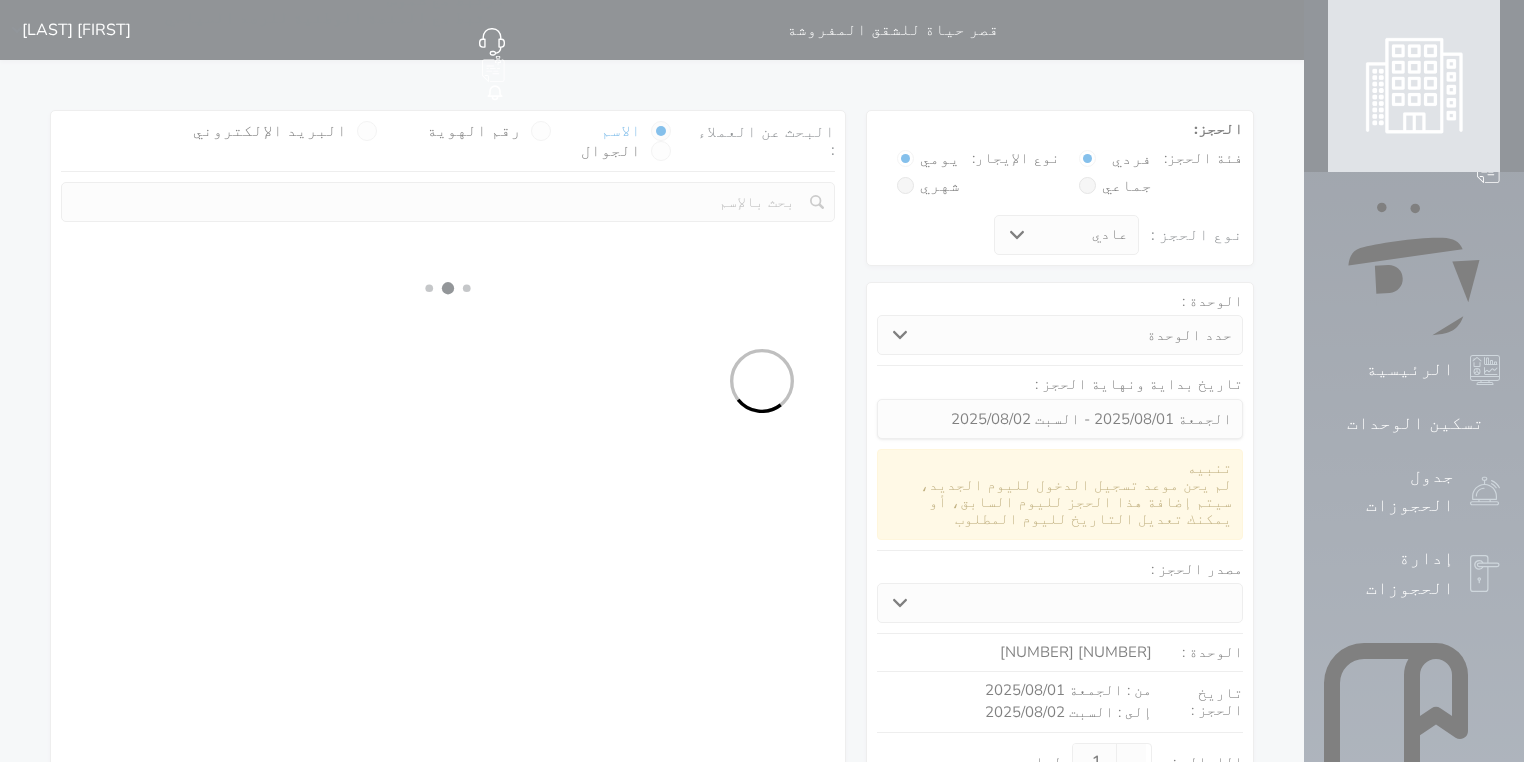 select on "1" 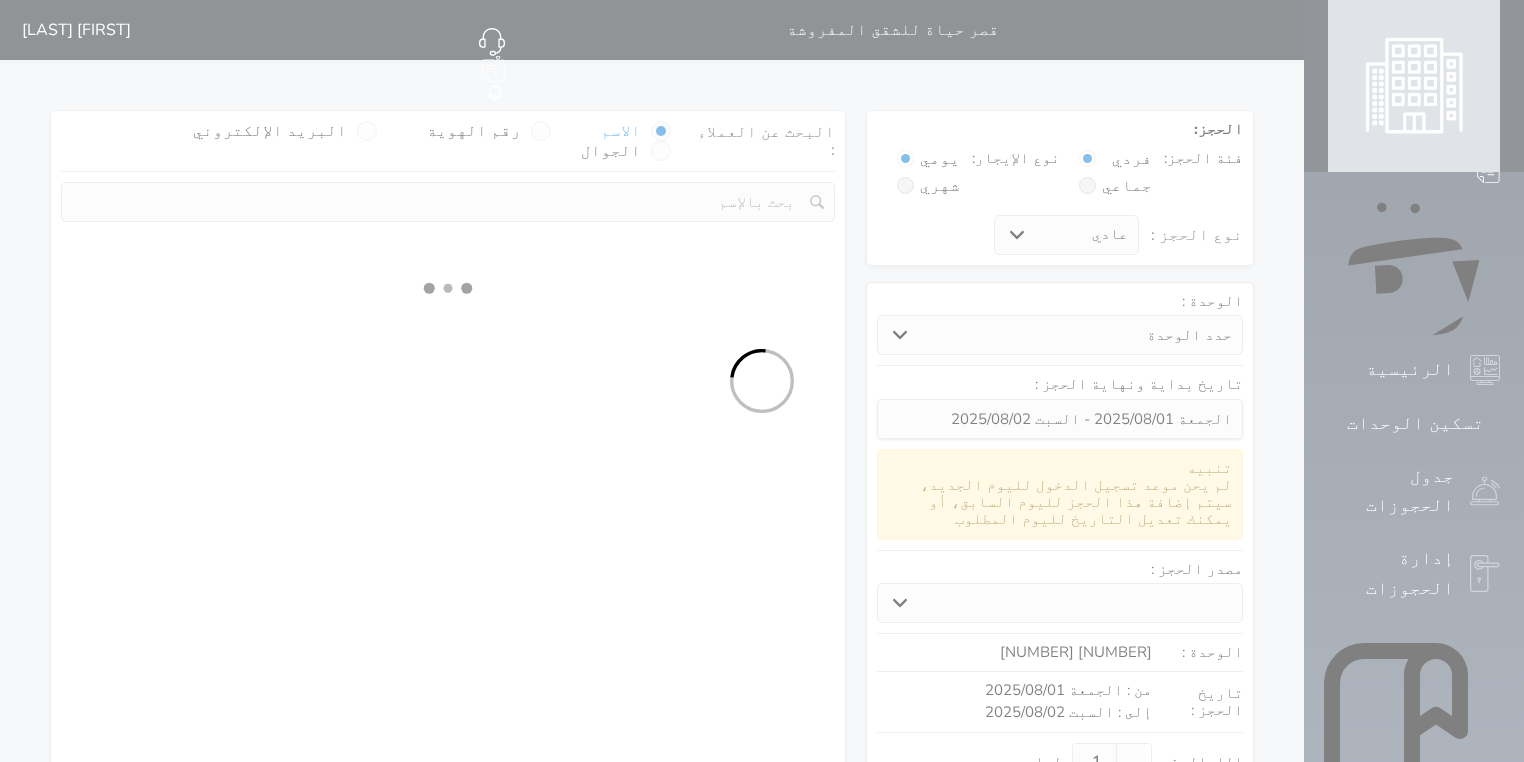 select 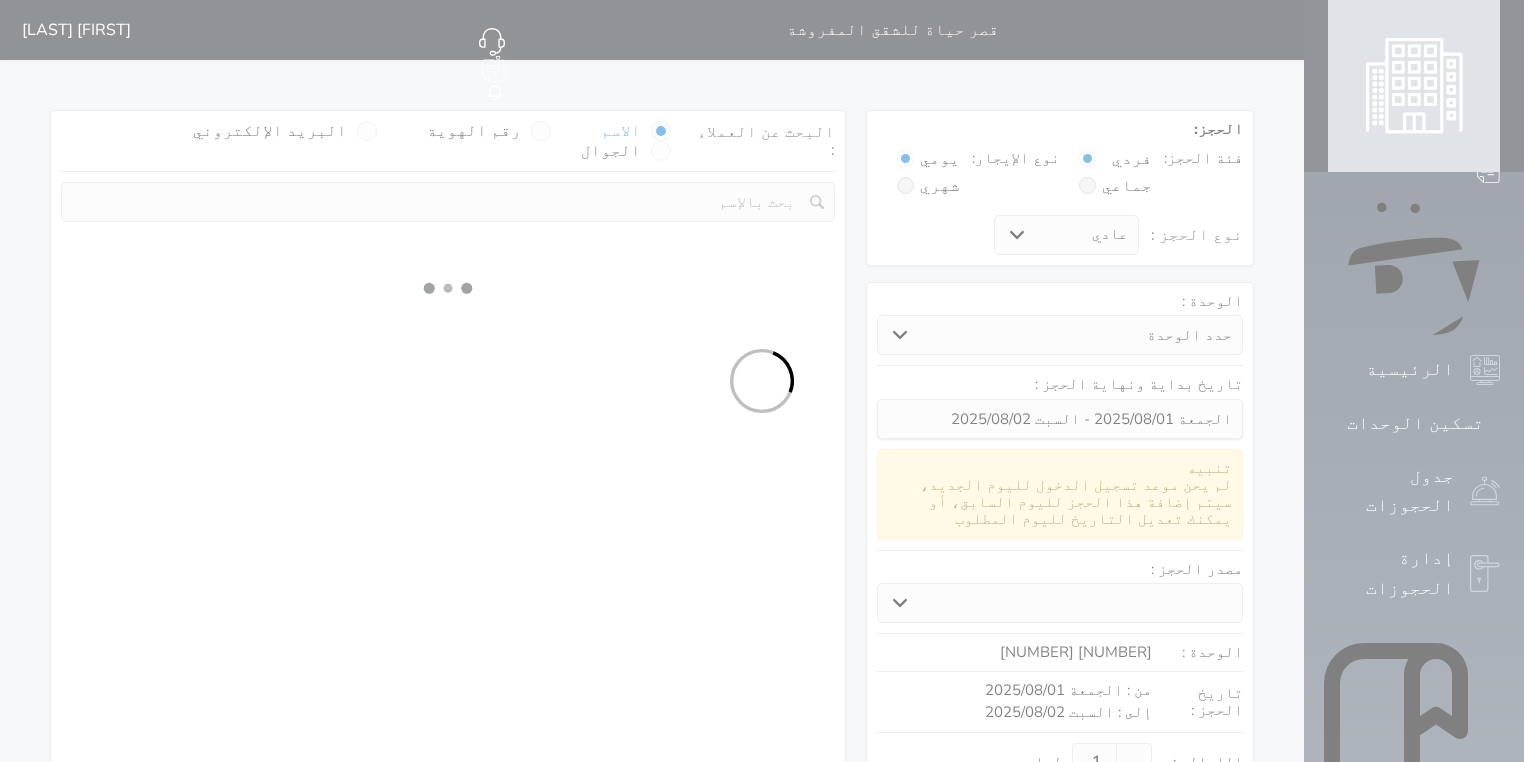 select on "7" 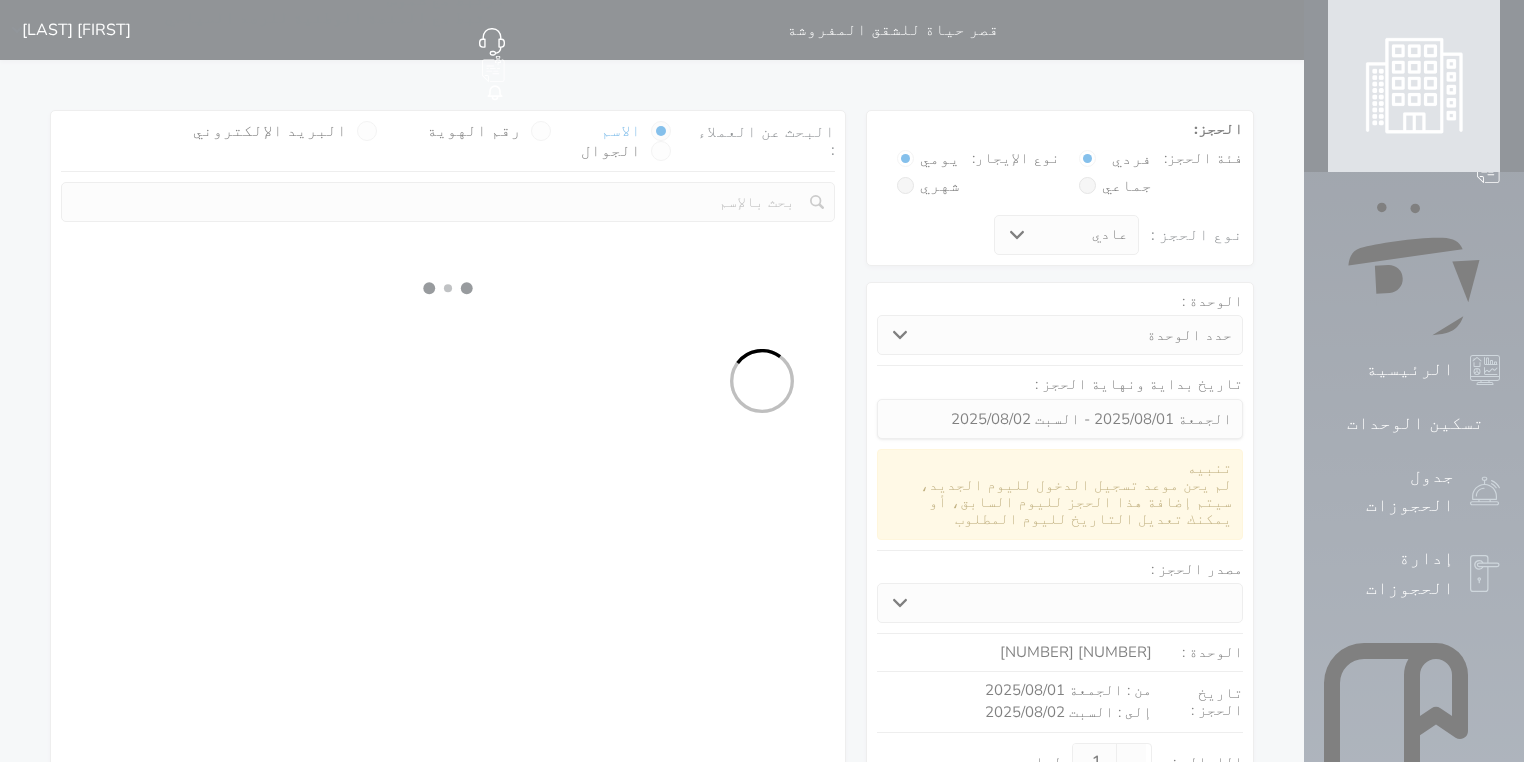 select 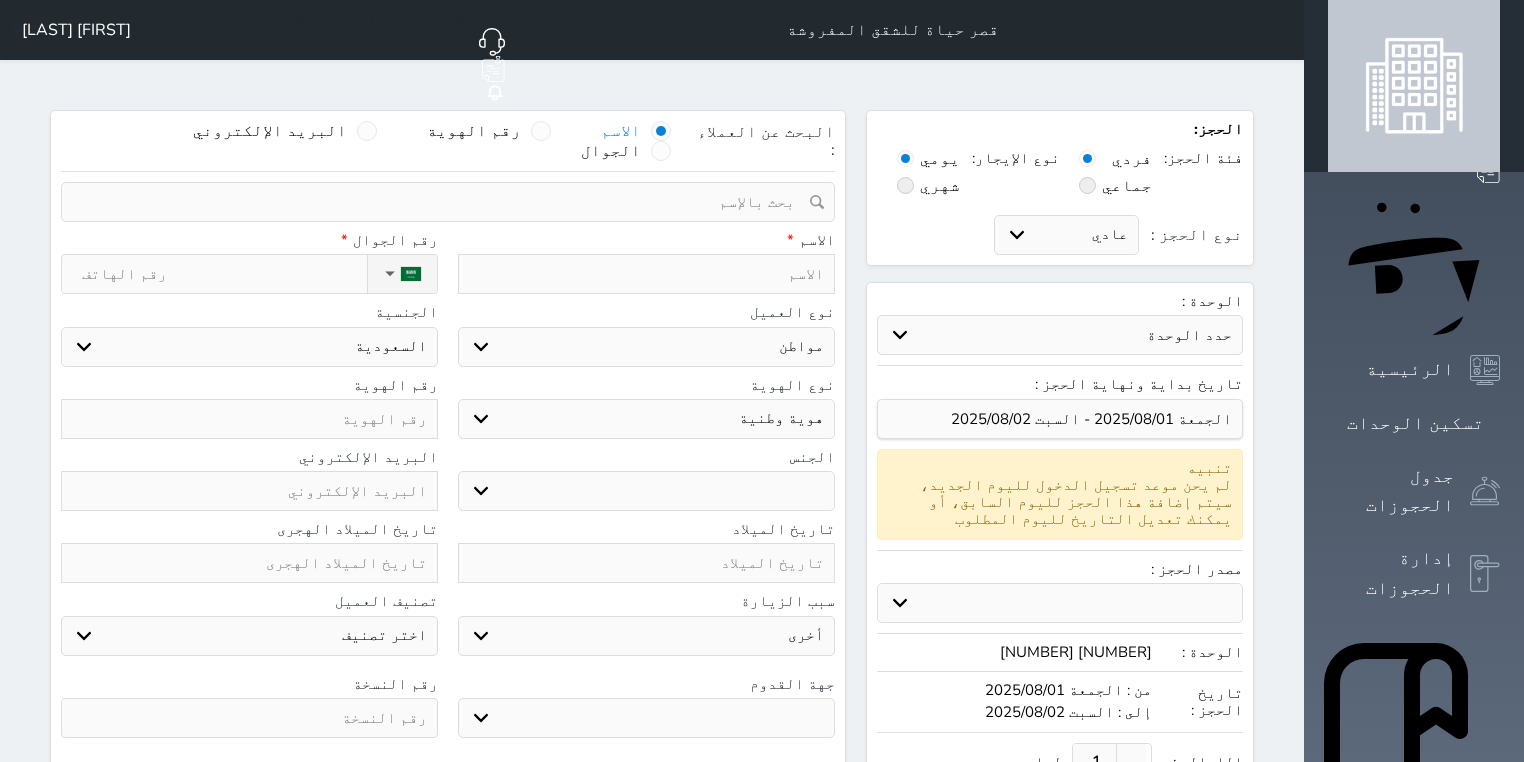 select 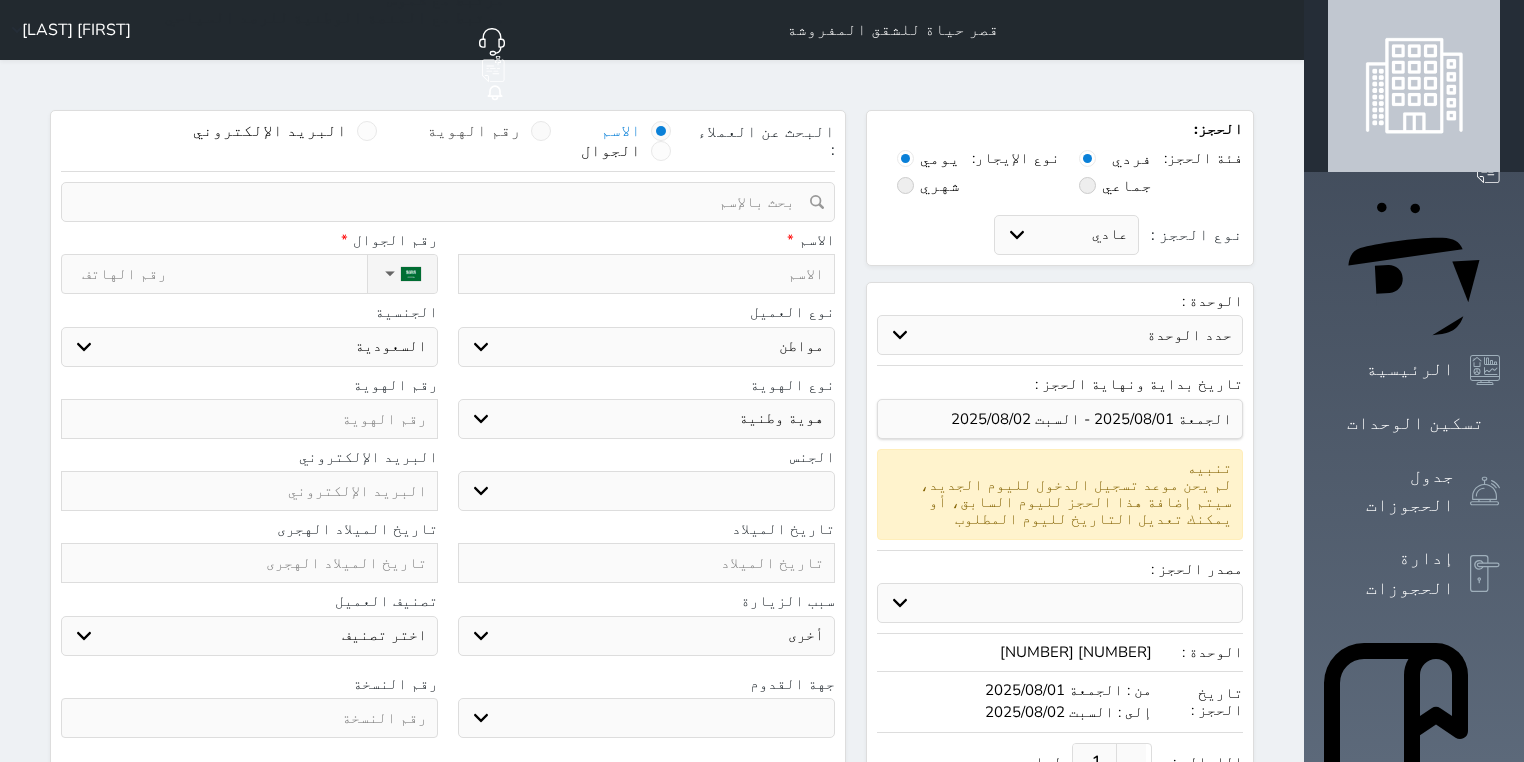 click at bounding box center (541, 131) 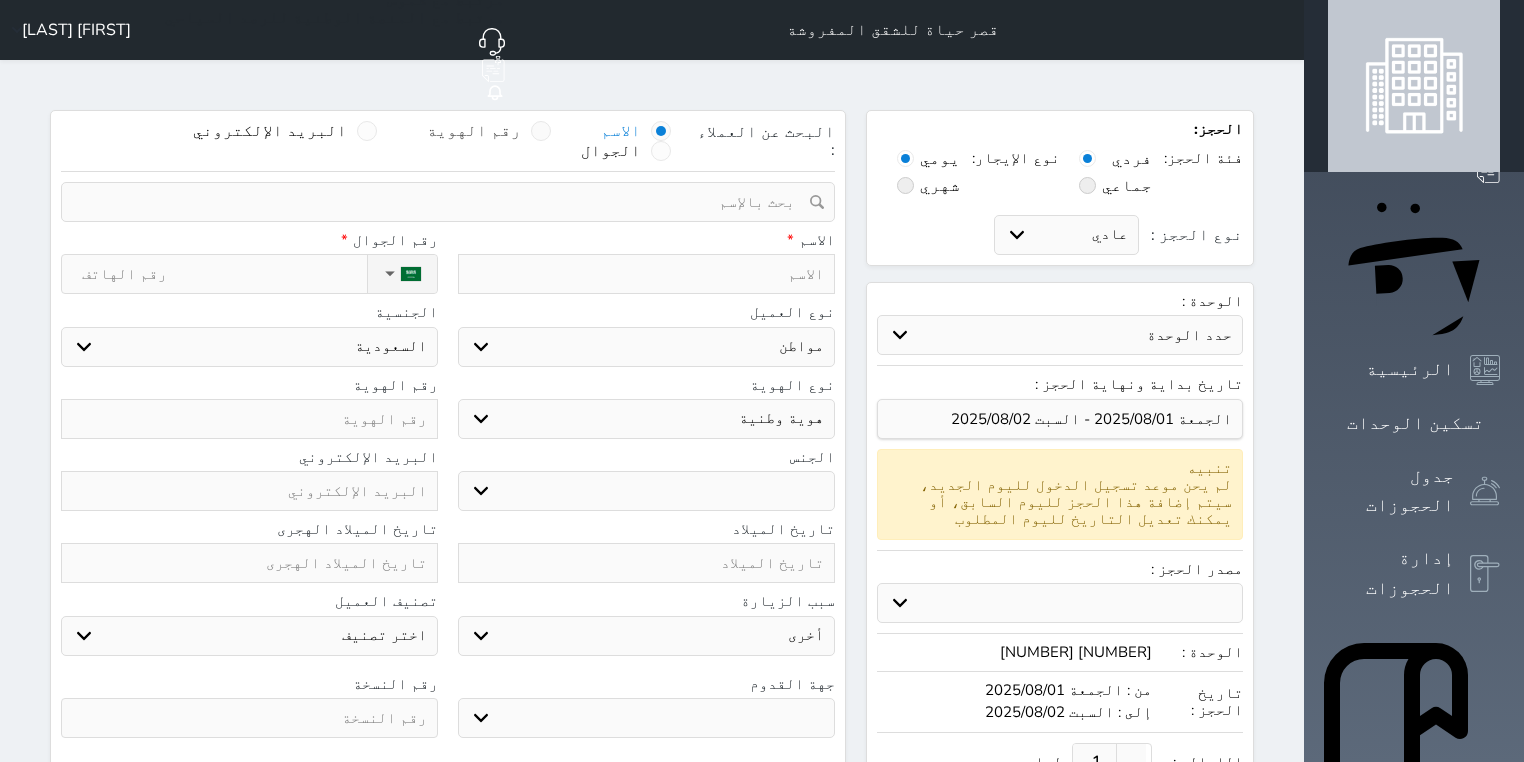 click on "رقم الهوية" at bounding box center [521, 141] 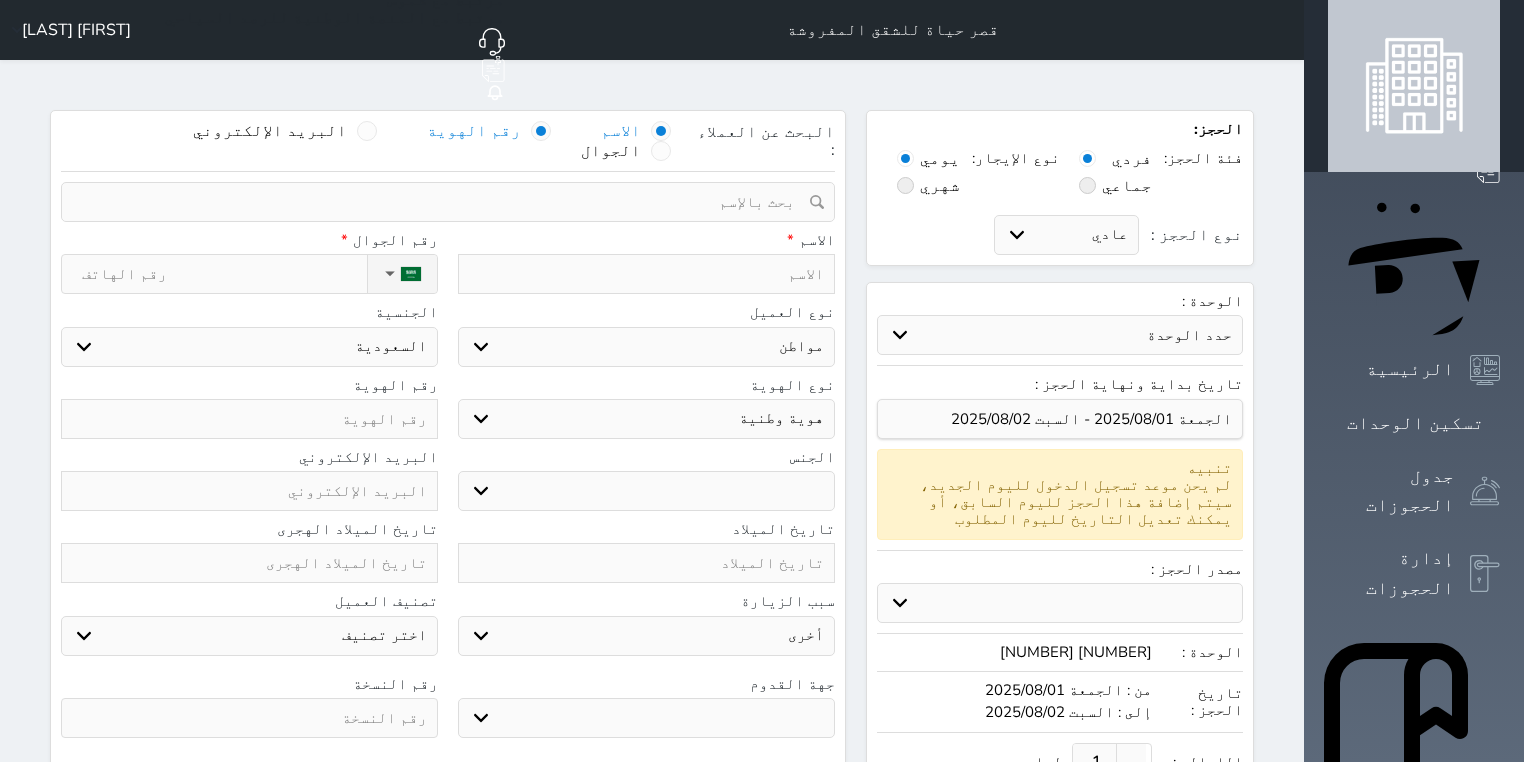 select 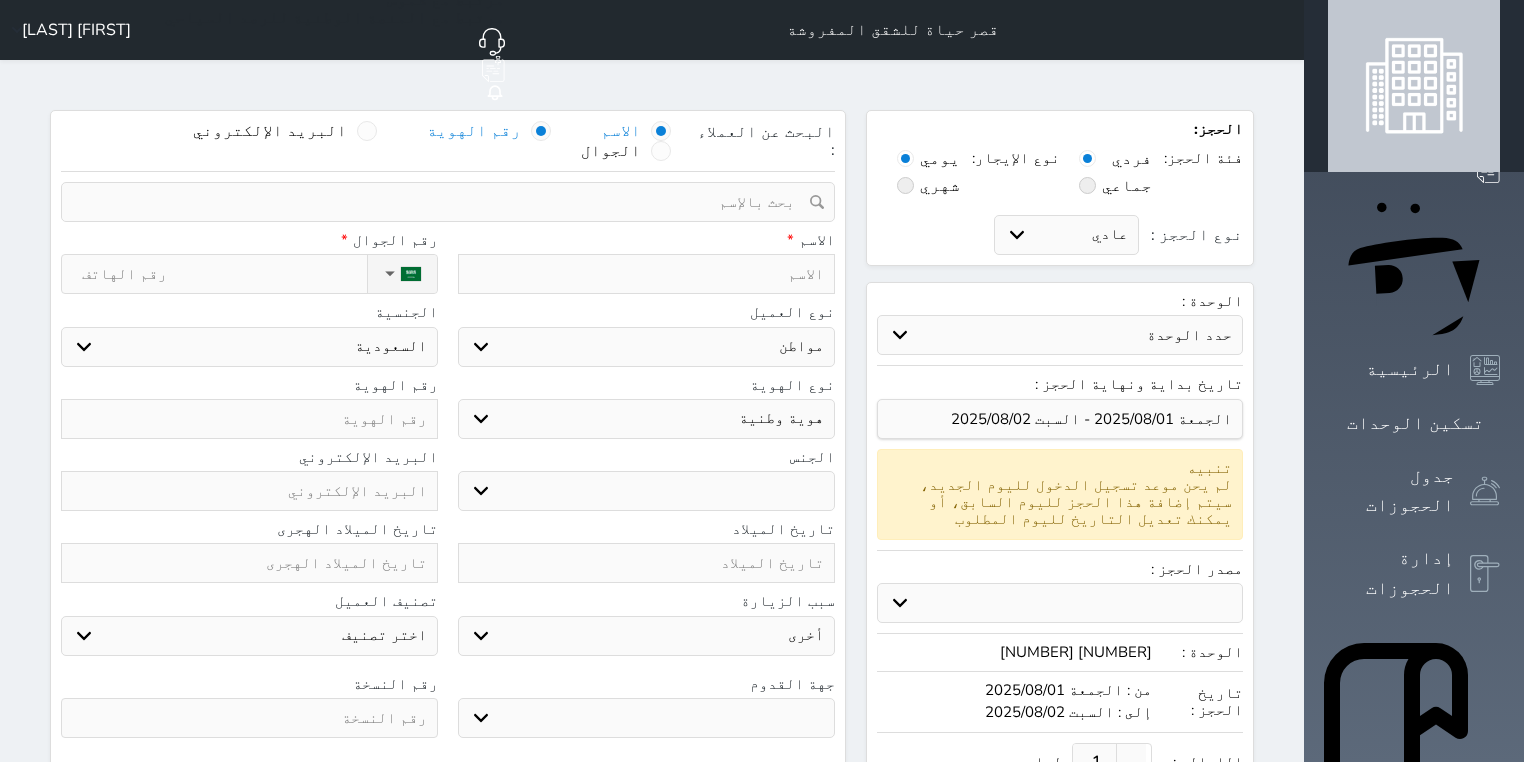 select 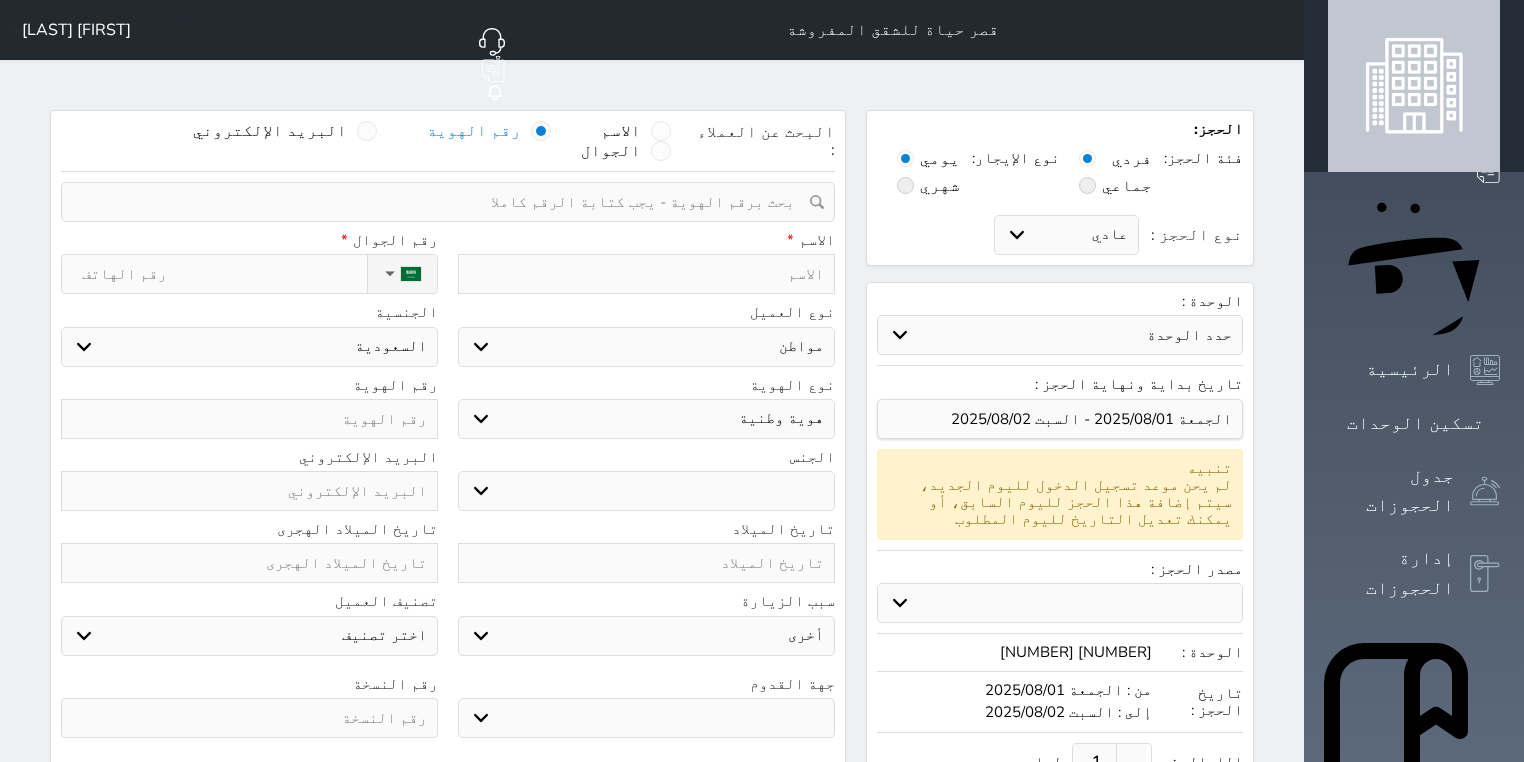 click at bounding box center [441, 202] 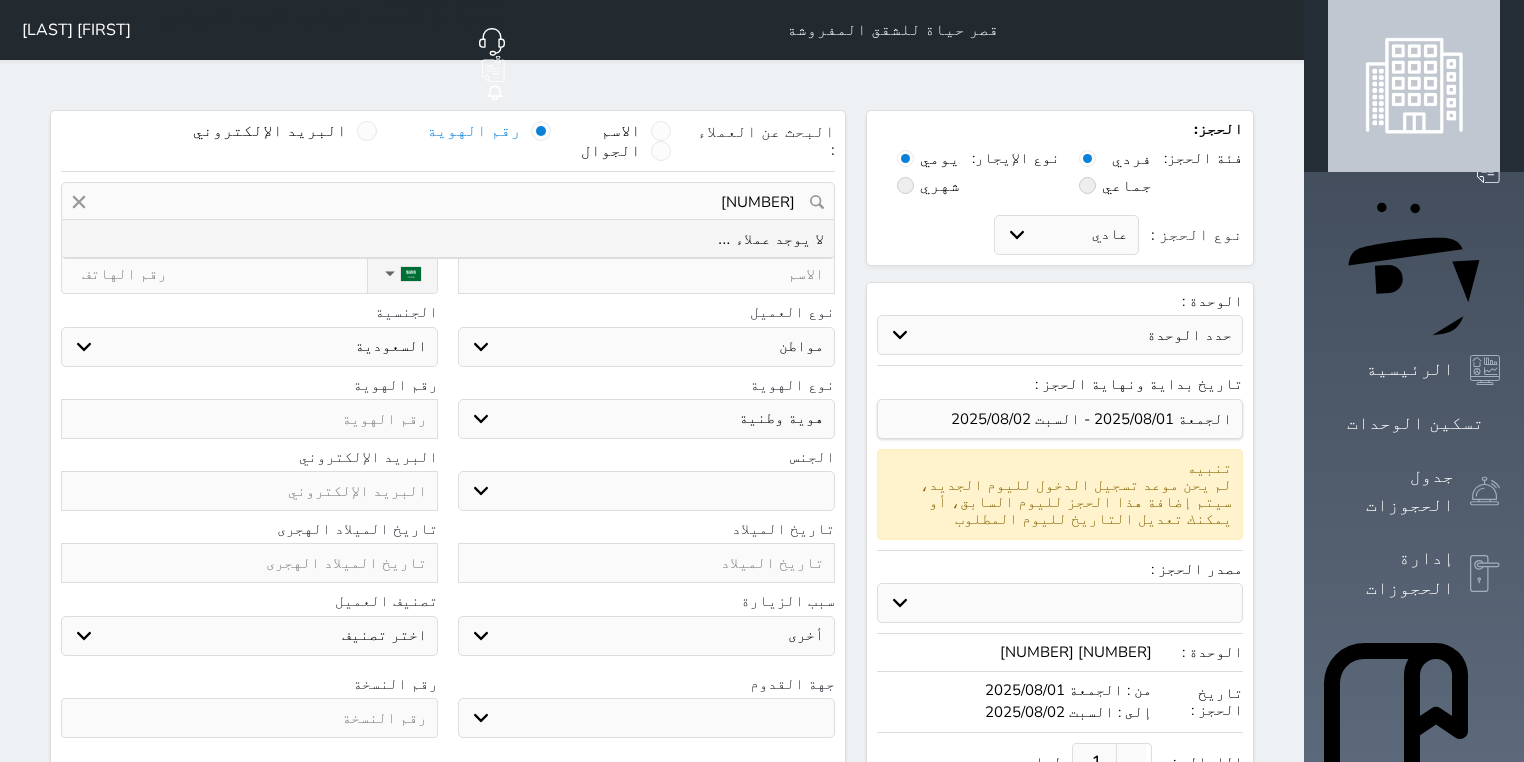 click on "[NUMBER]" at bounding box center [448, 202] 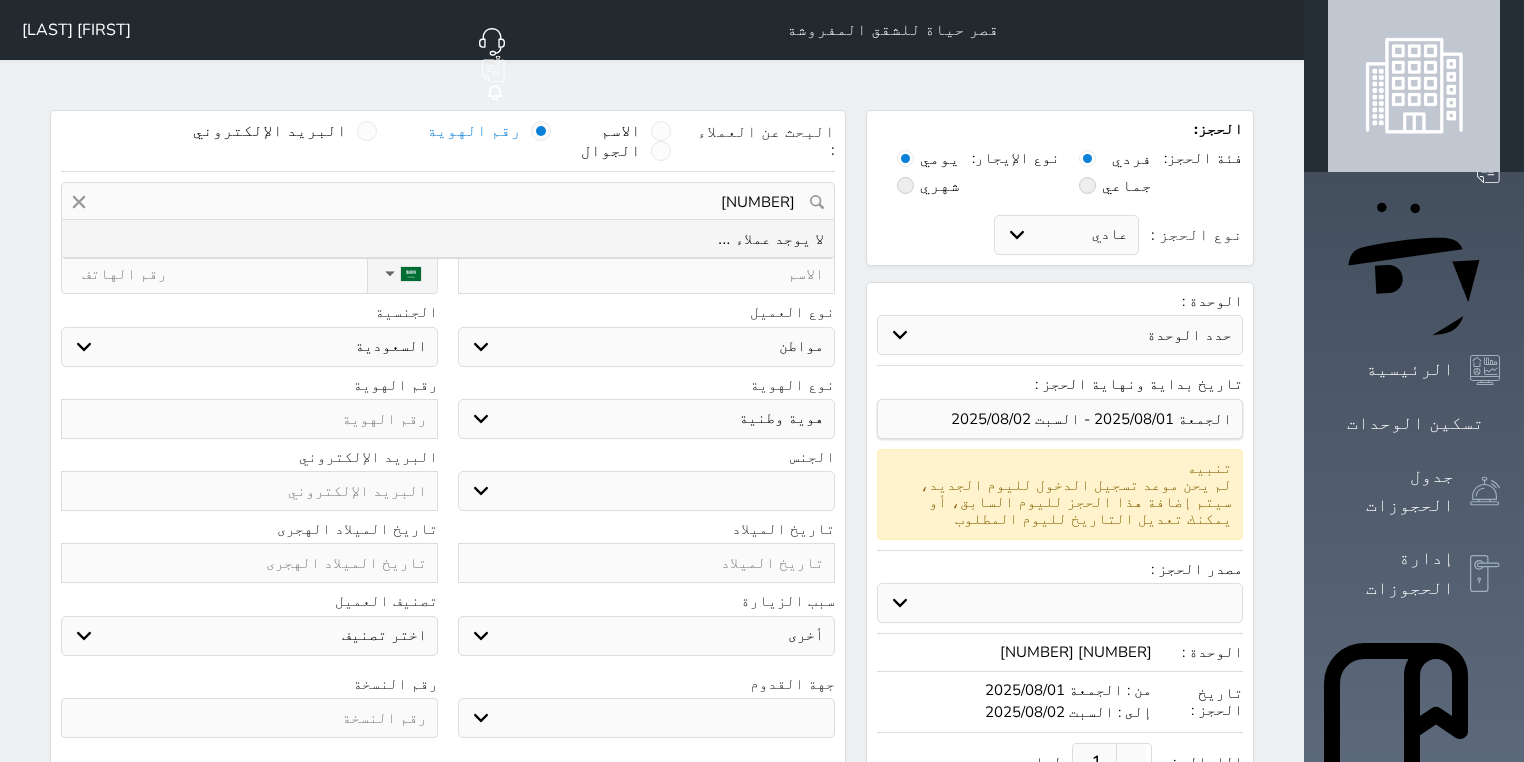 click on "[NUMBER]" at bounding box center (448, 202) 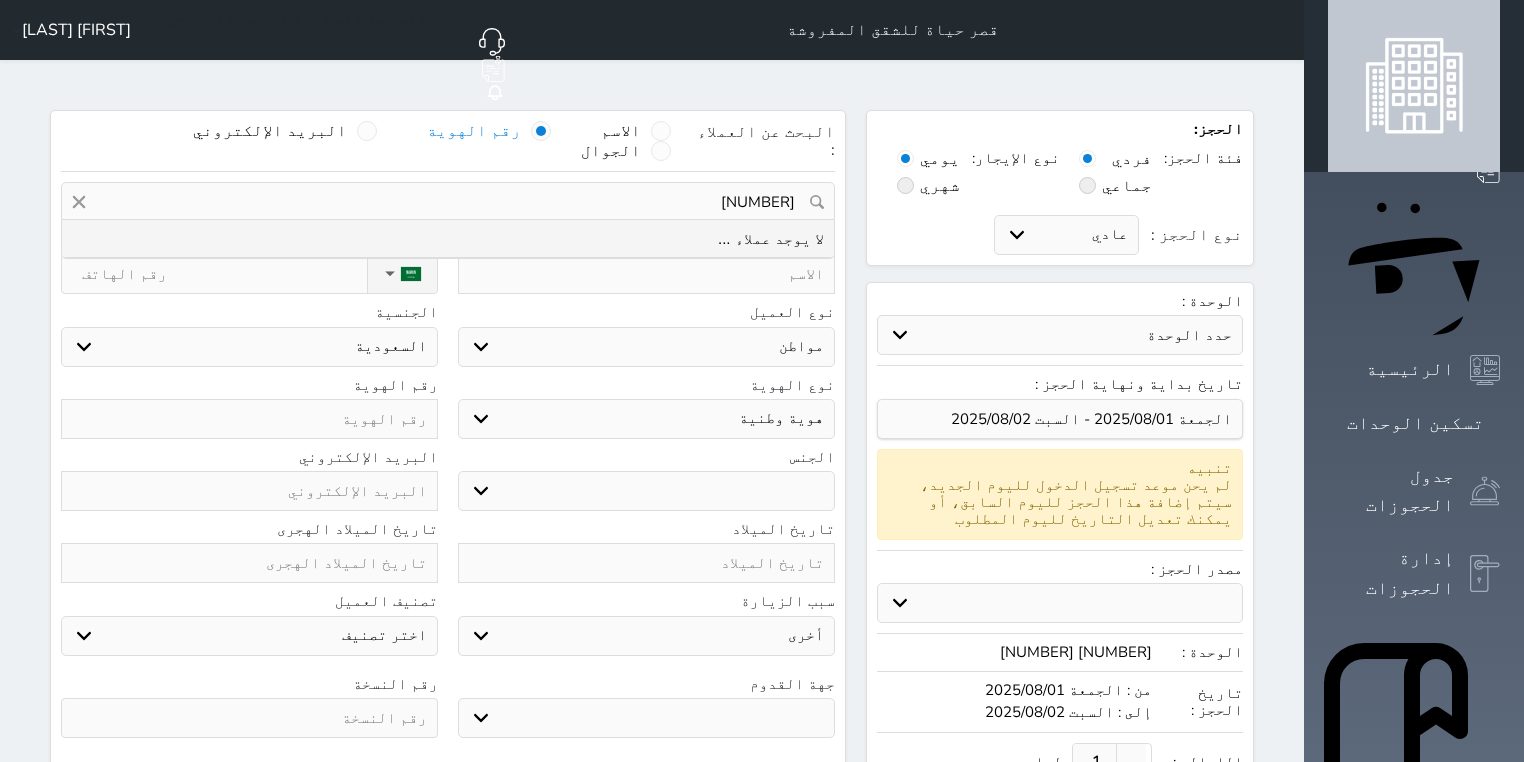 type on "[NUMBER]" 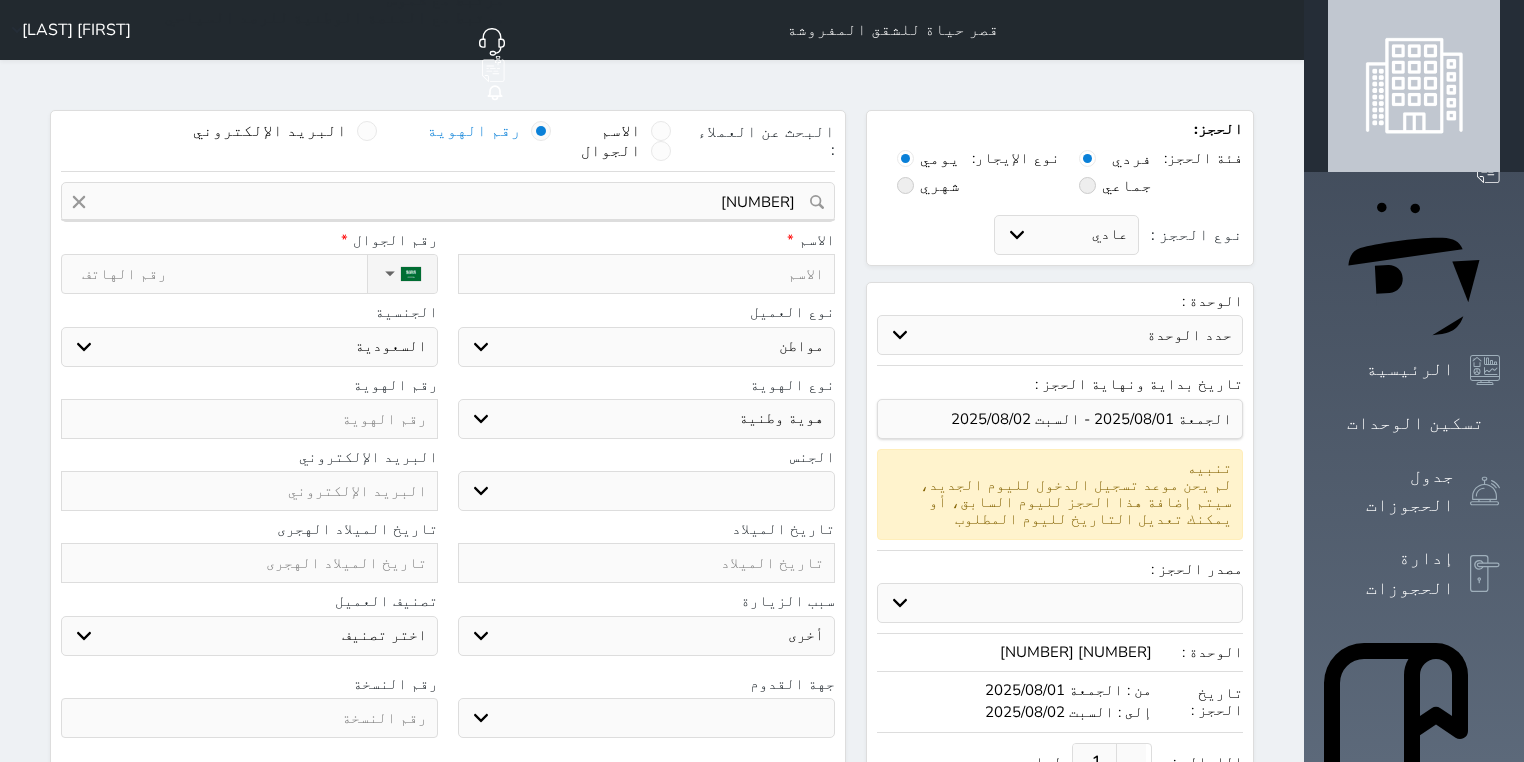 click at bounding box center (249, 419) 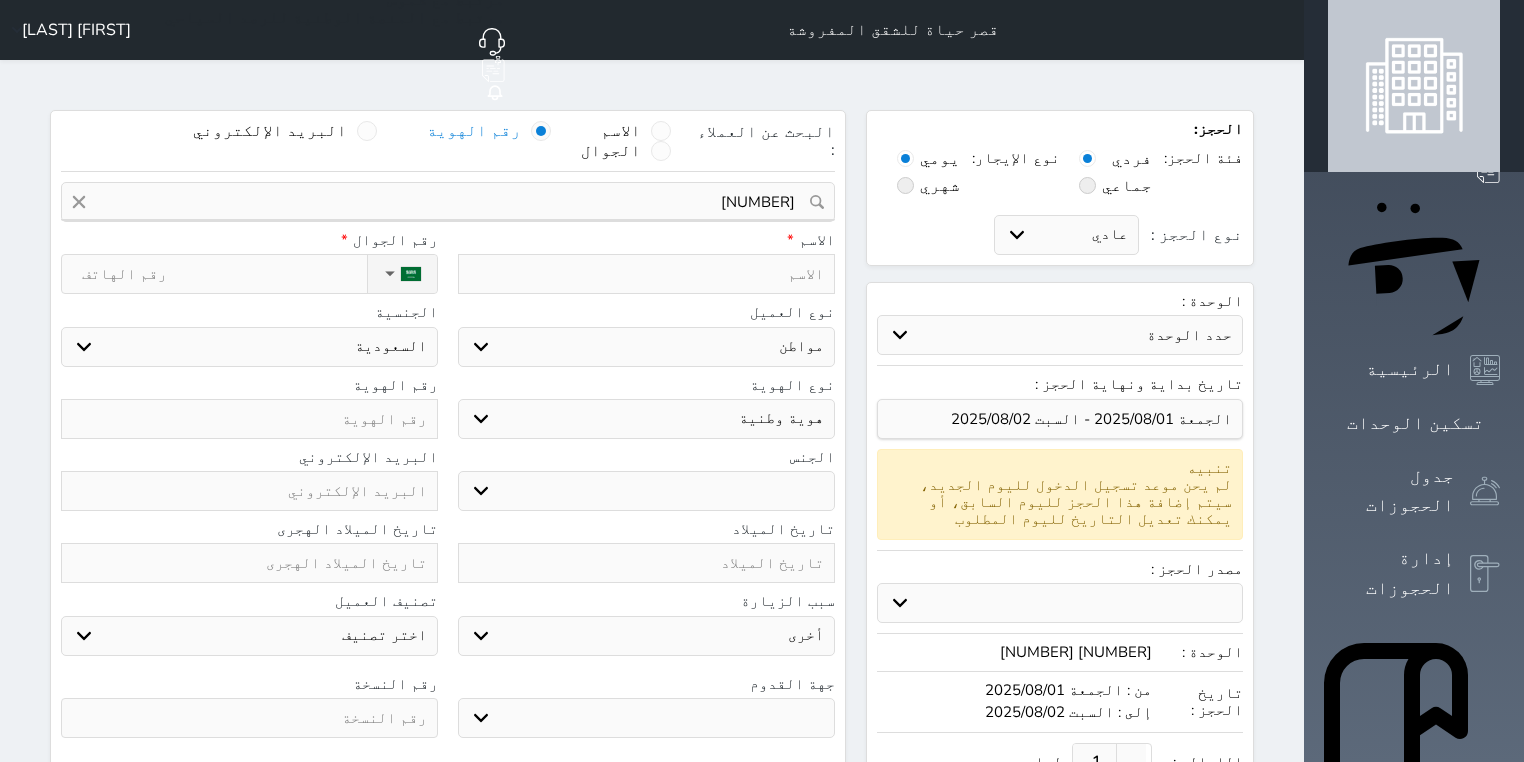 type 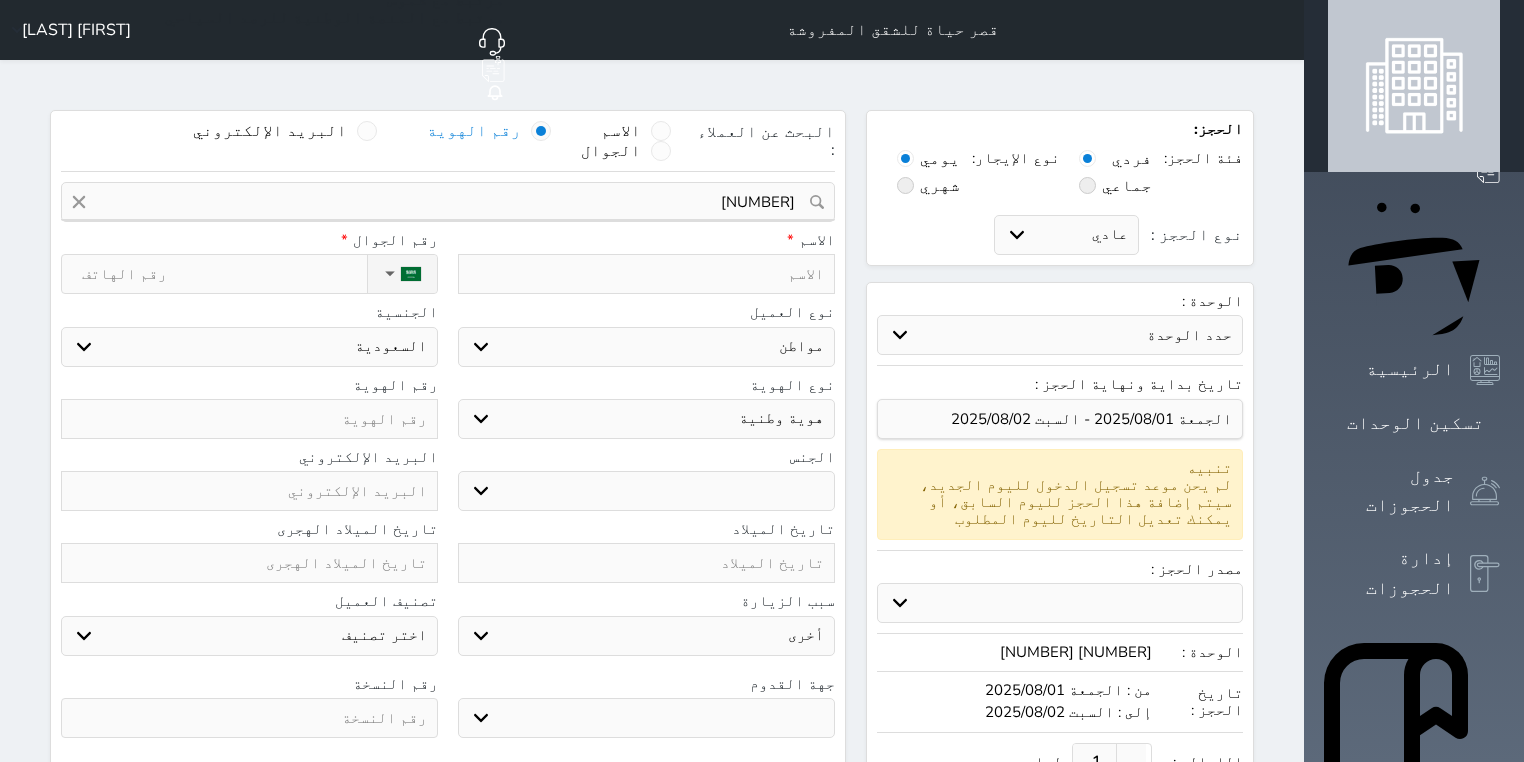 select 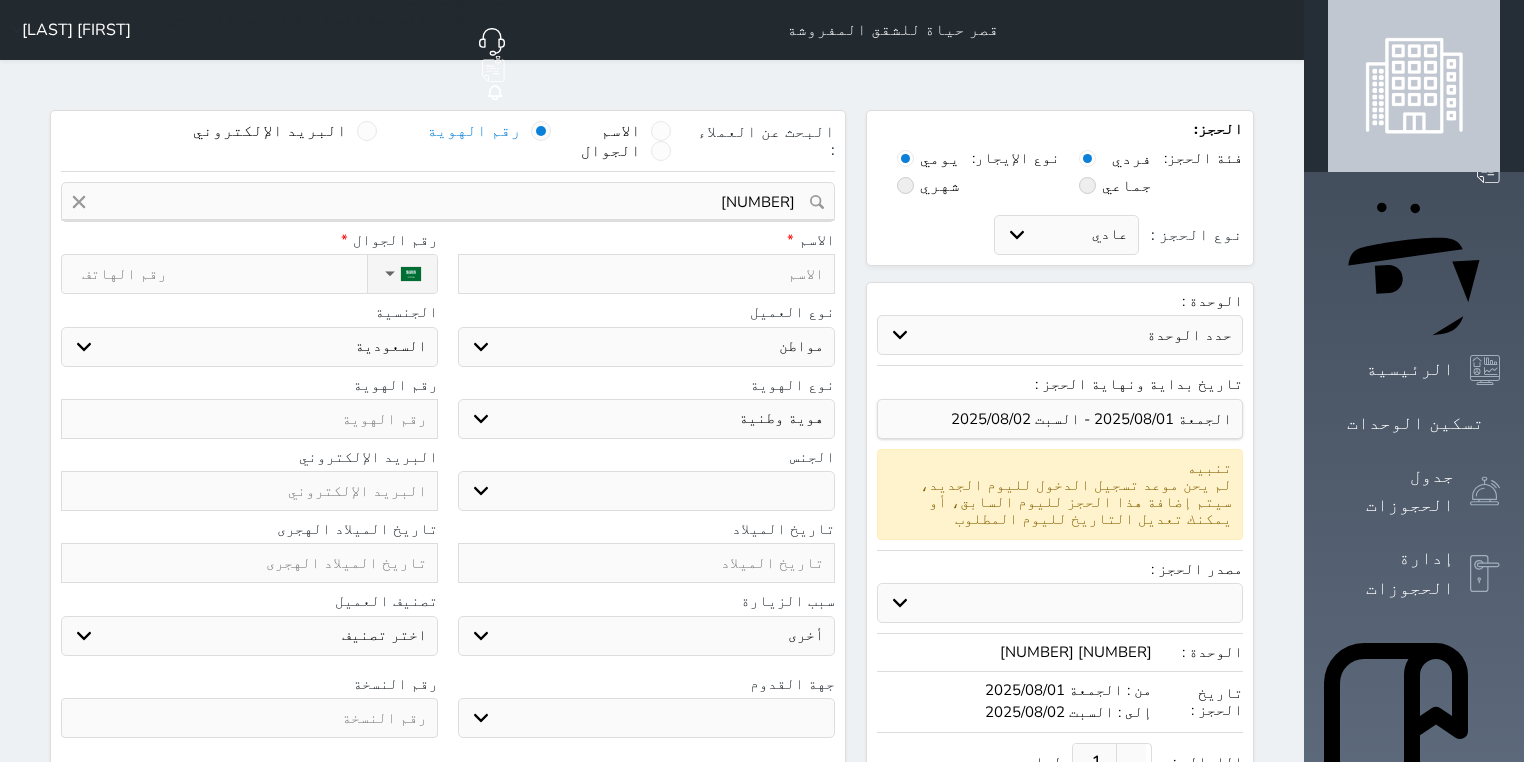 select 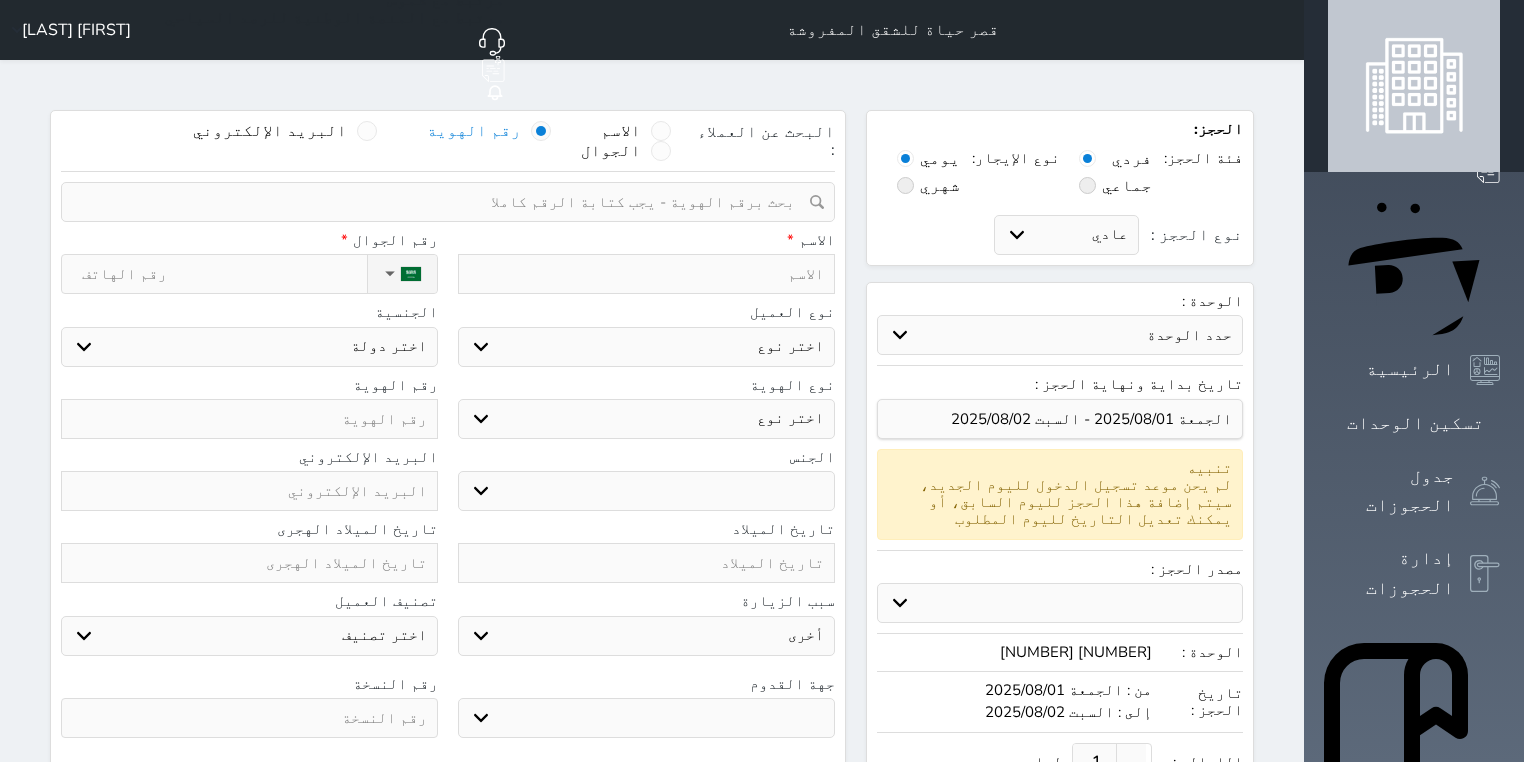 click at bounding box center [249, 419] 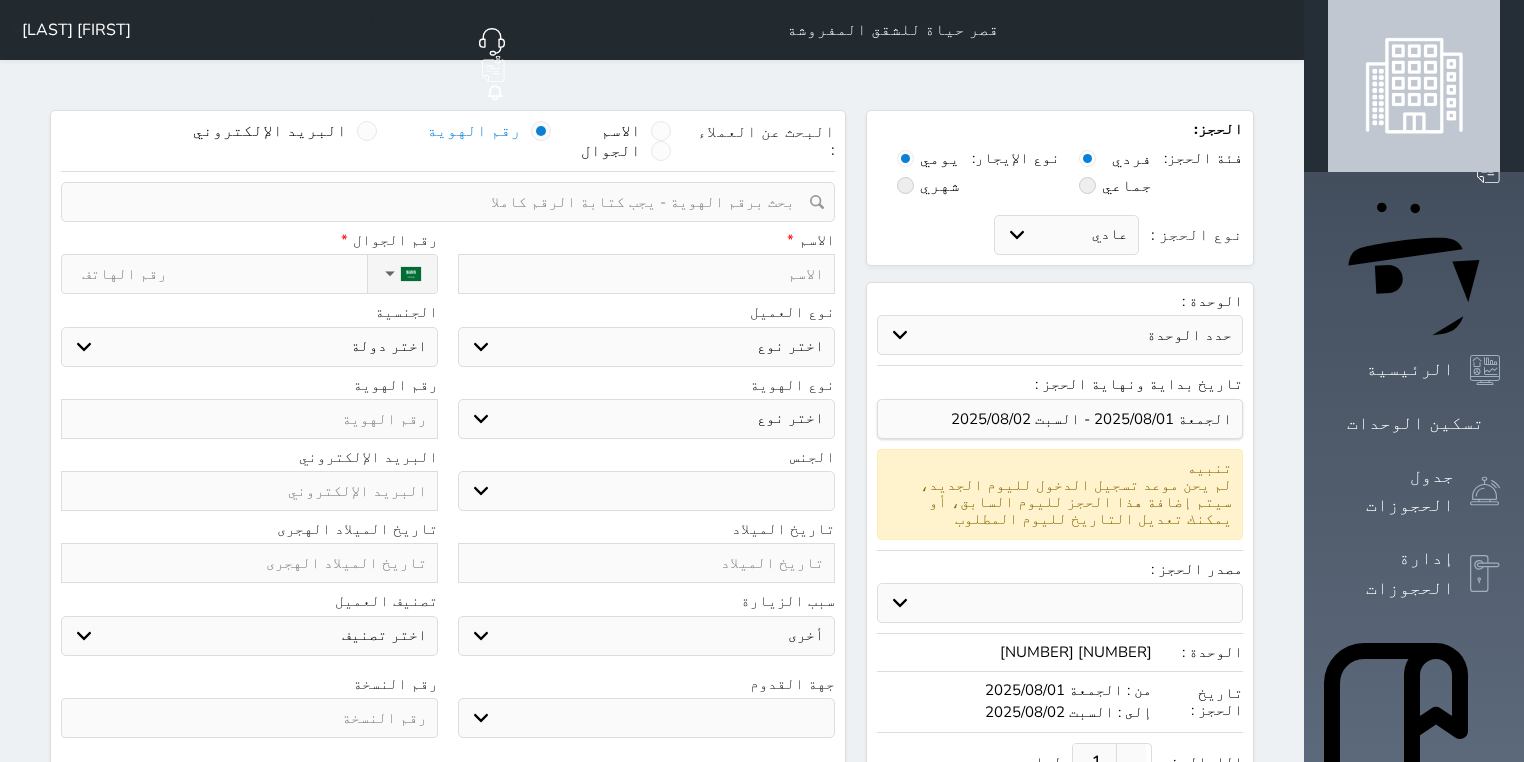 paste on "[NUMBER]" 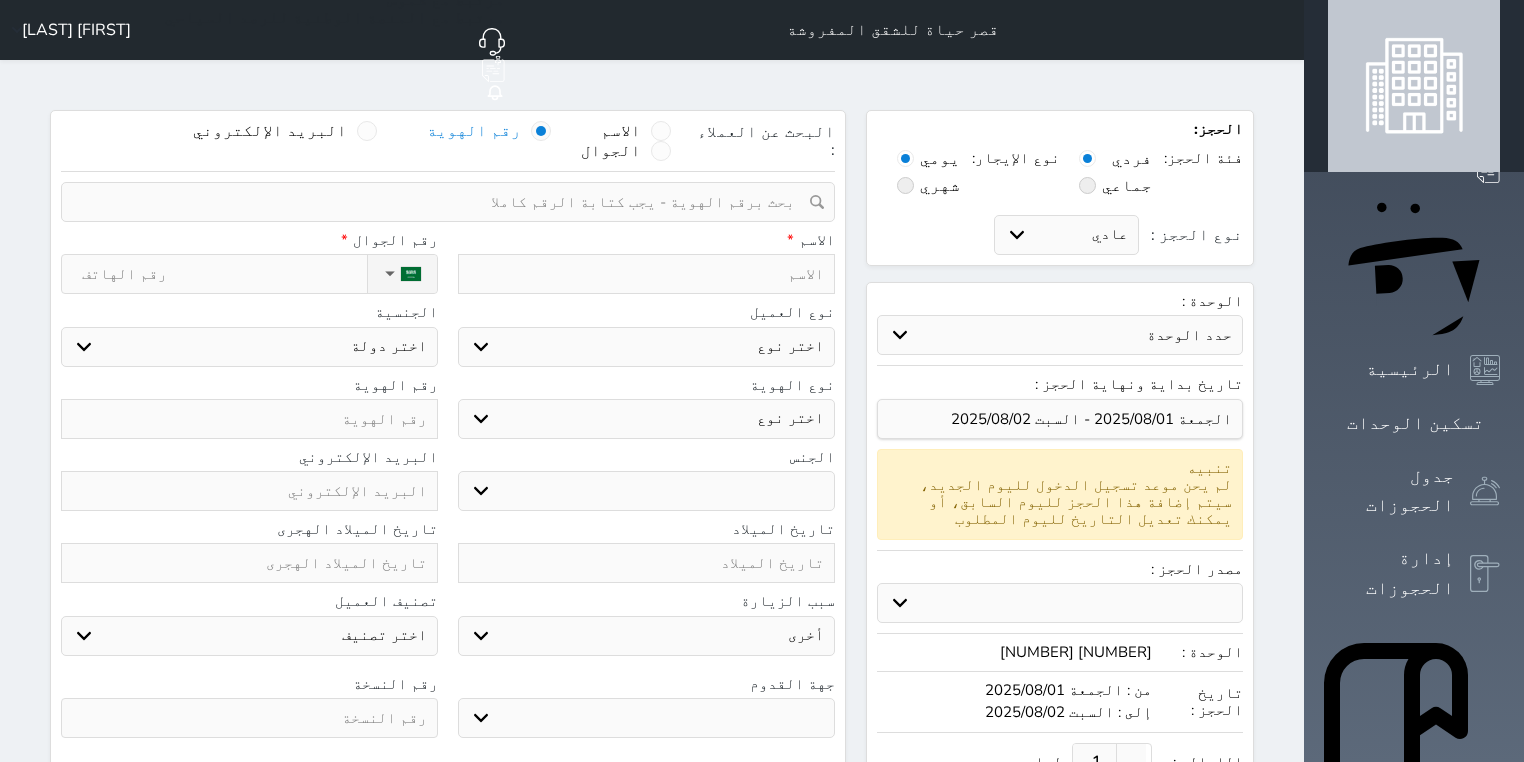 select 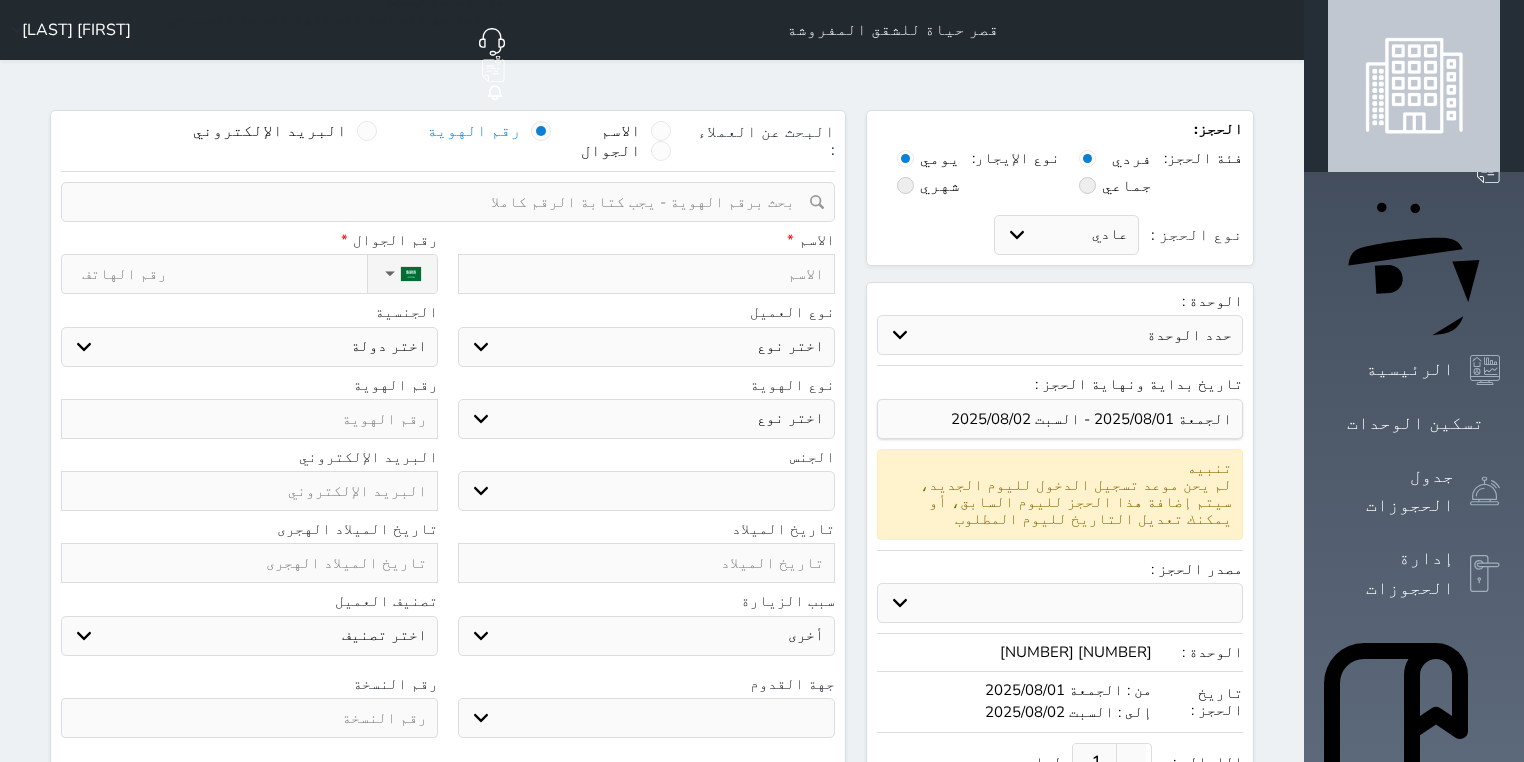 select 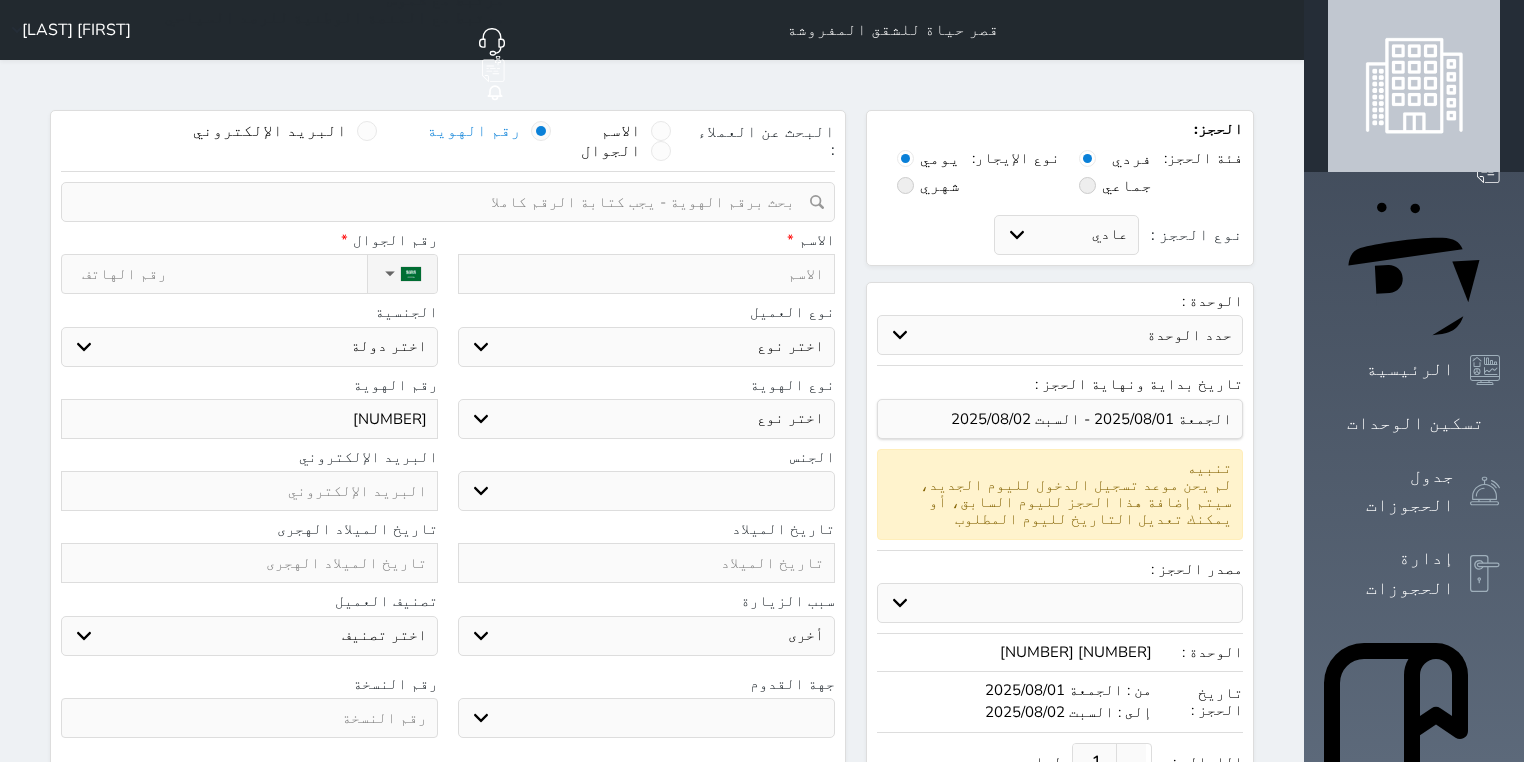 type on "[NUMBER]" 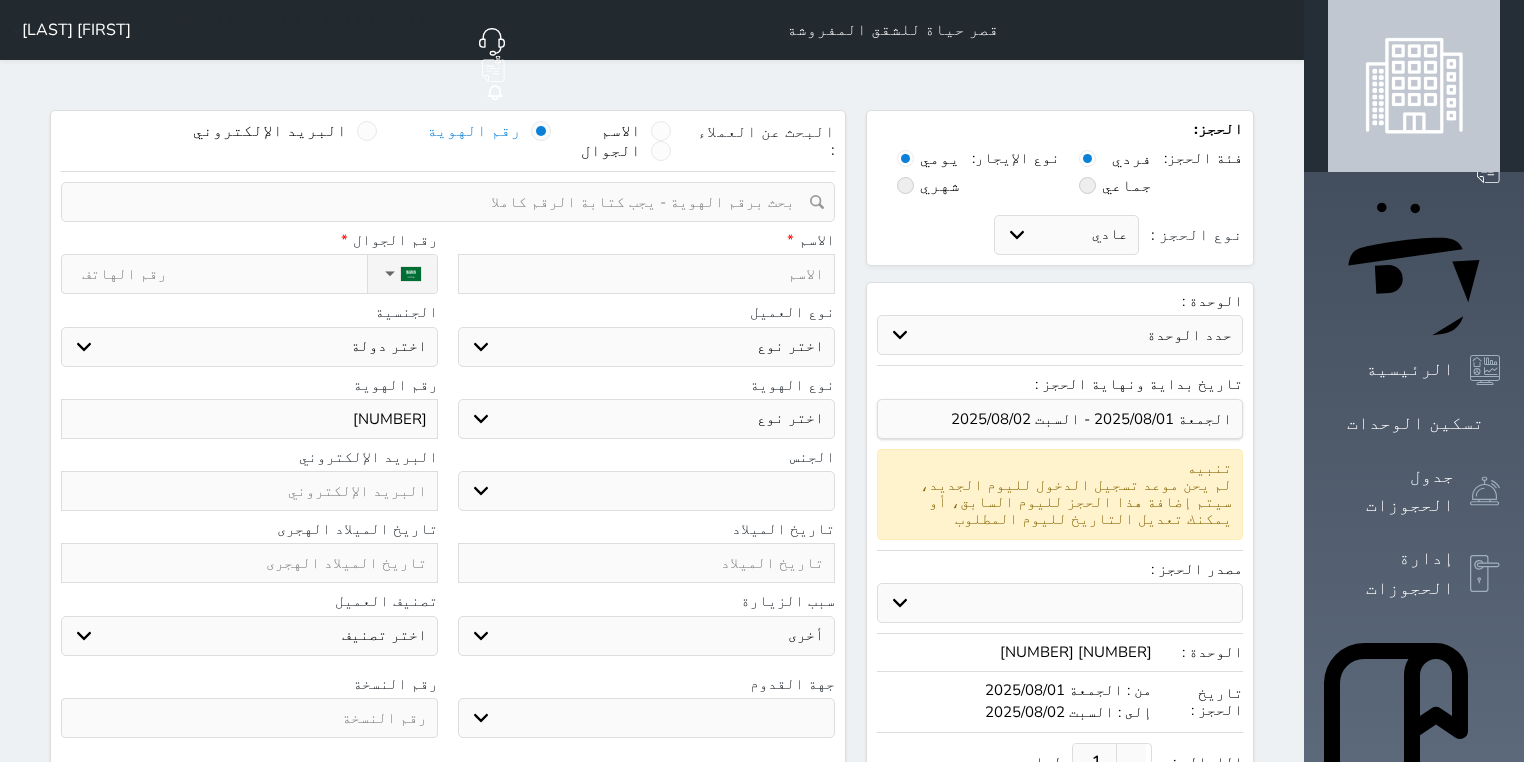 type on "u" 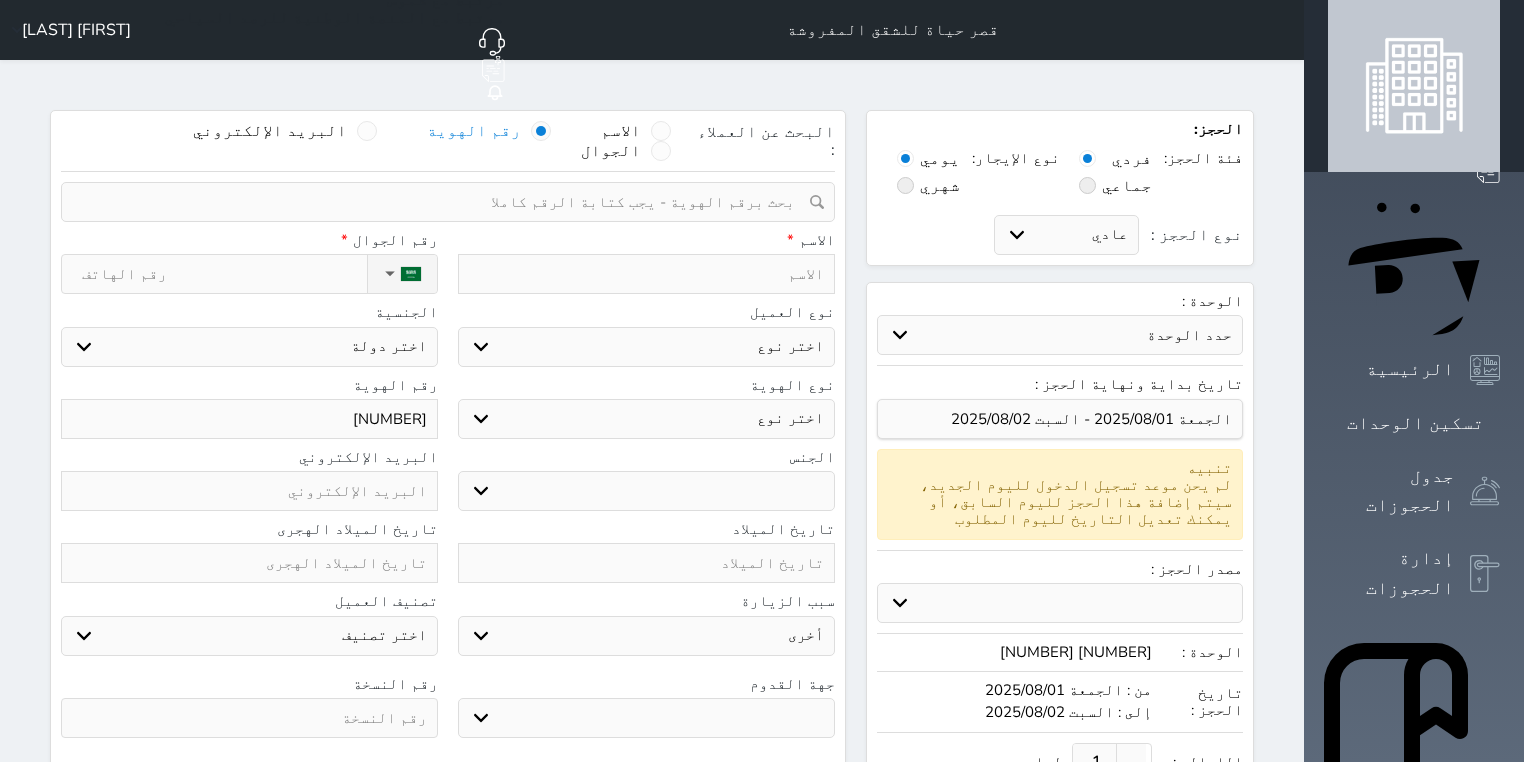 select 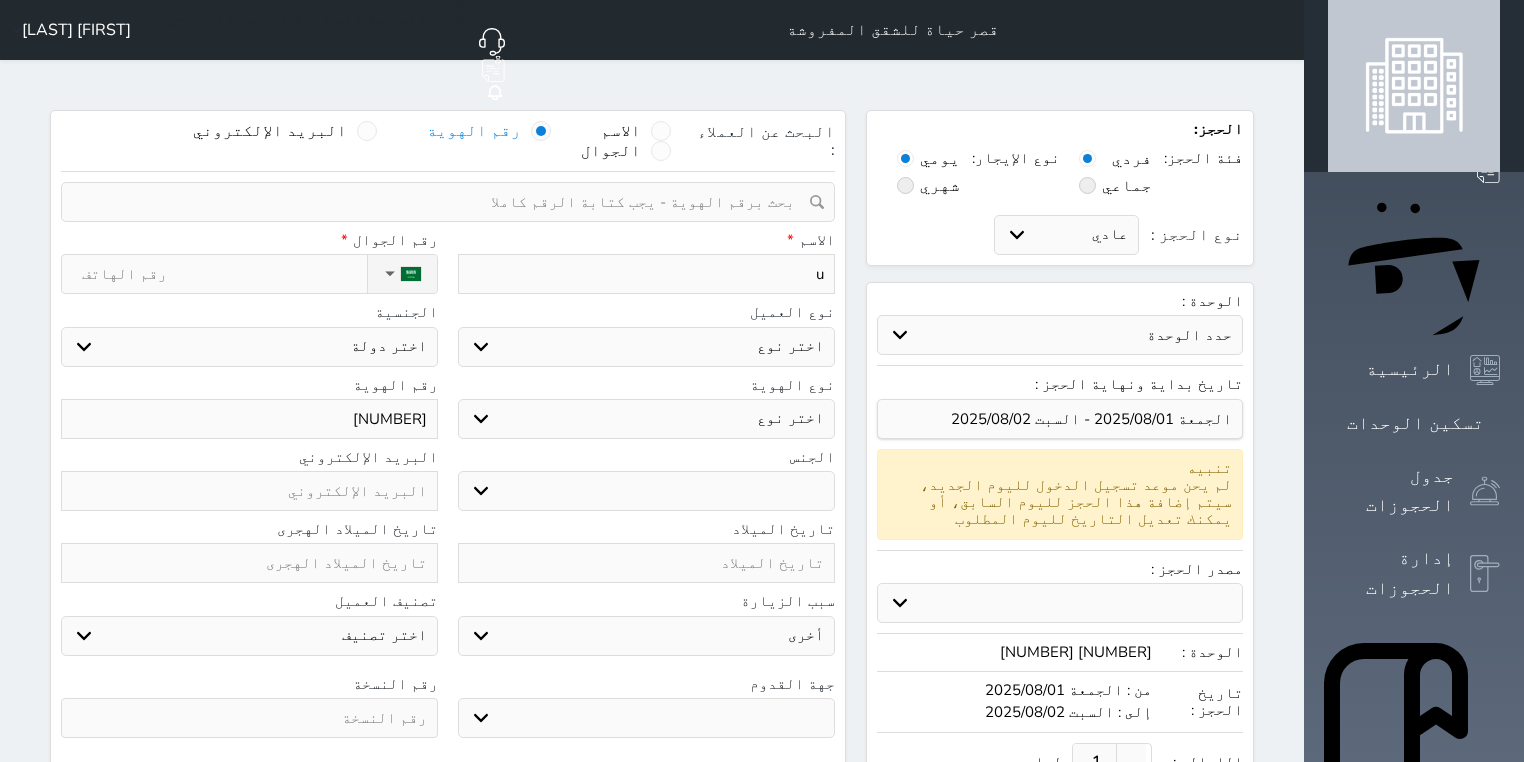 type on "uf" 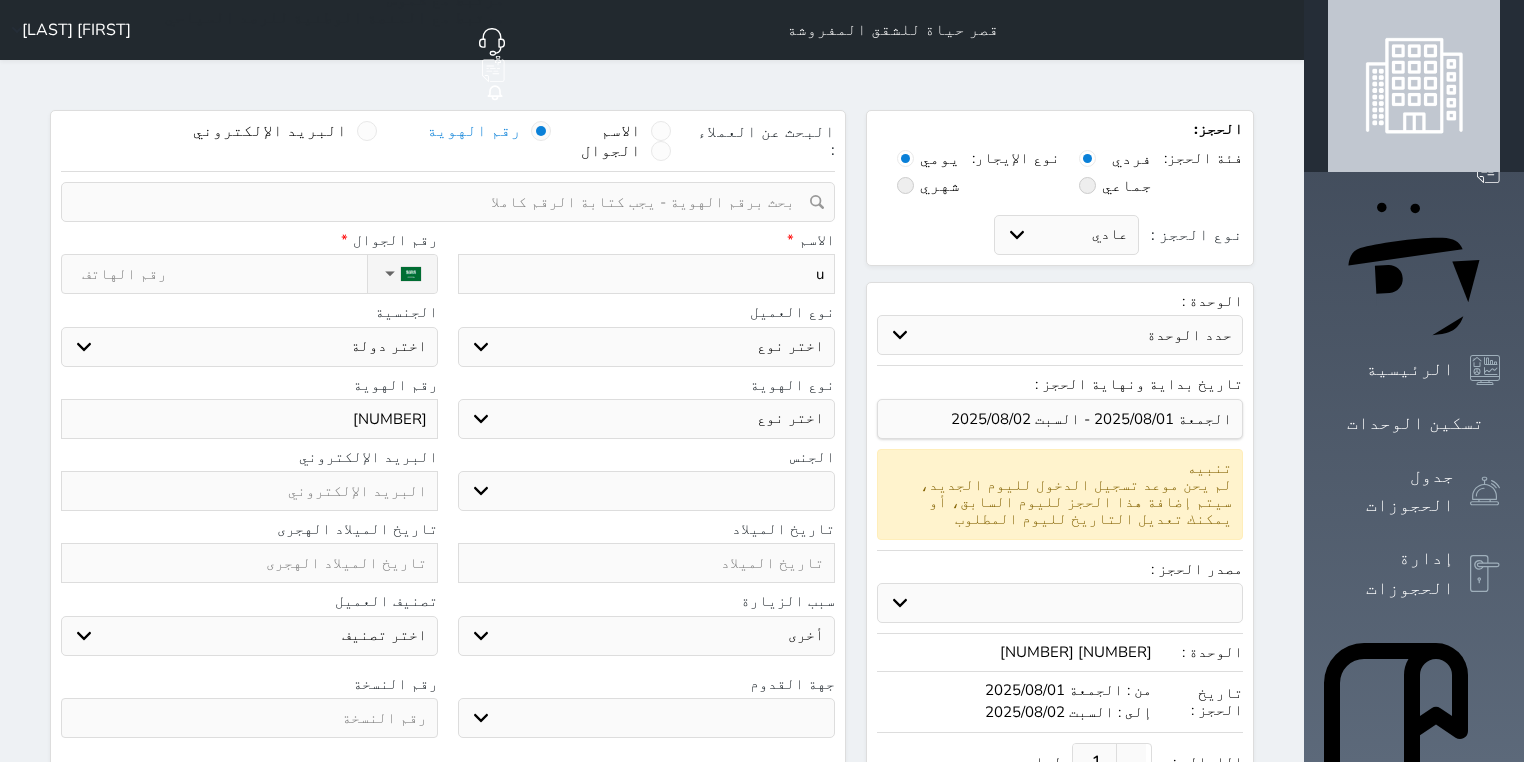 select 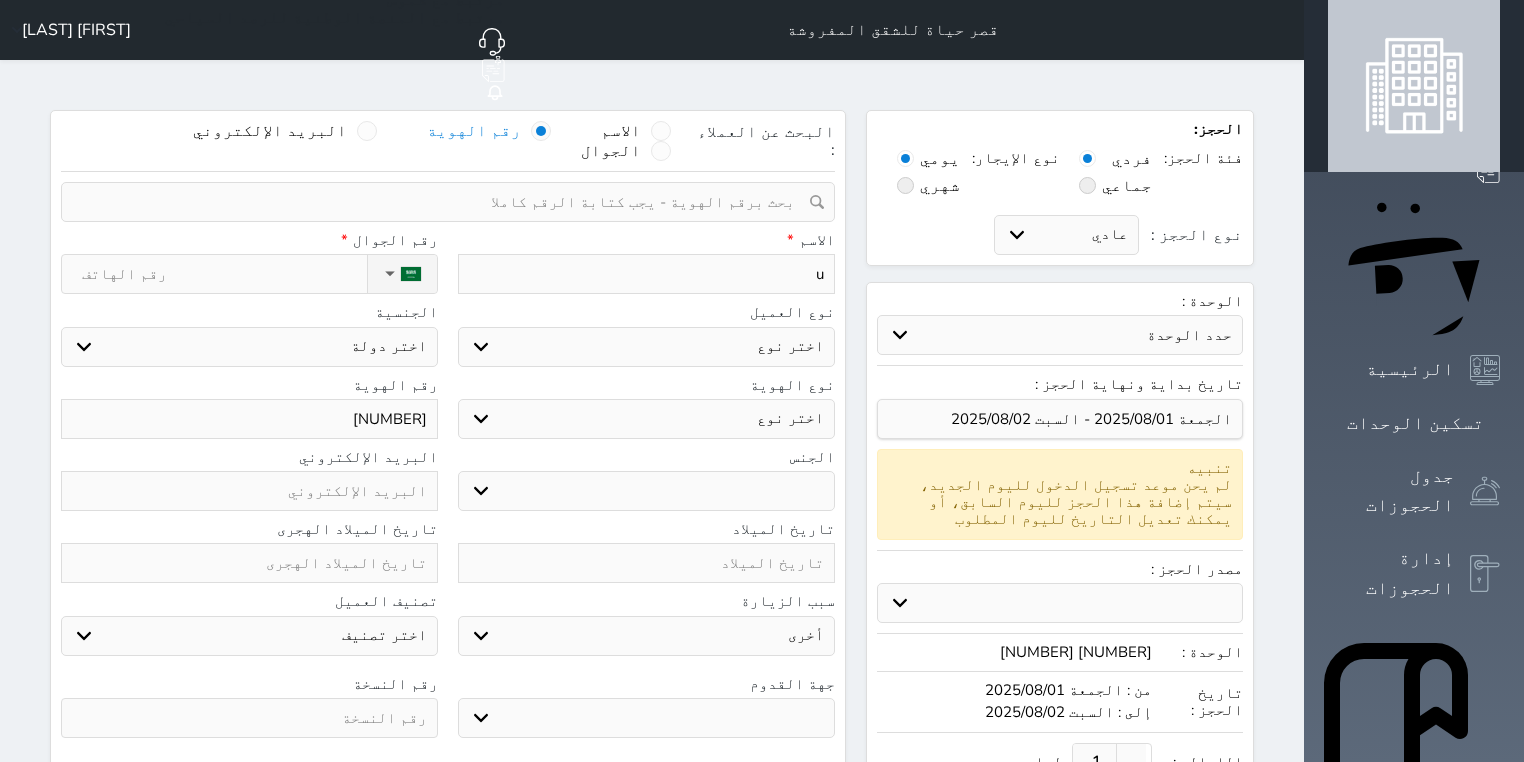 select 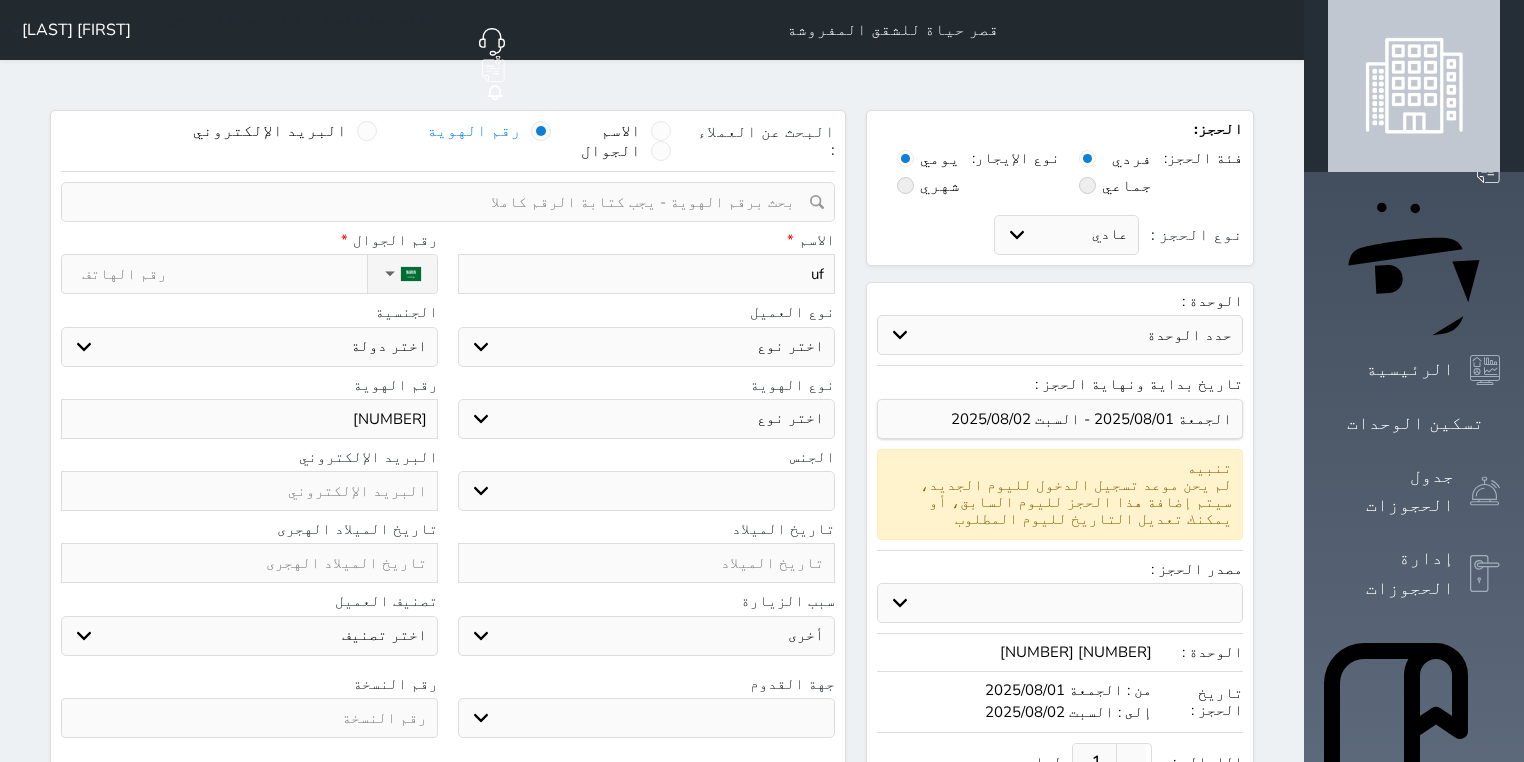 type on "uf]" 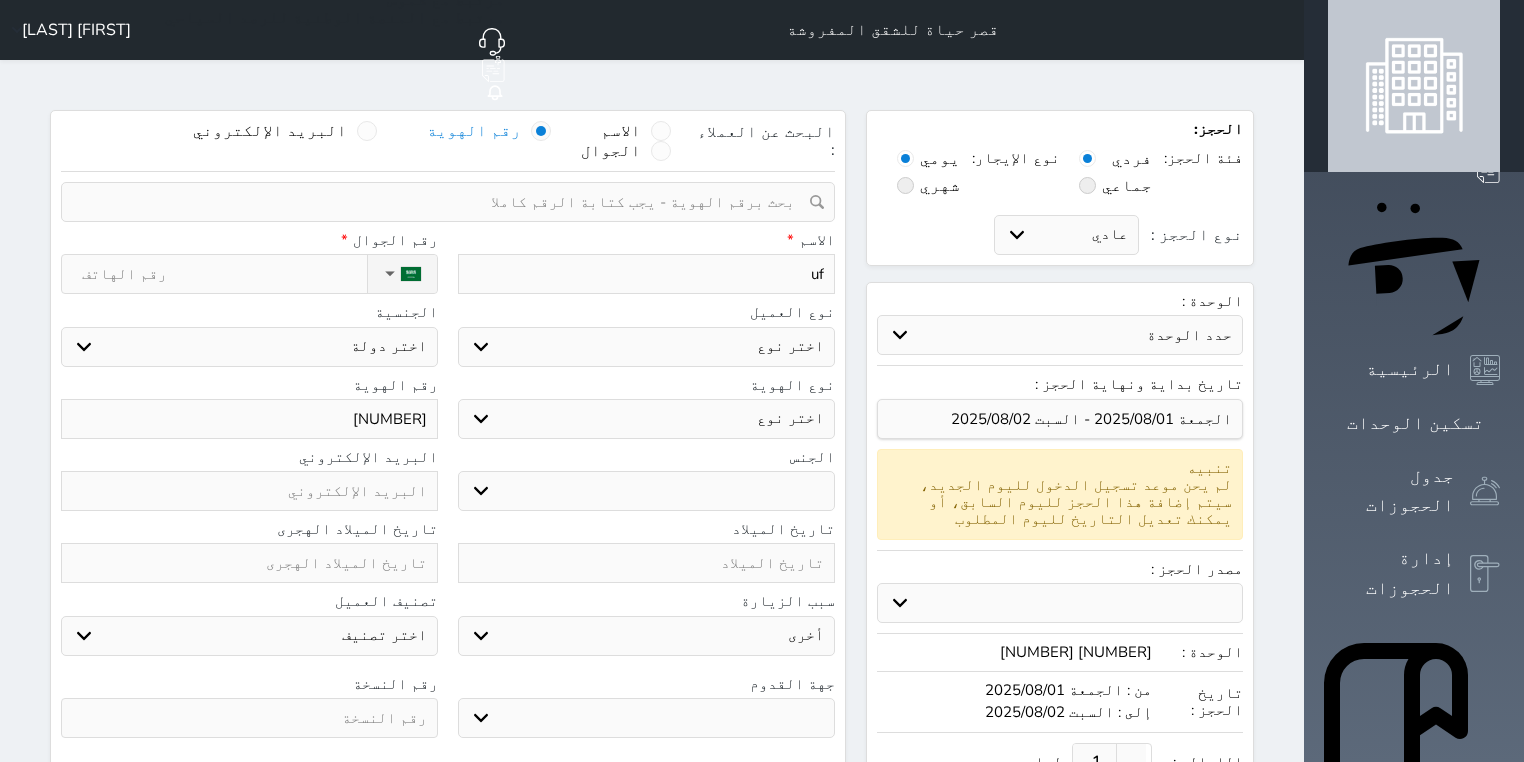 select 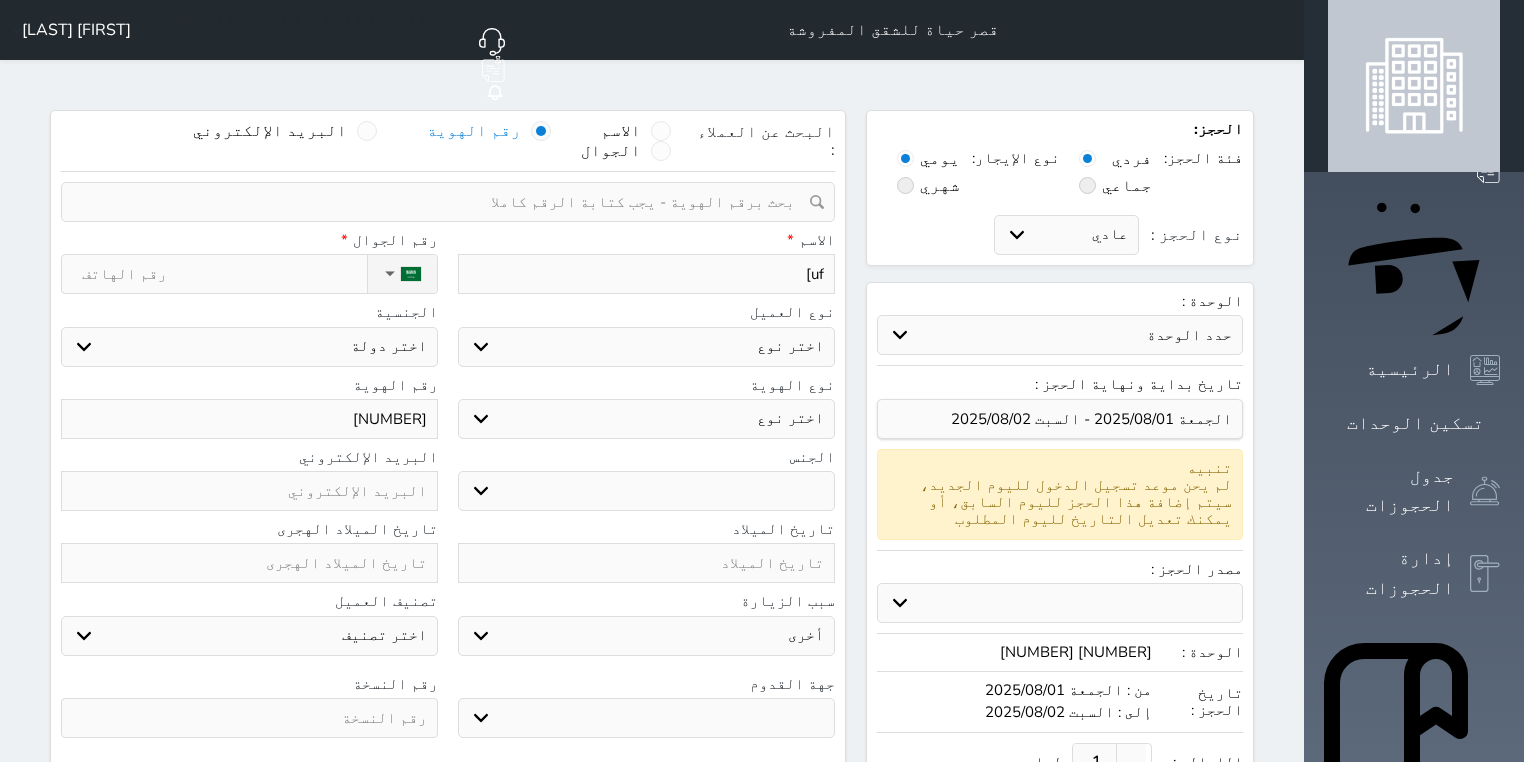 type on "uf" 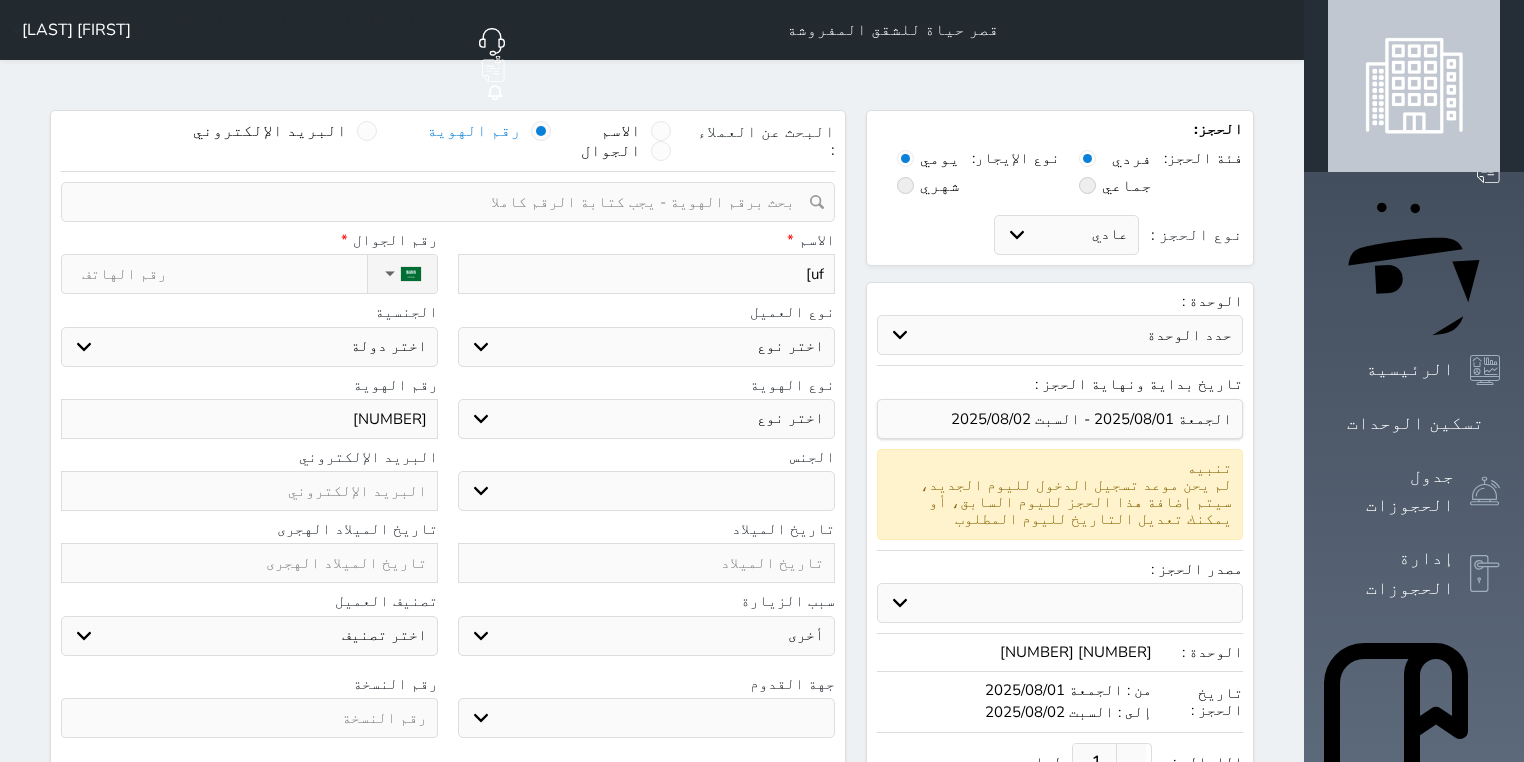 select 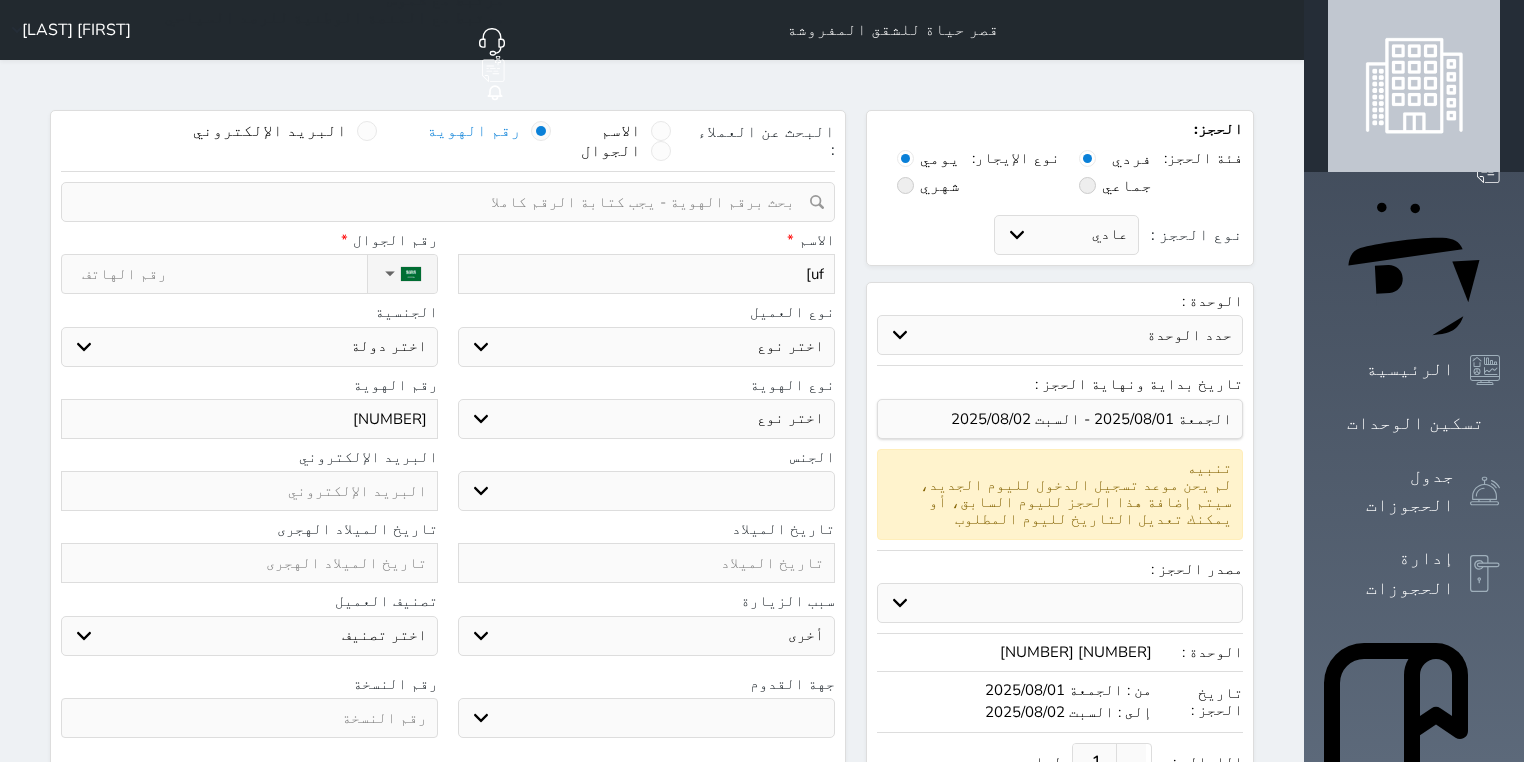 select 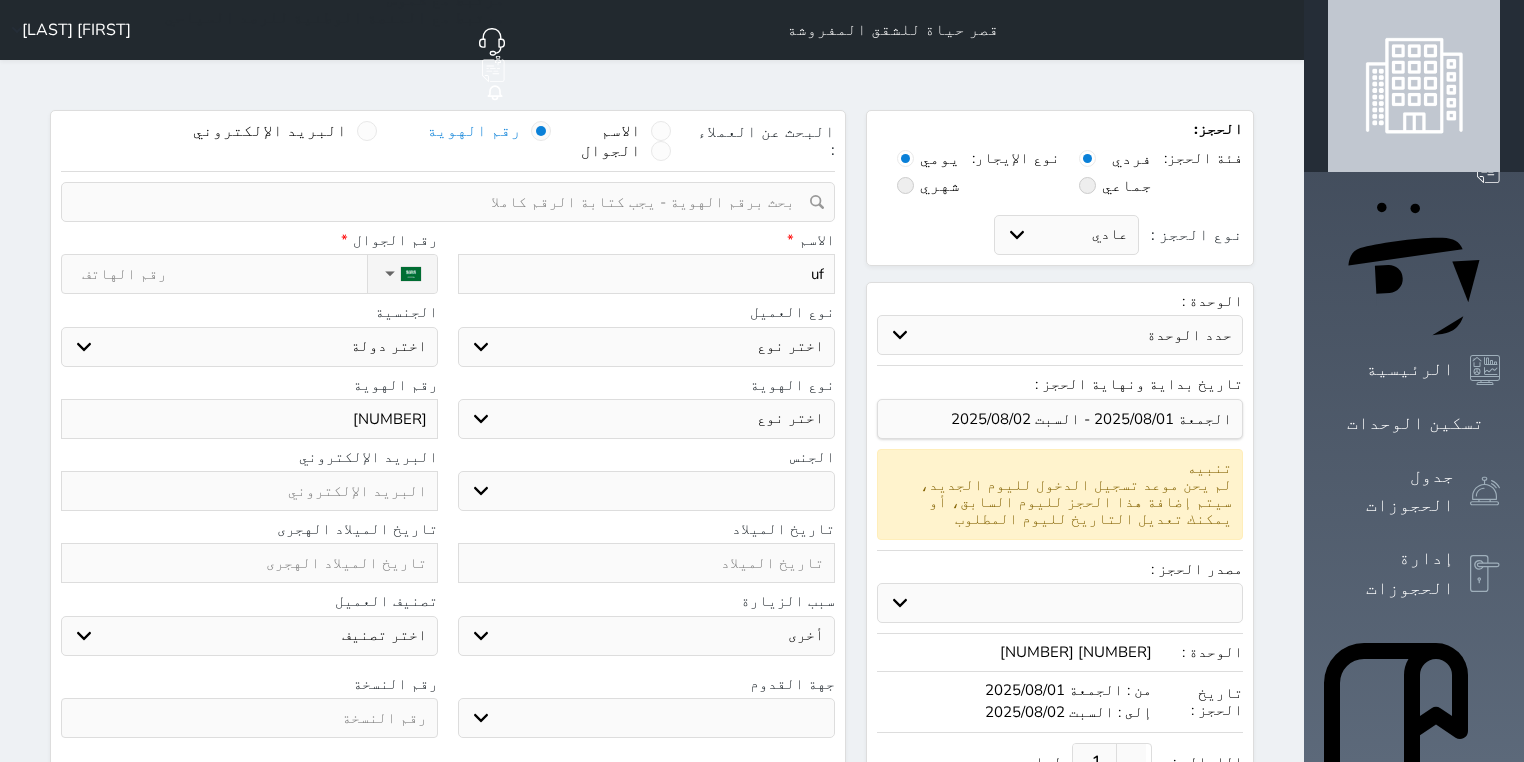 type on "u" 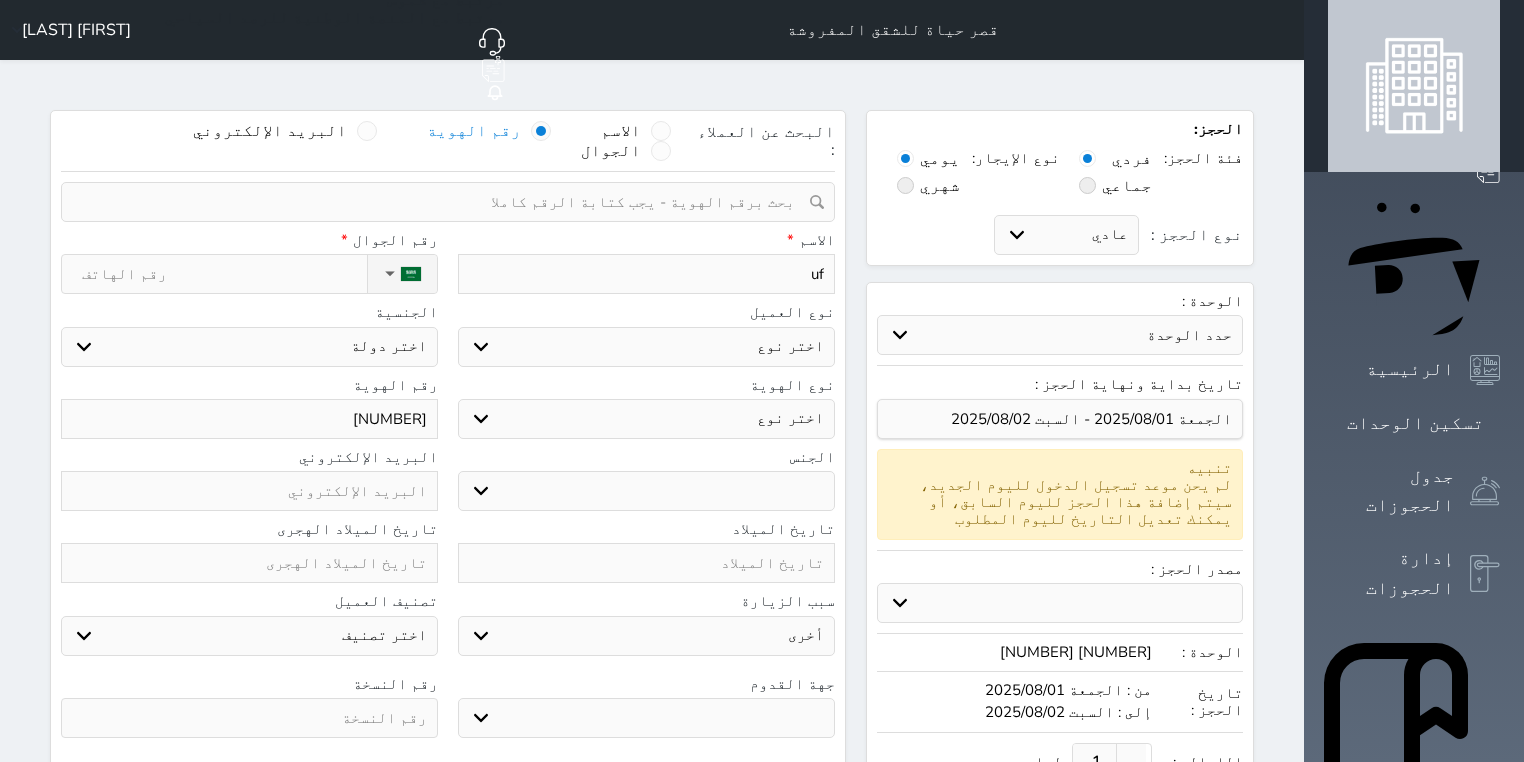 select 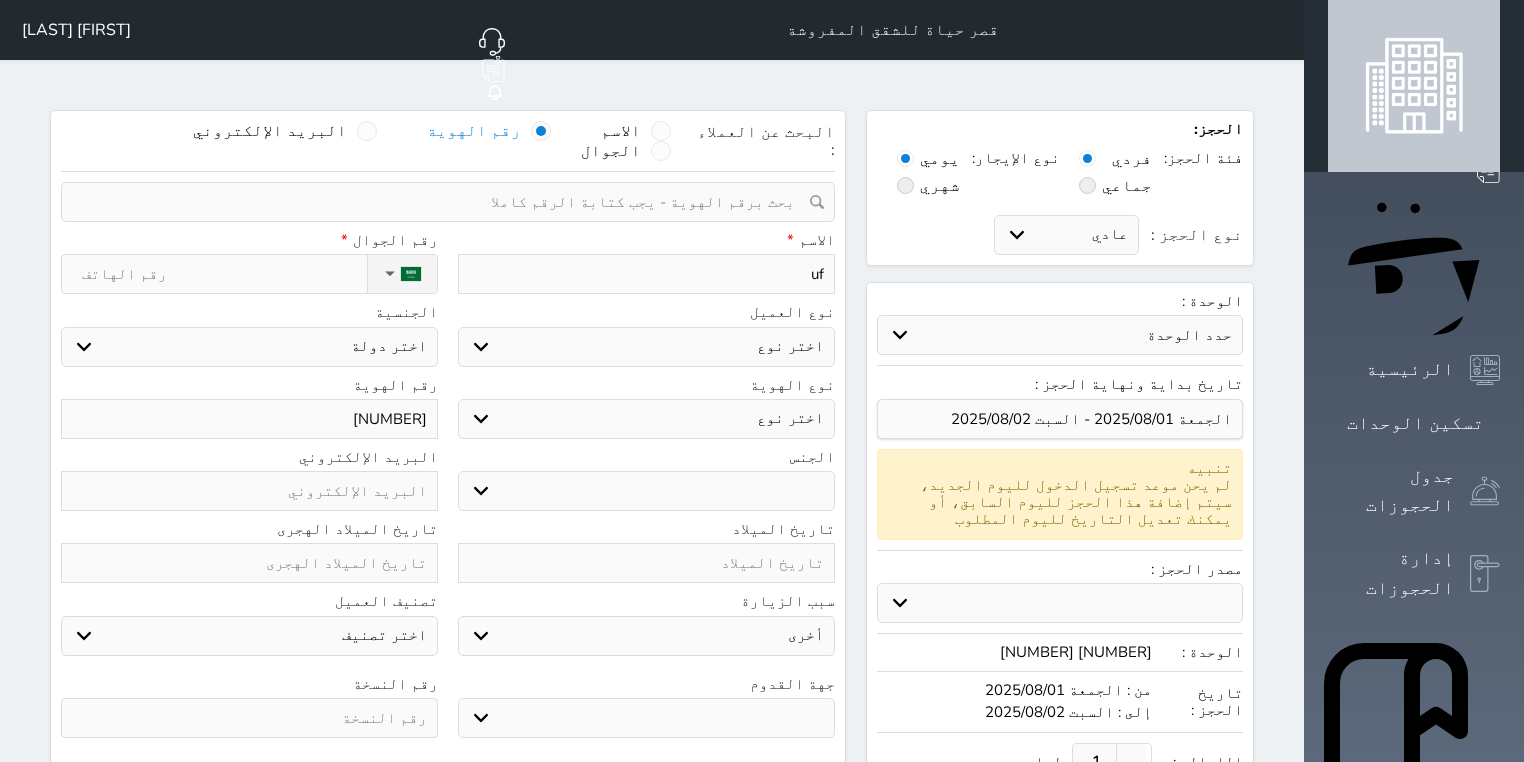 select 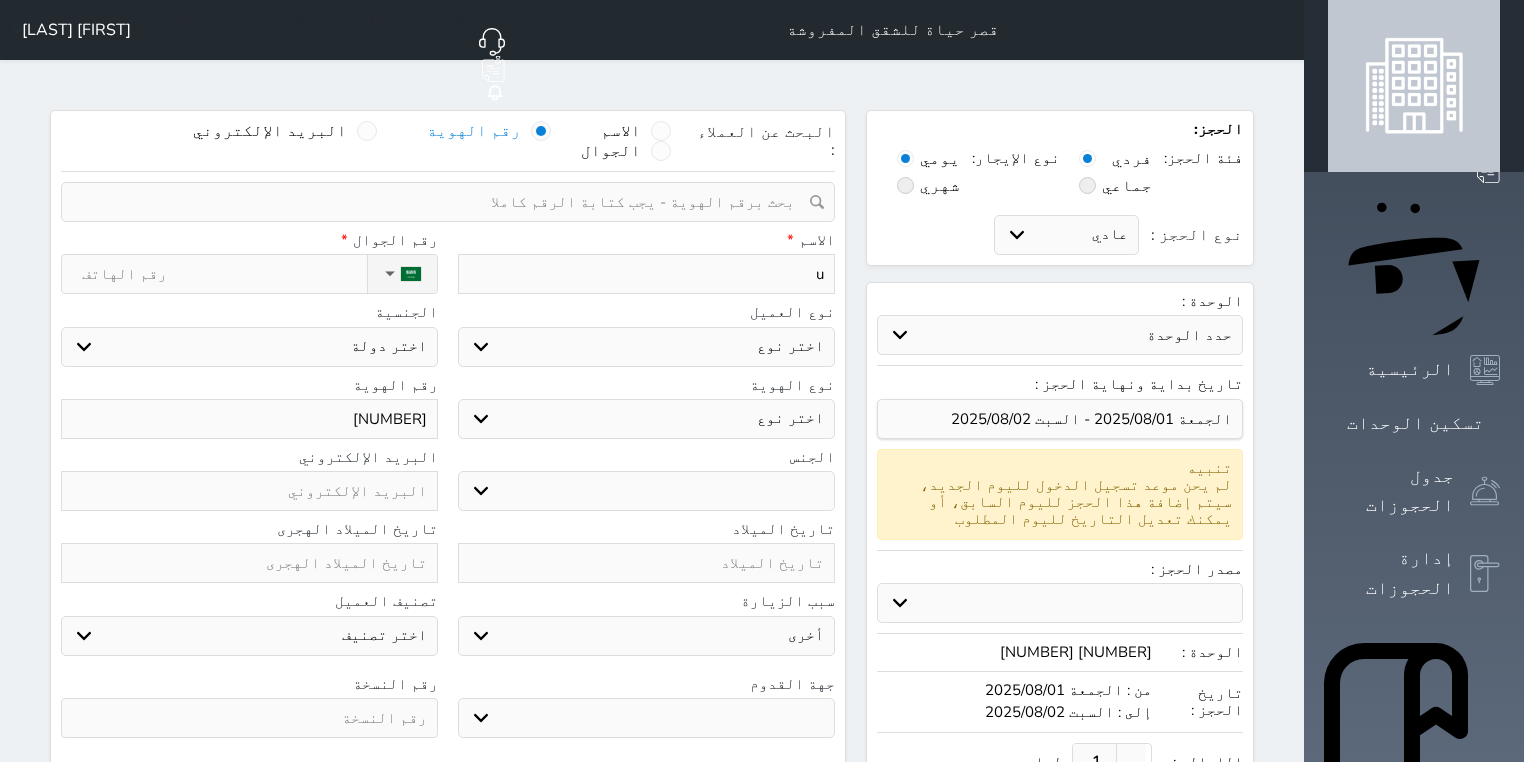 type 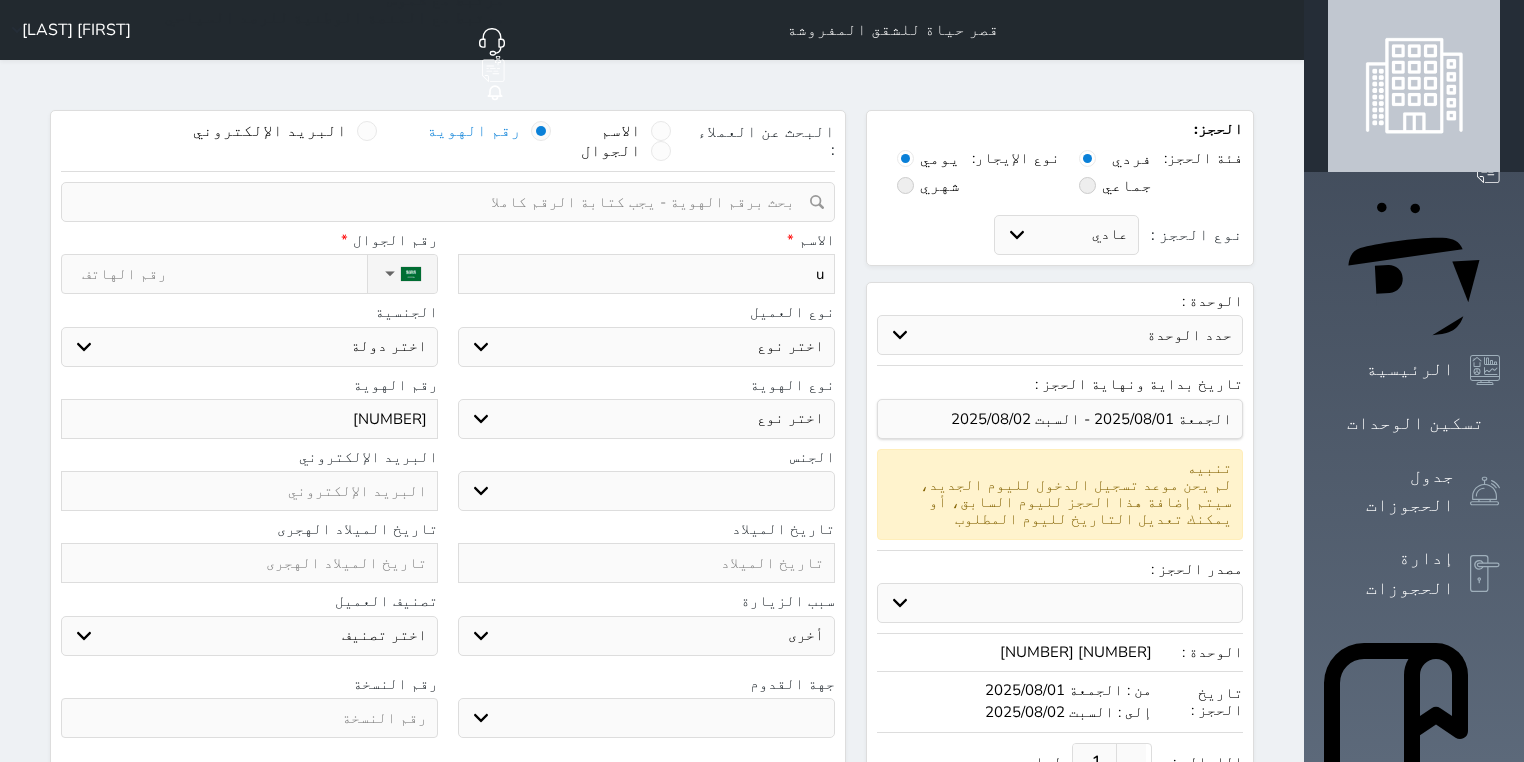 select 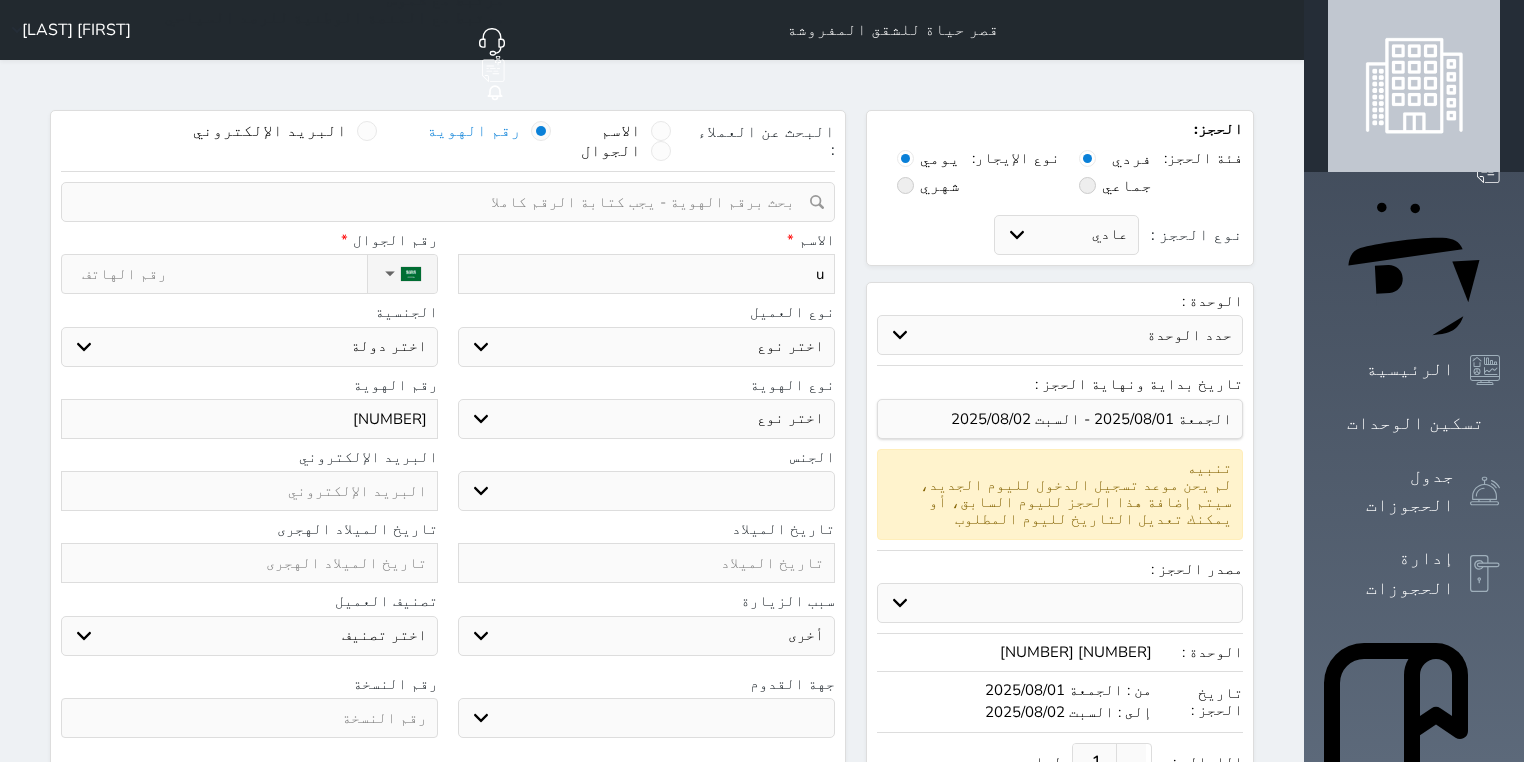 select 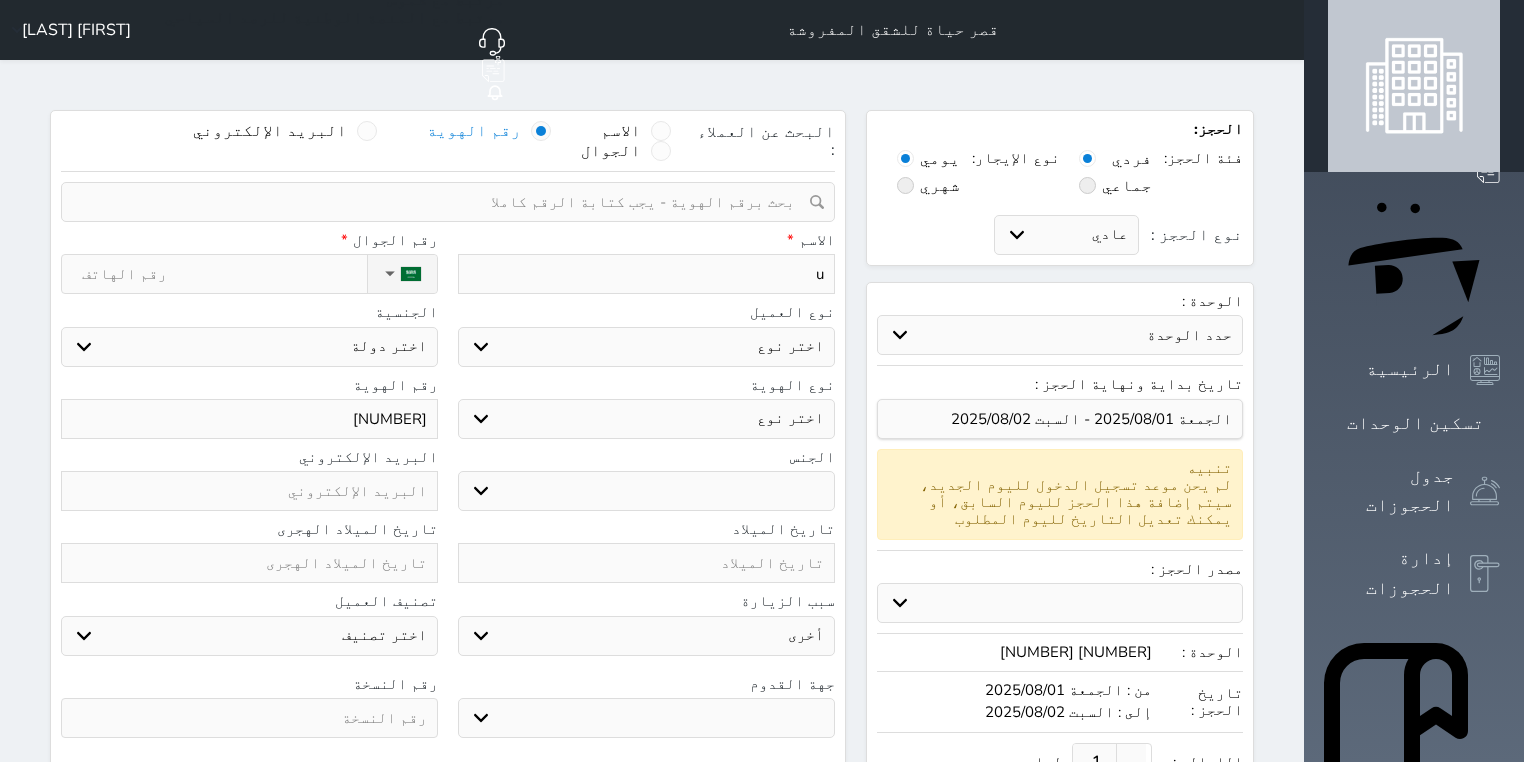 select 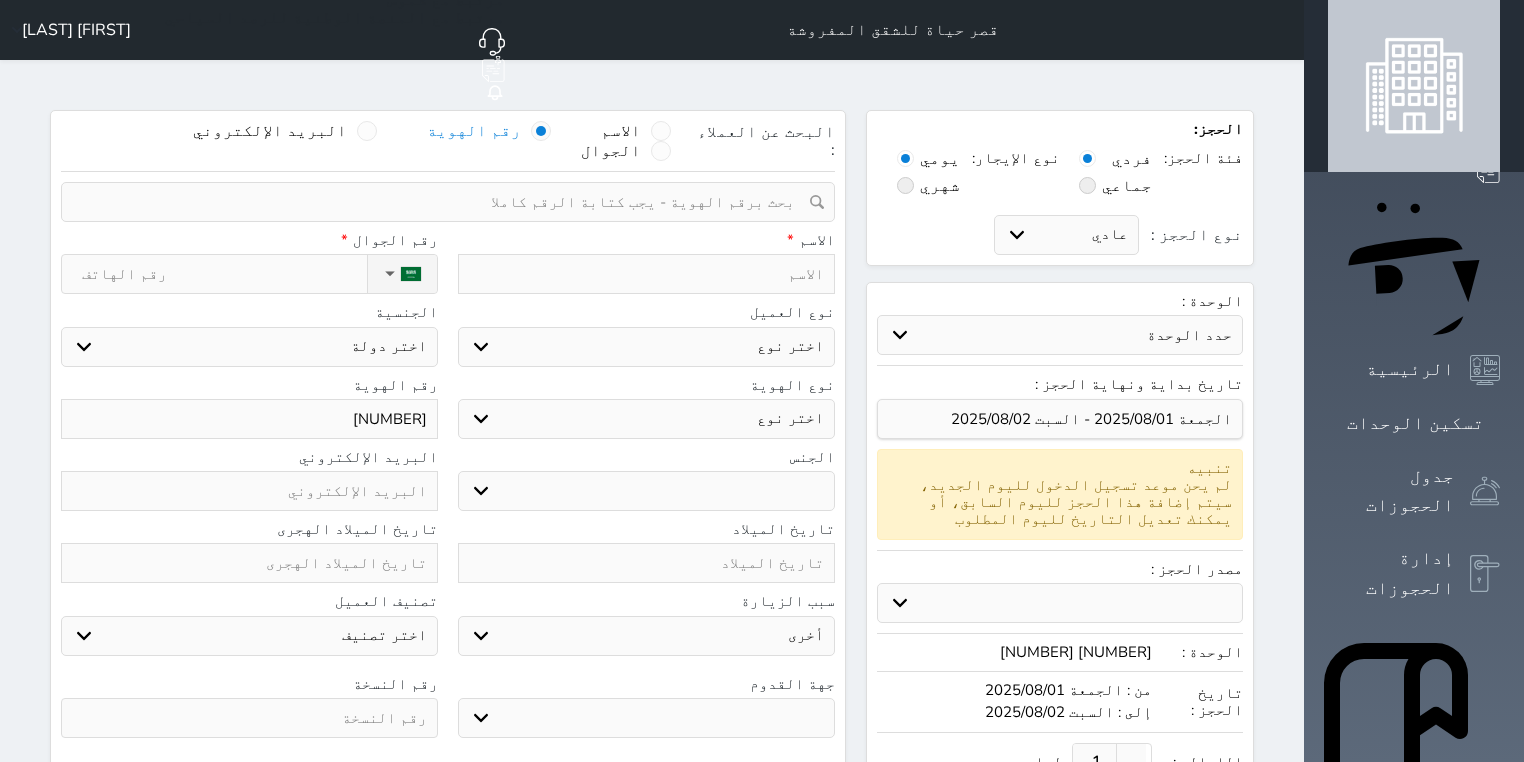 type on "ع" 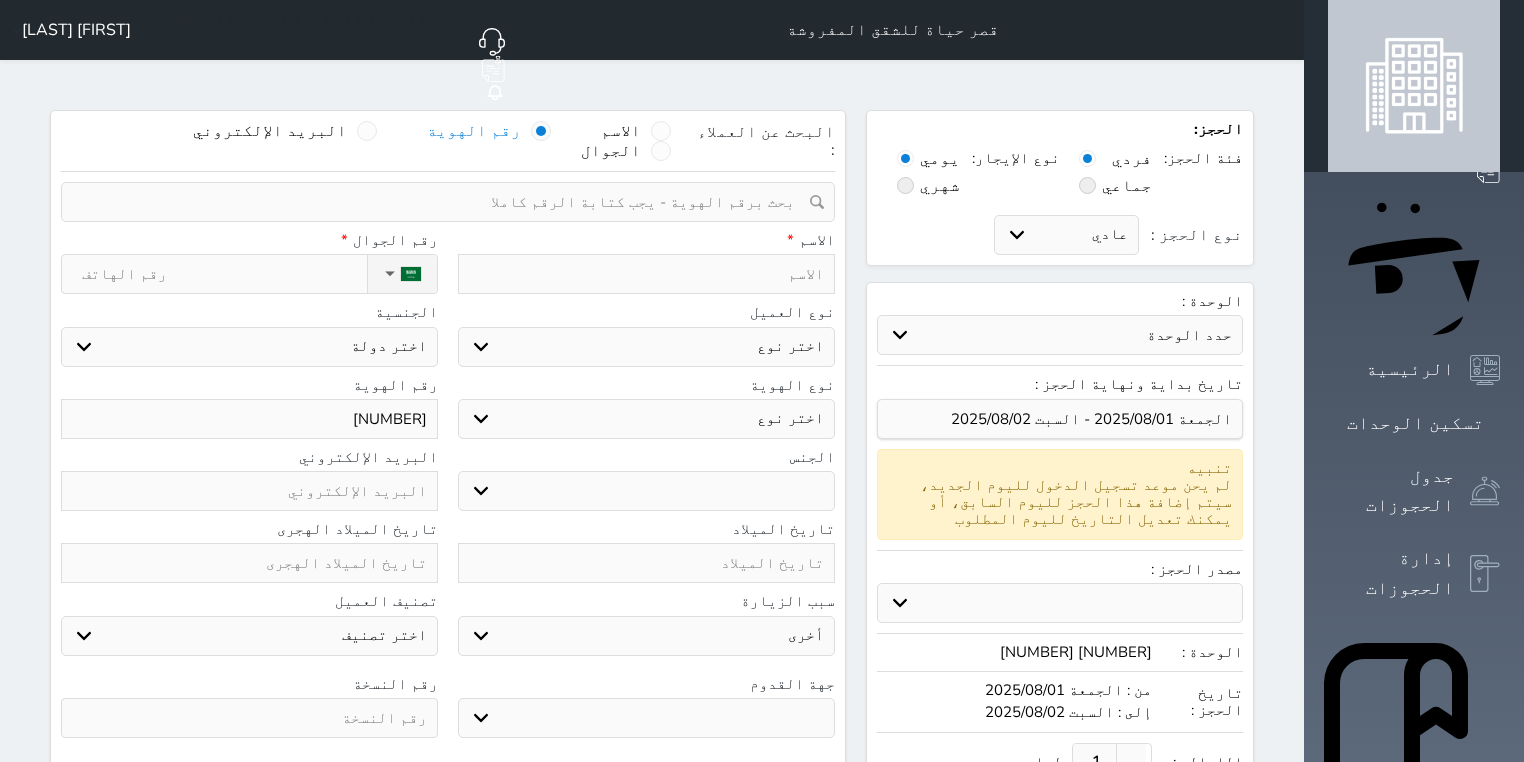 select 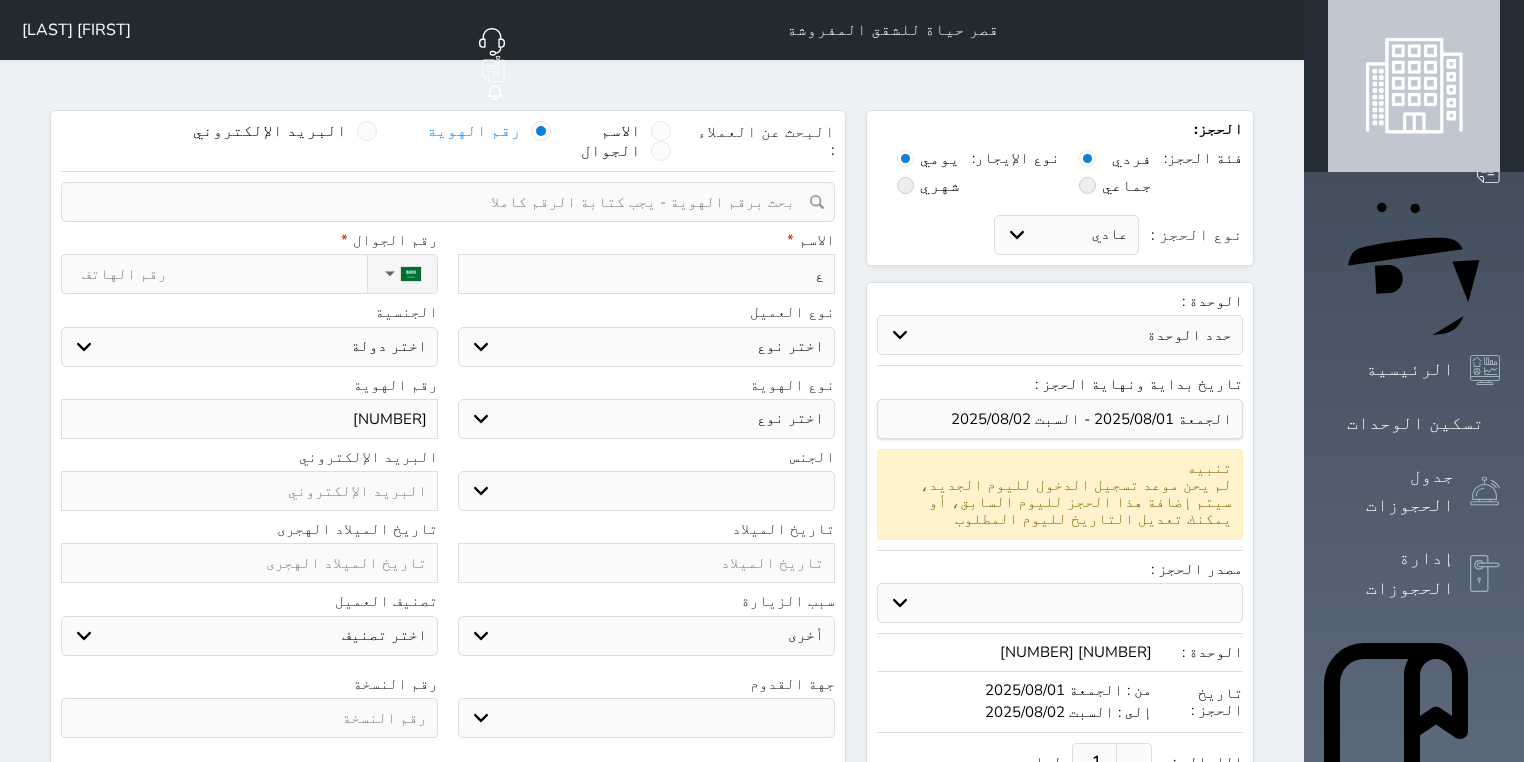type on "عب" 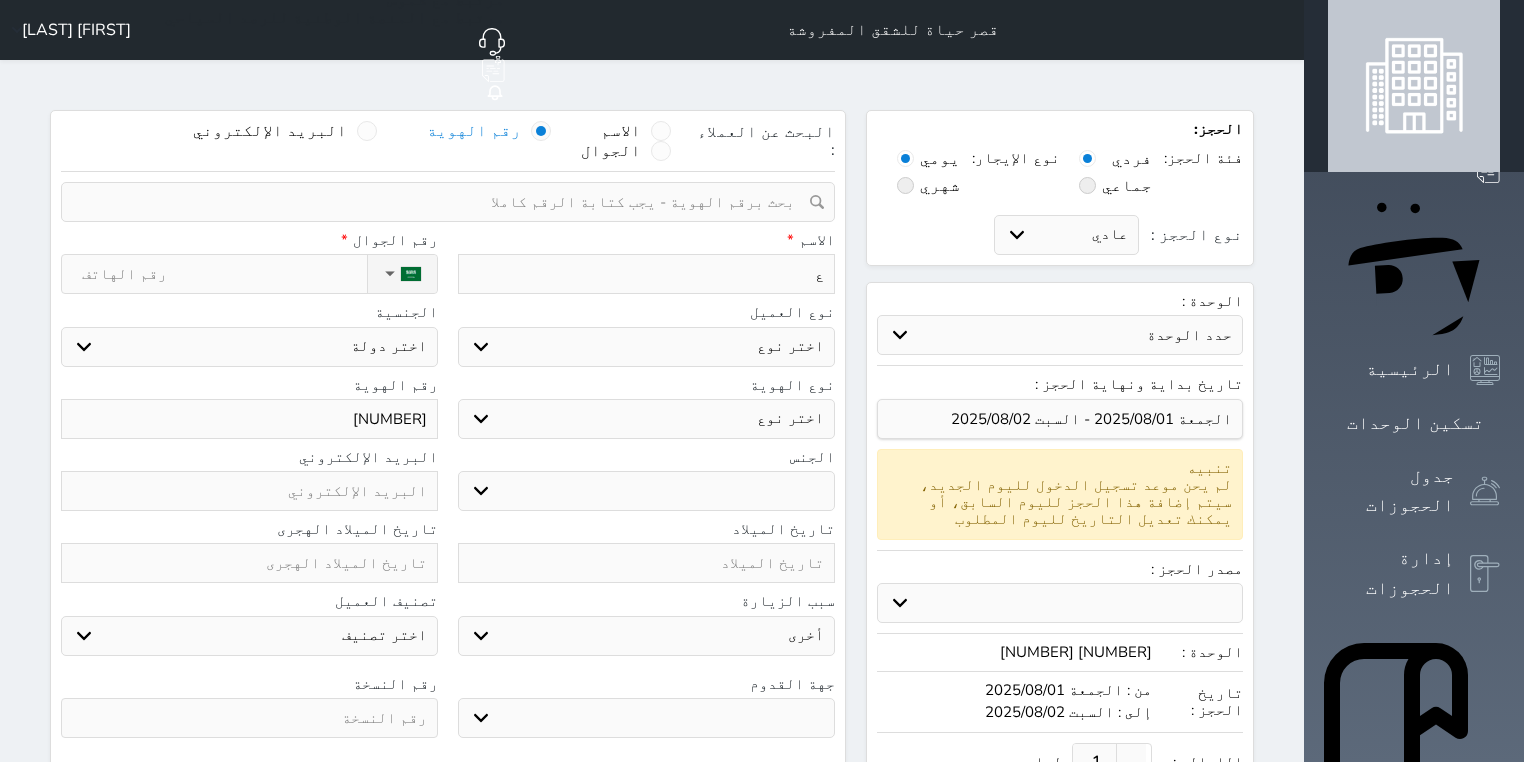 select 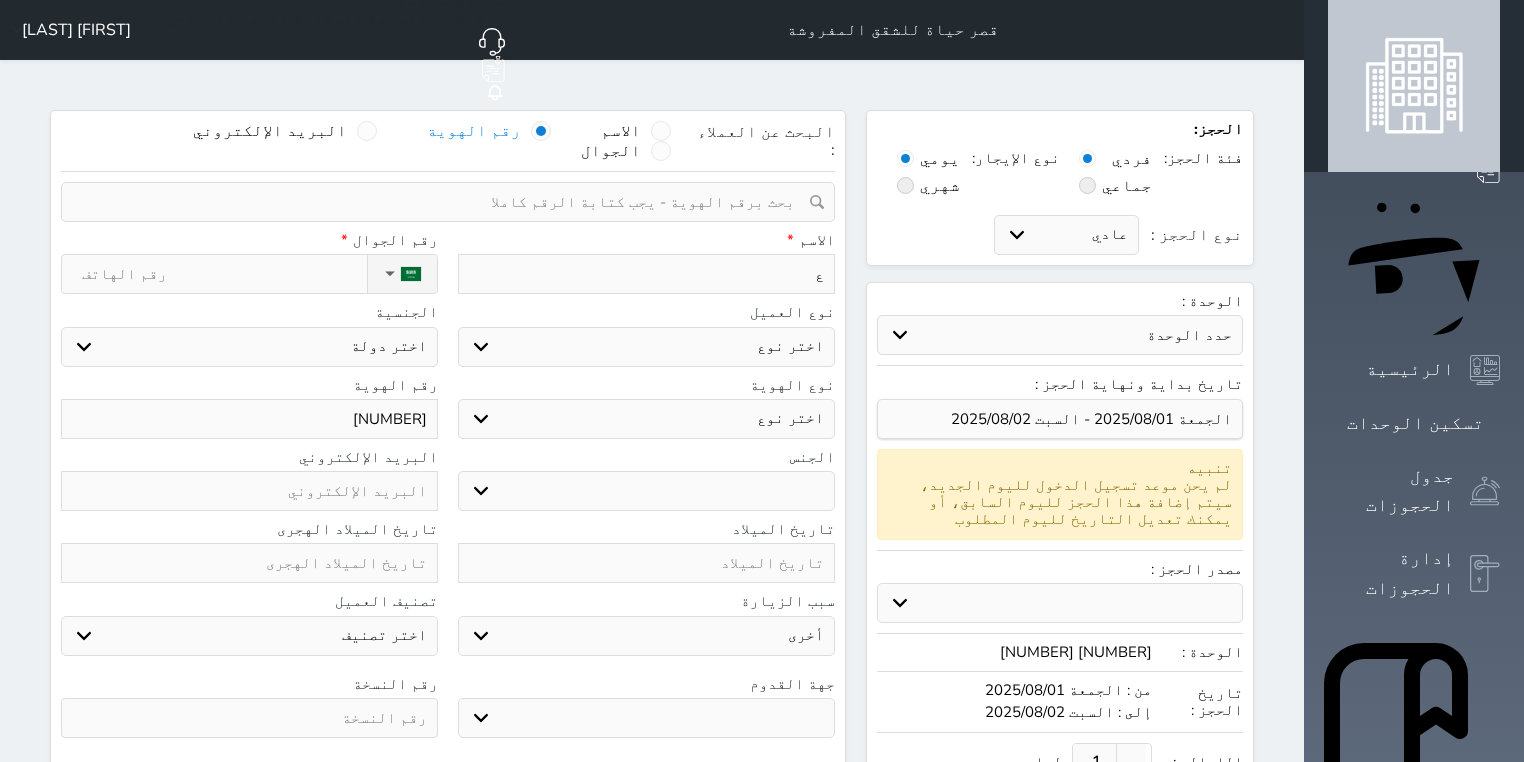 select 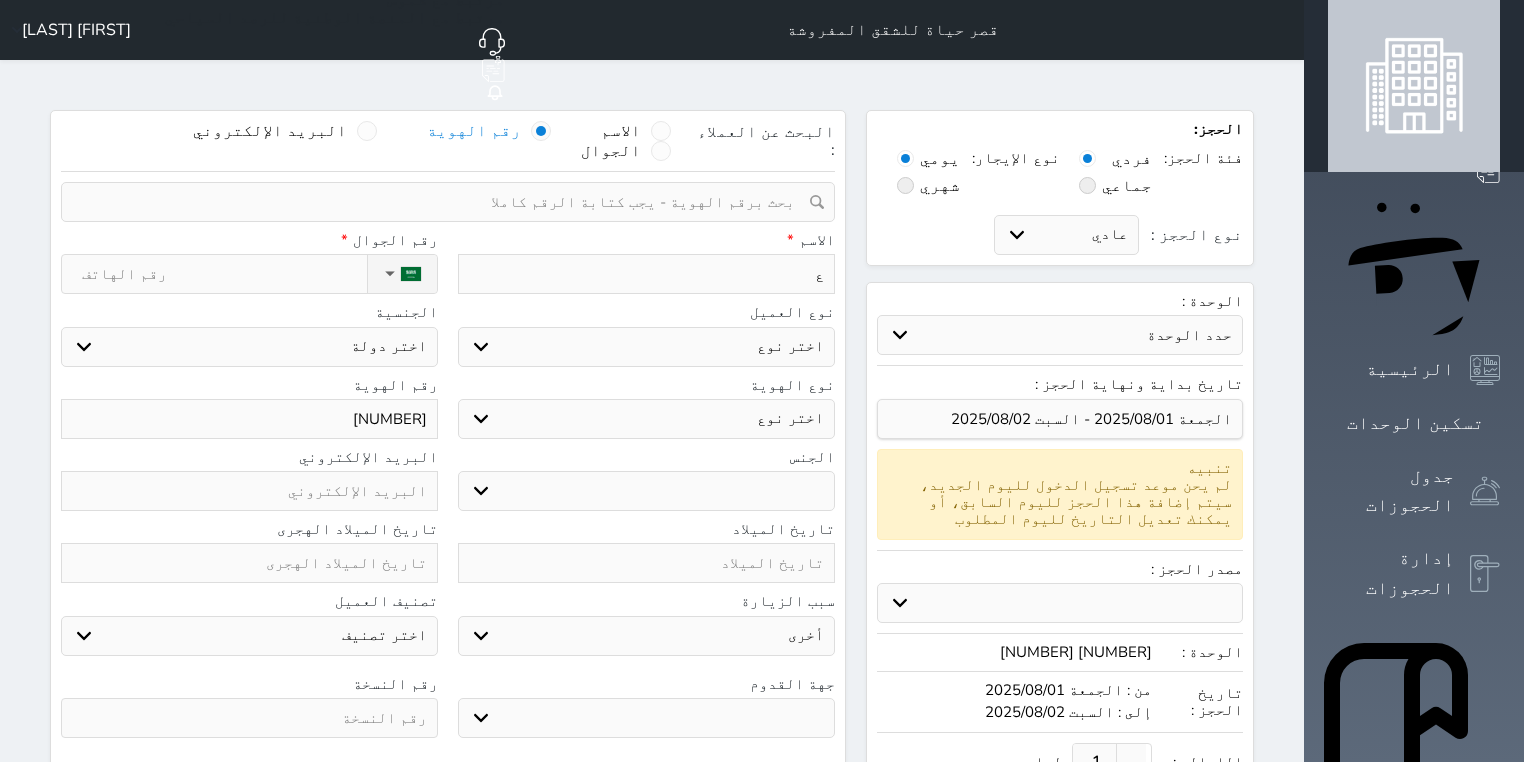 select 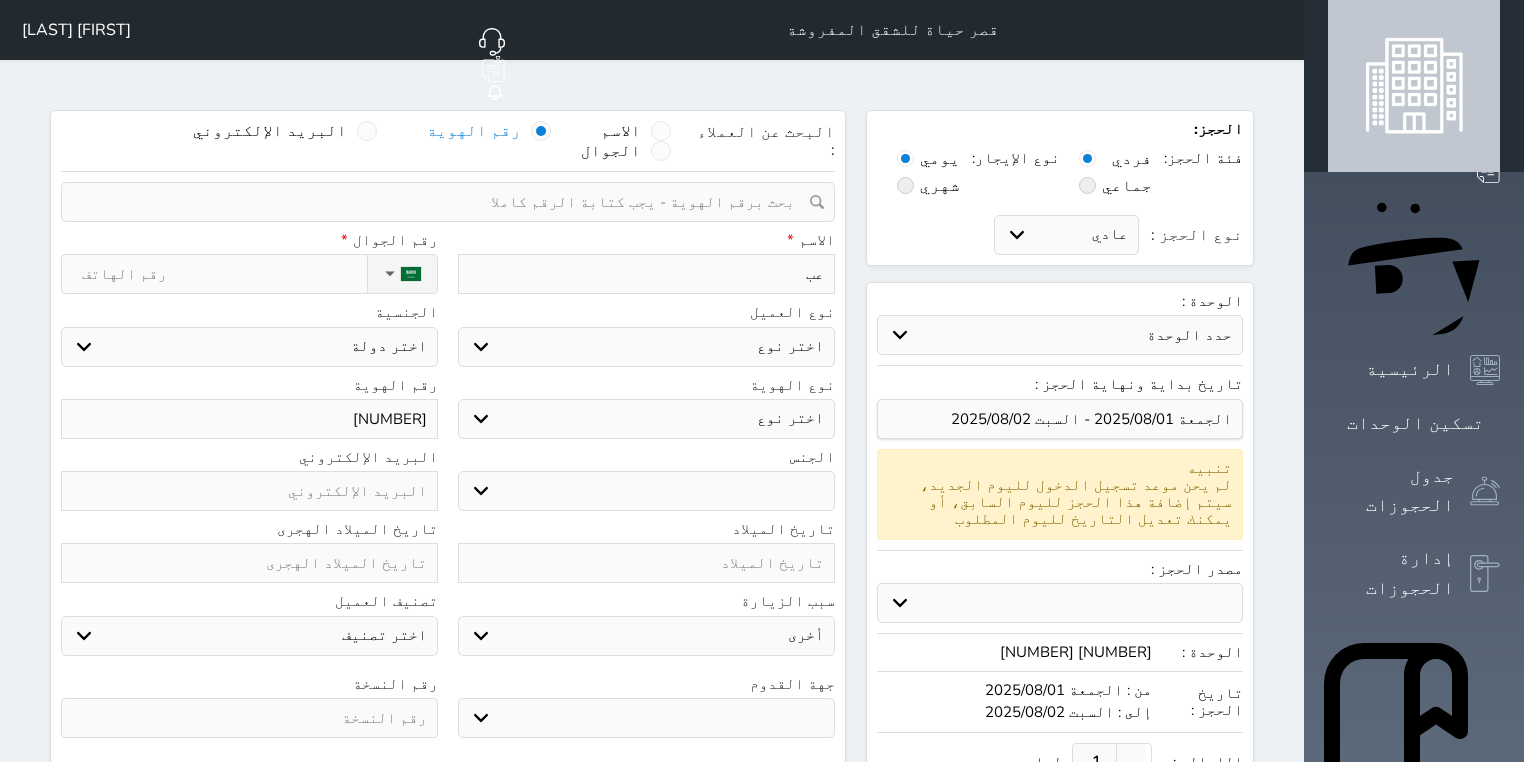 type on "عبد" 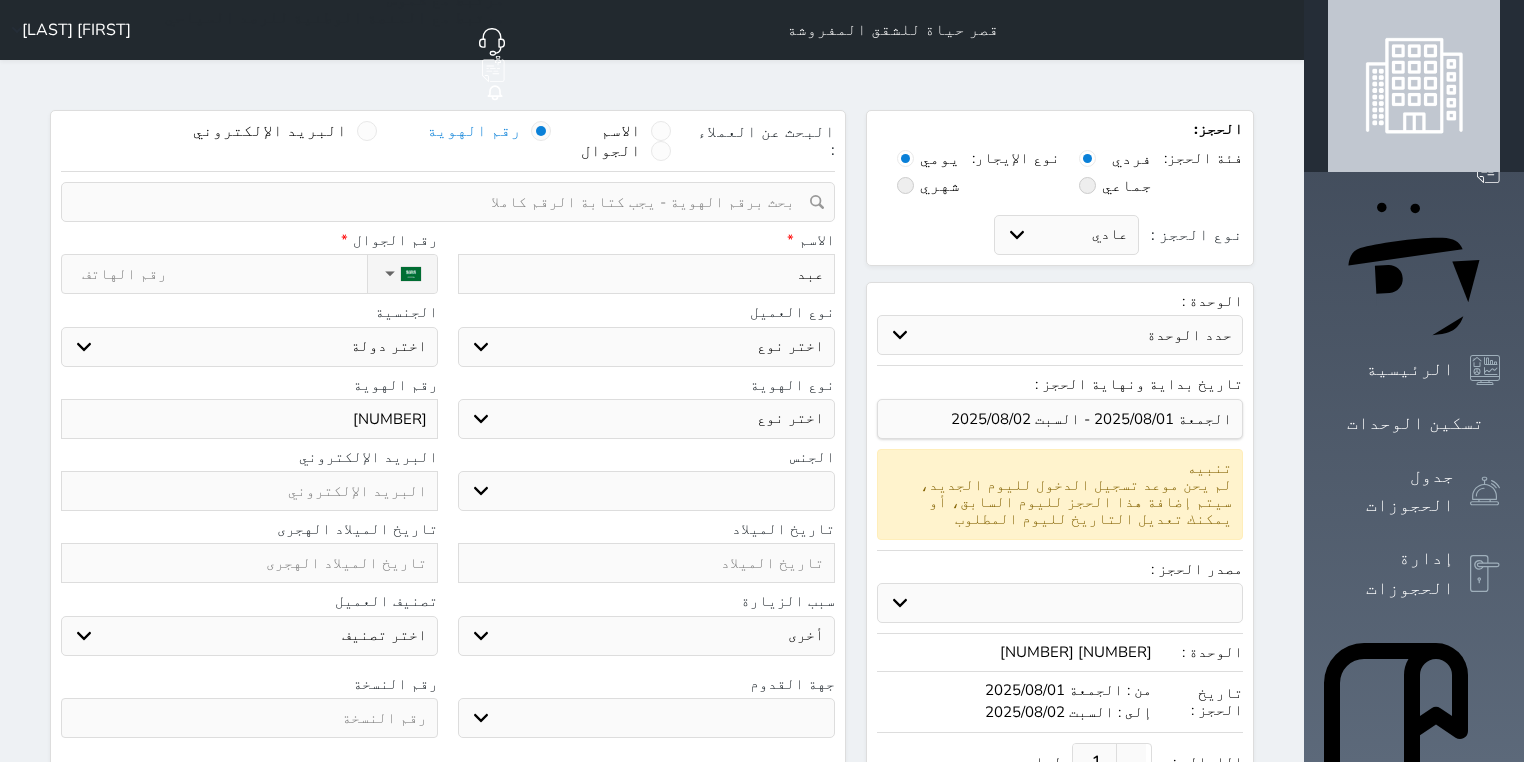 select 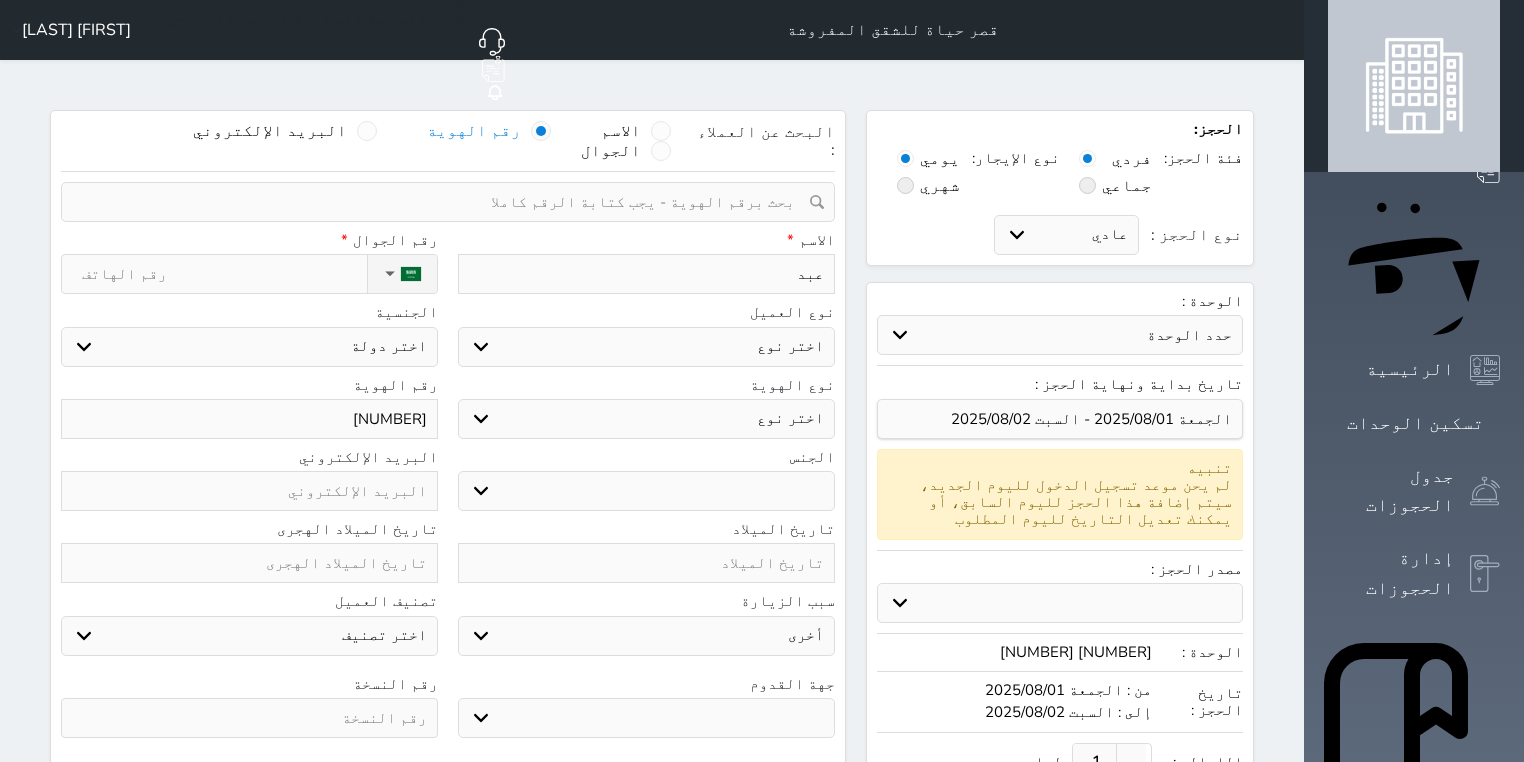 select 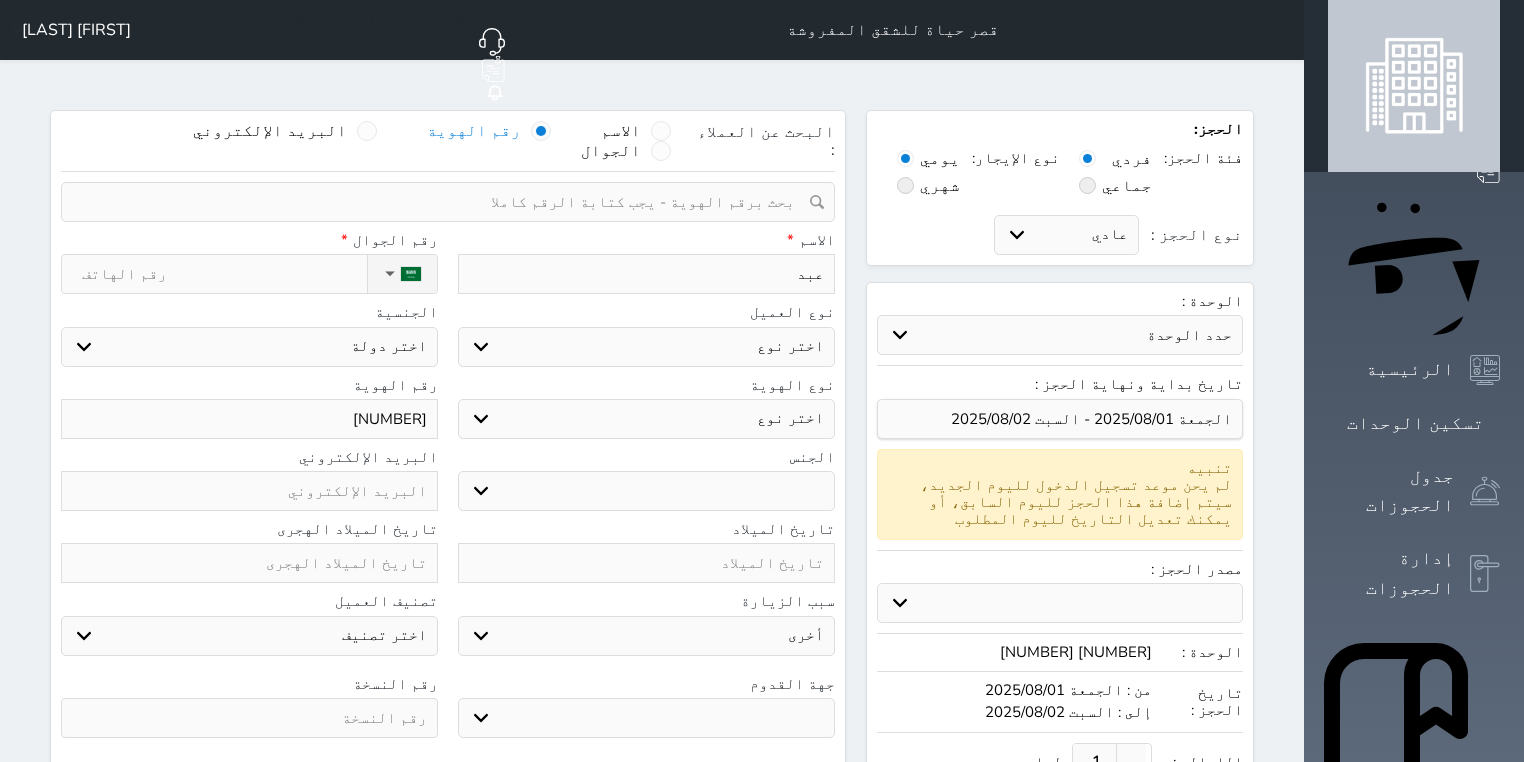select 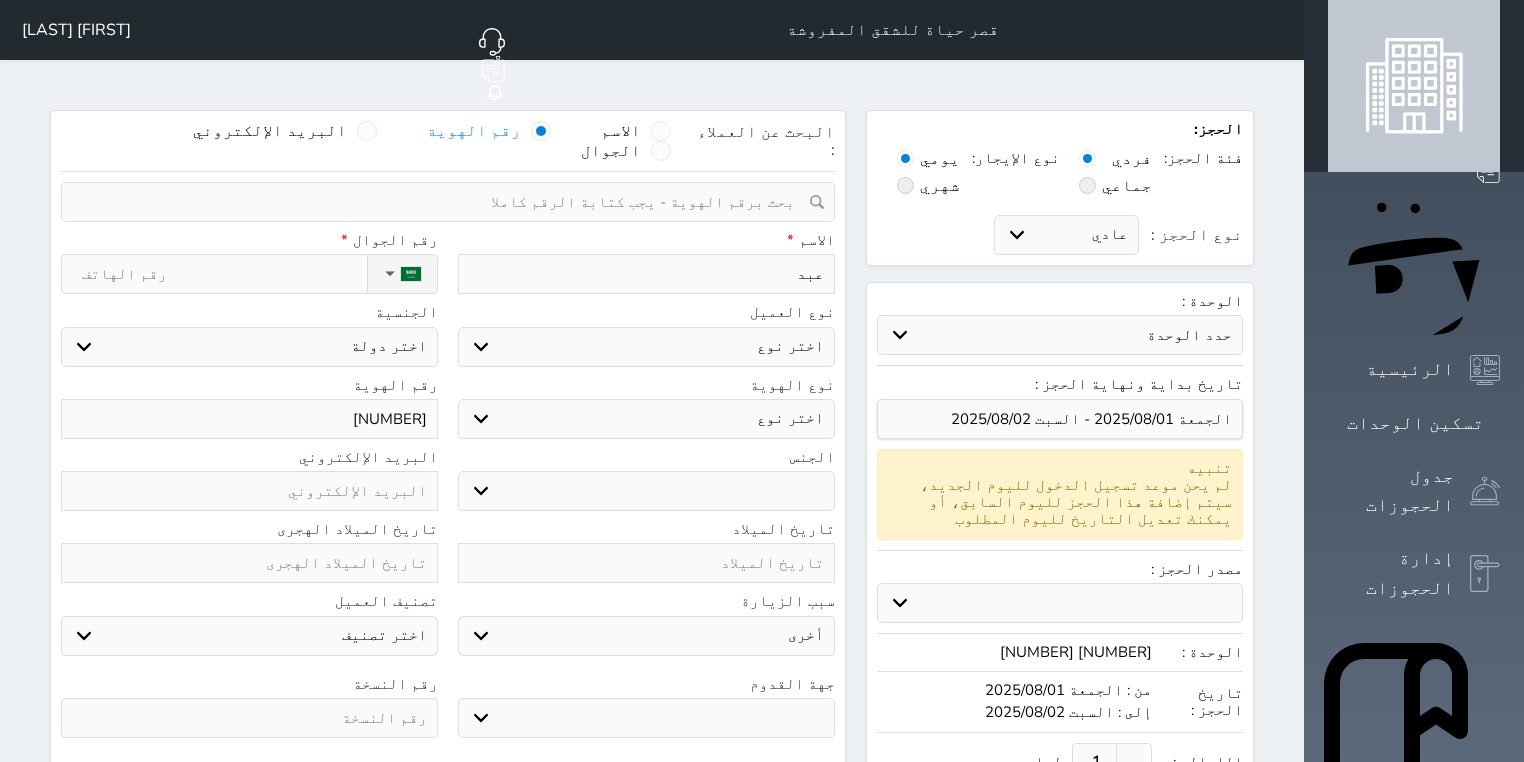 type on "عبدا" 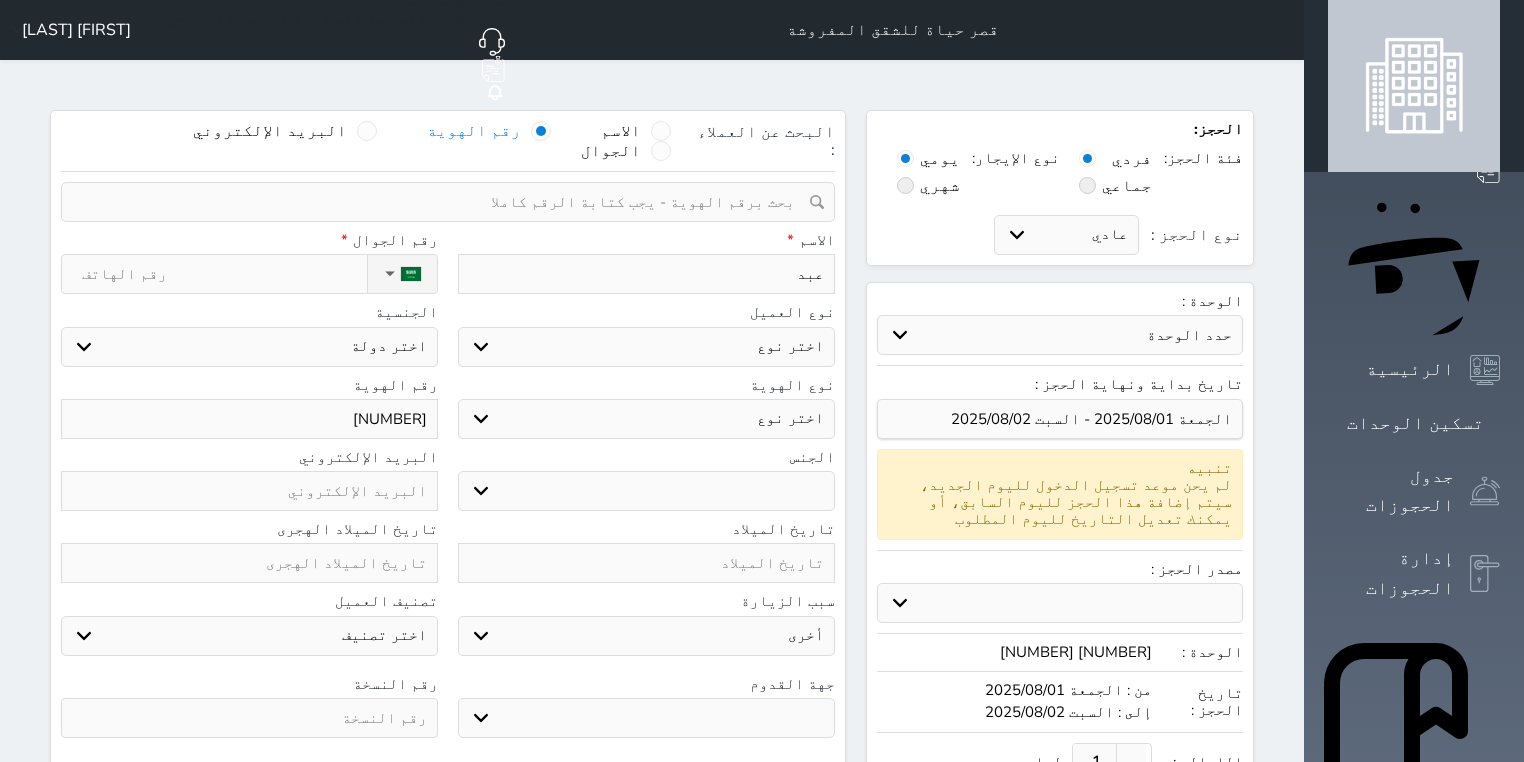select 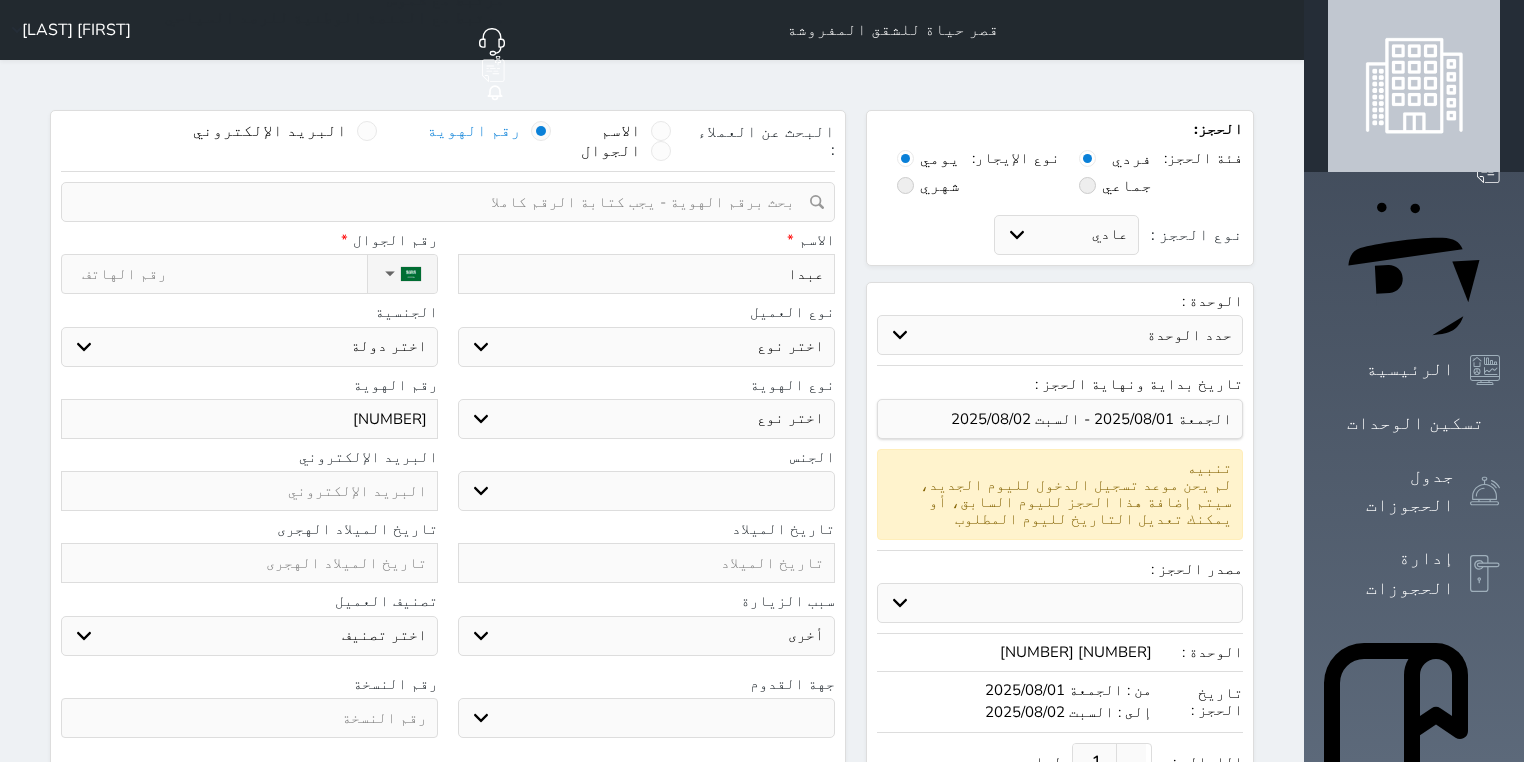 type on "عبدال" 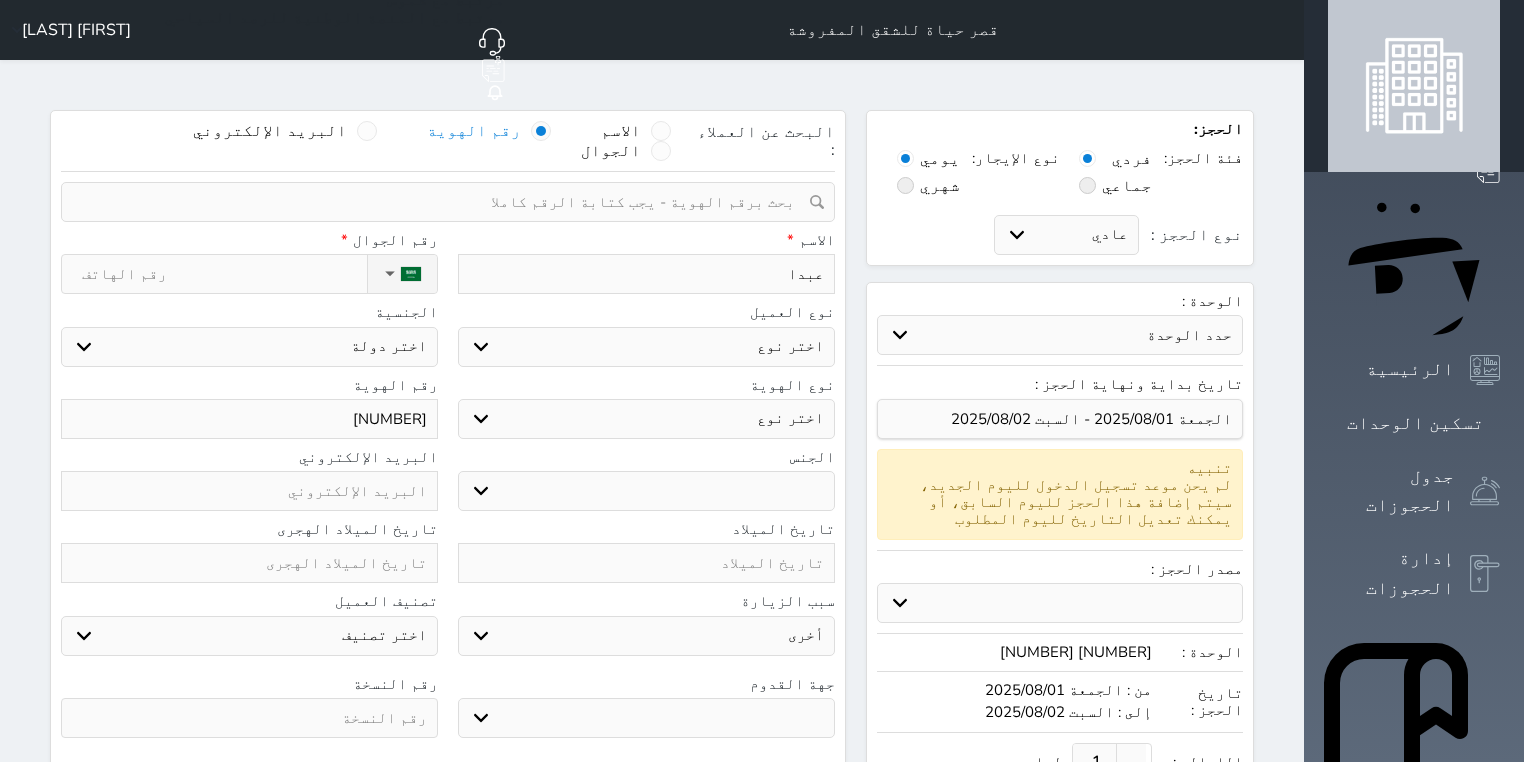 select 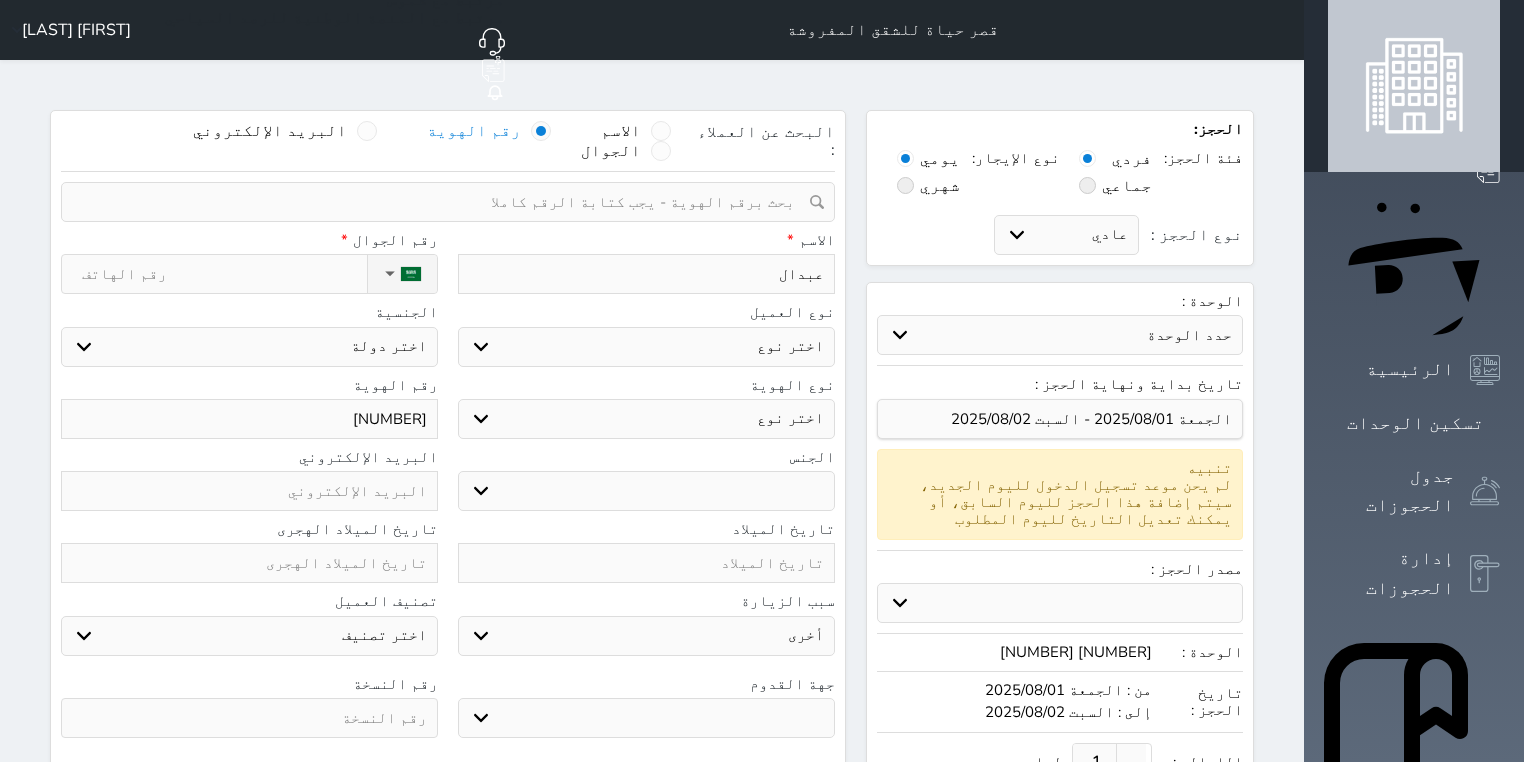 type on "[NAME]" 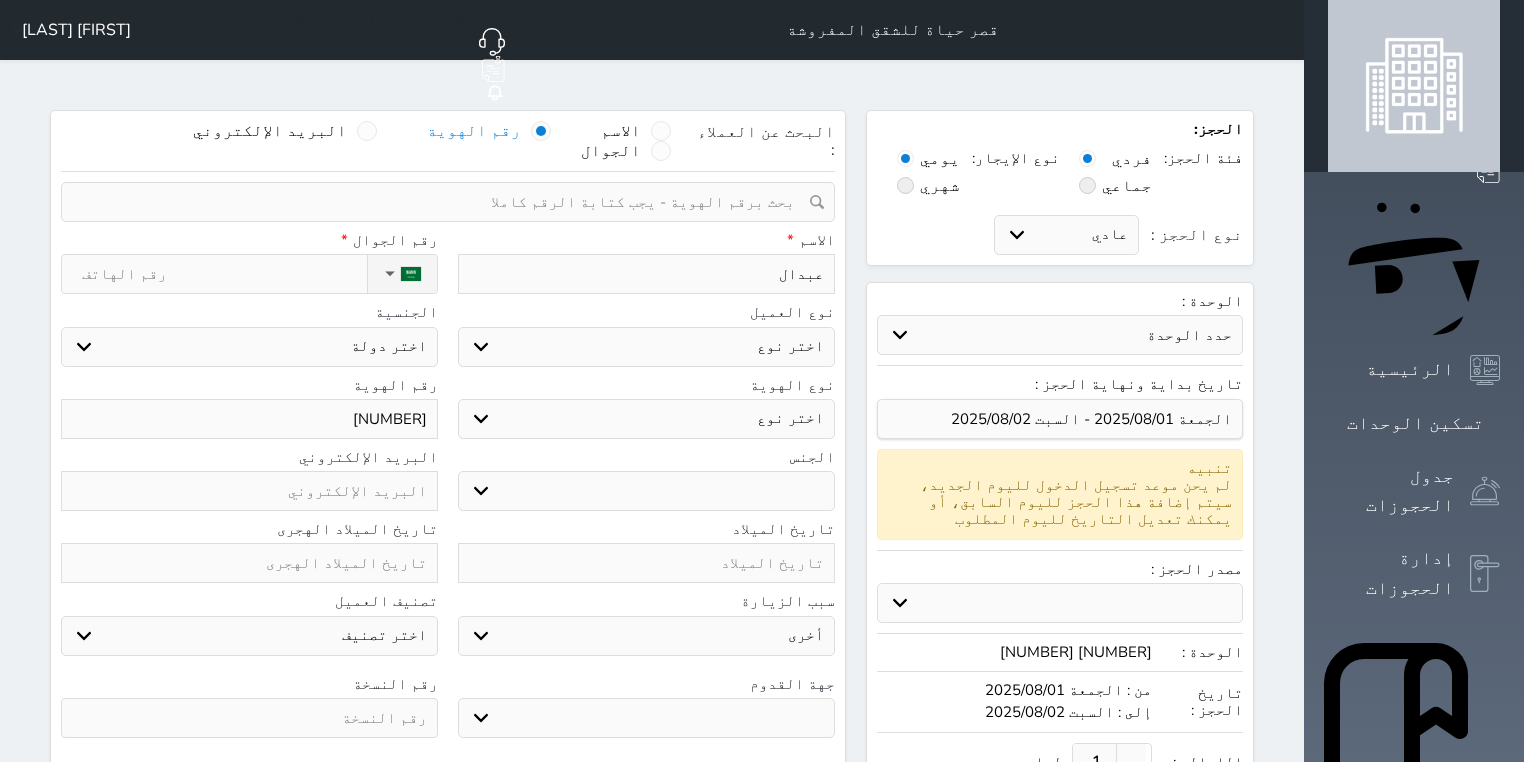 select 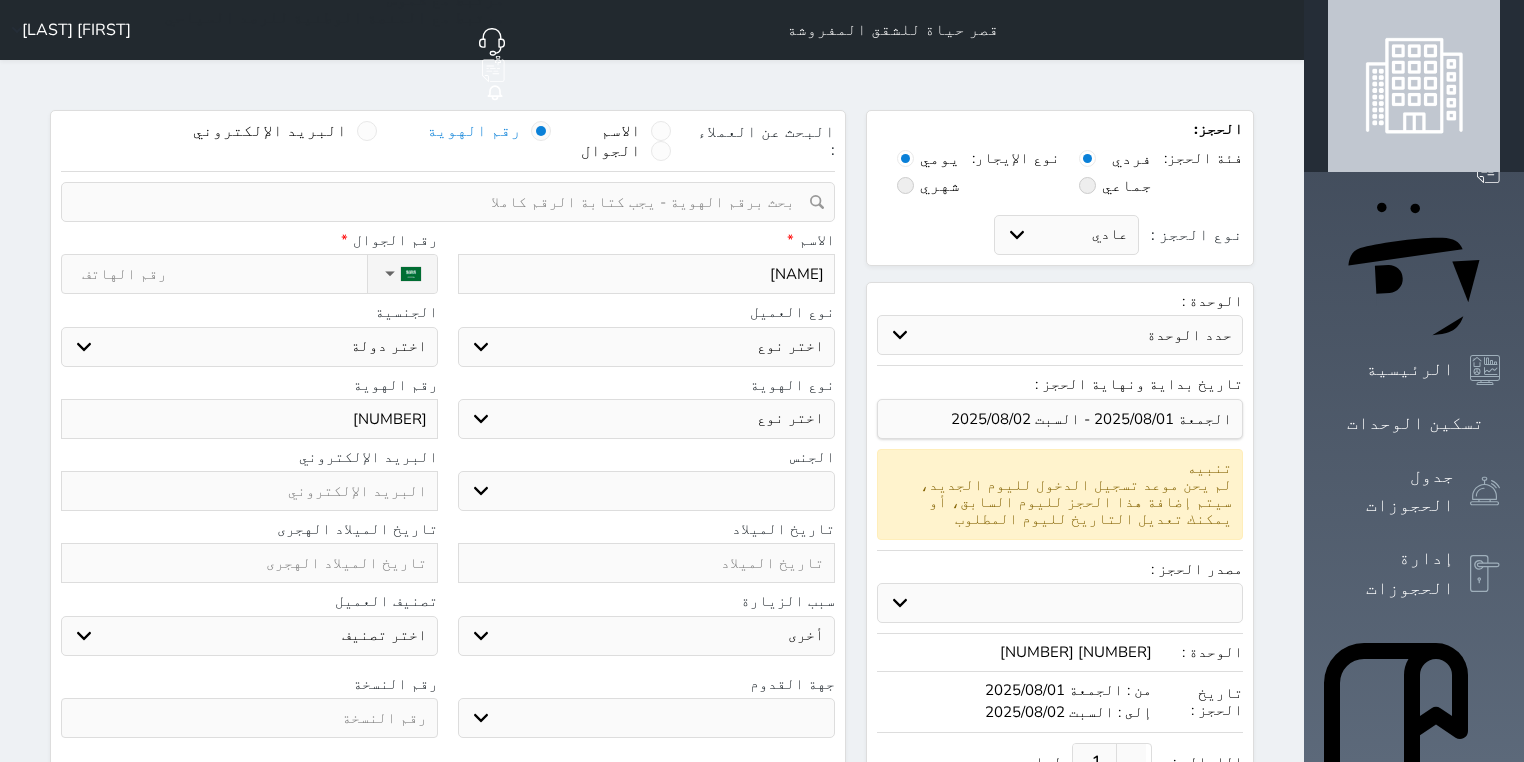 type on "عبدالعز" 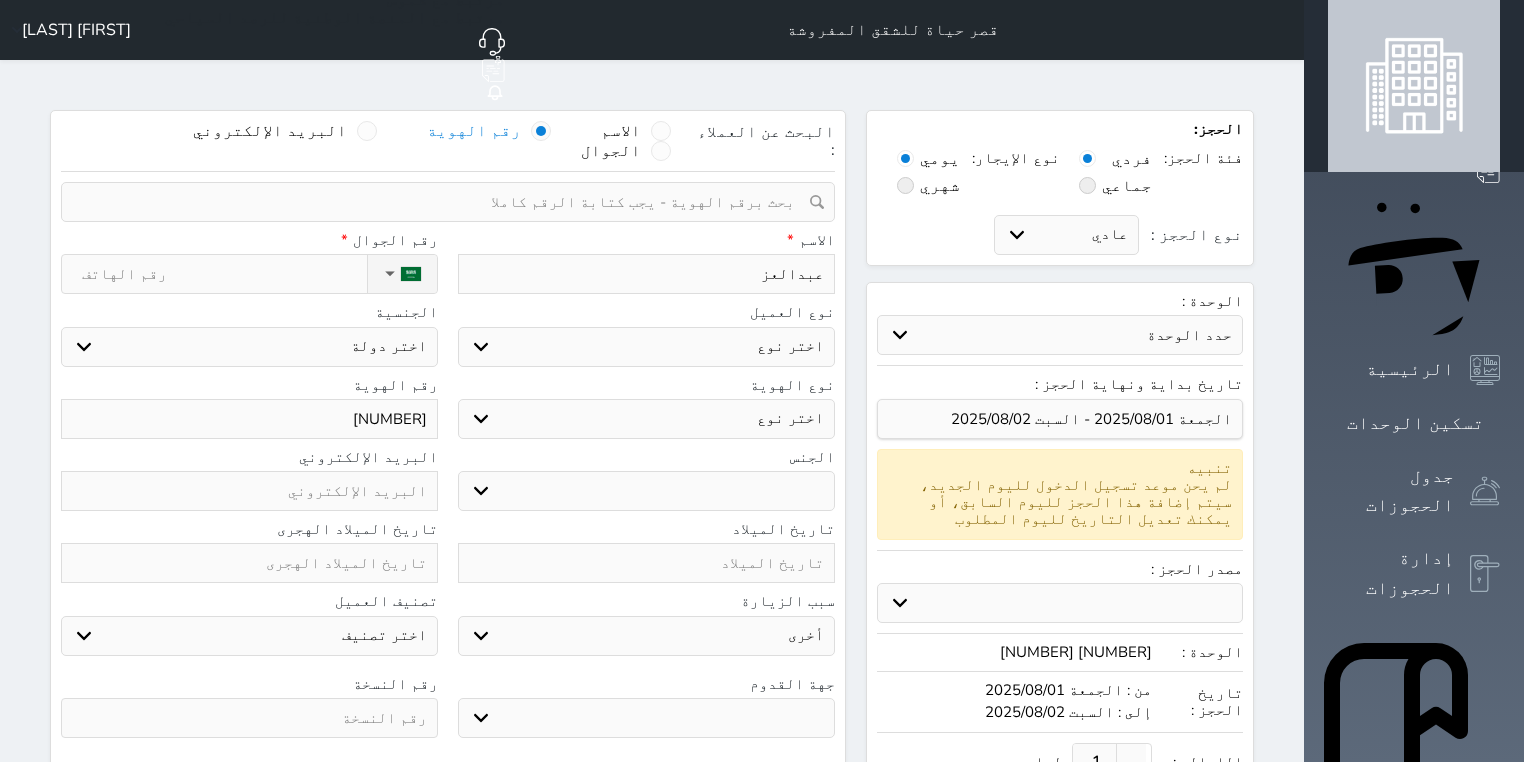select 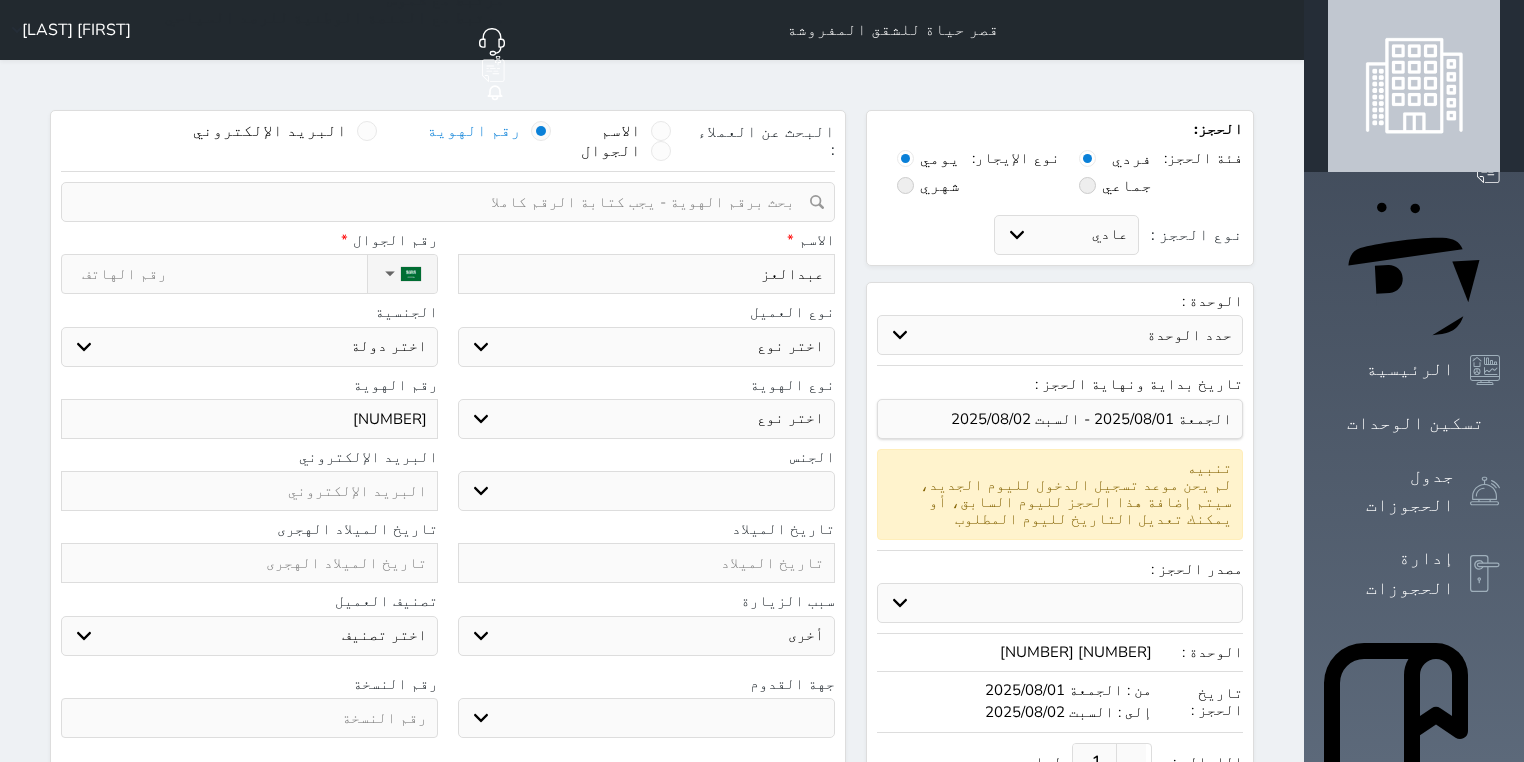 type on "[NAME]" 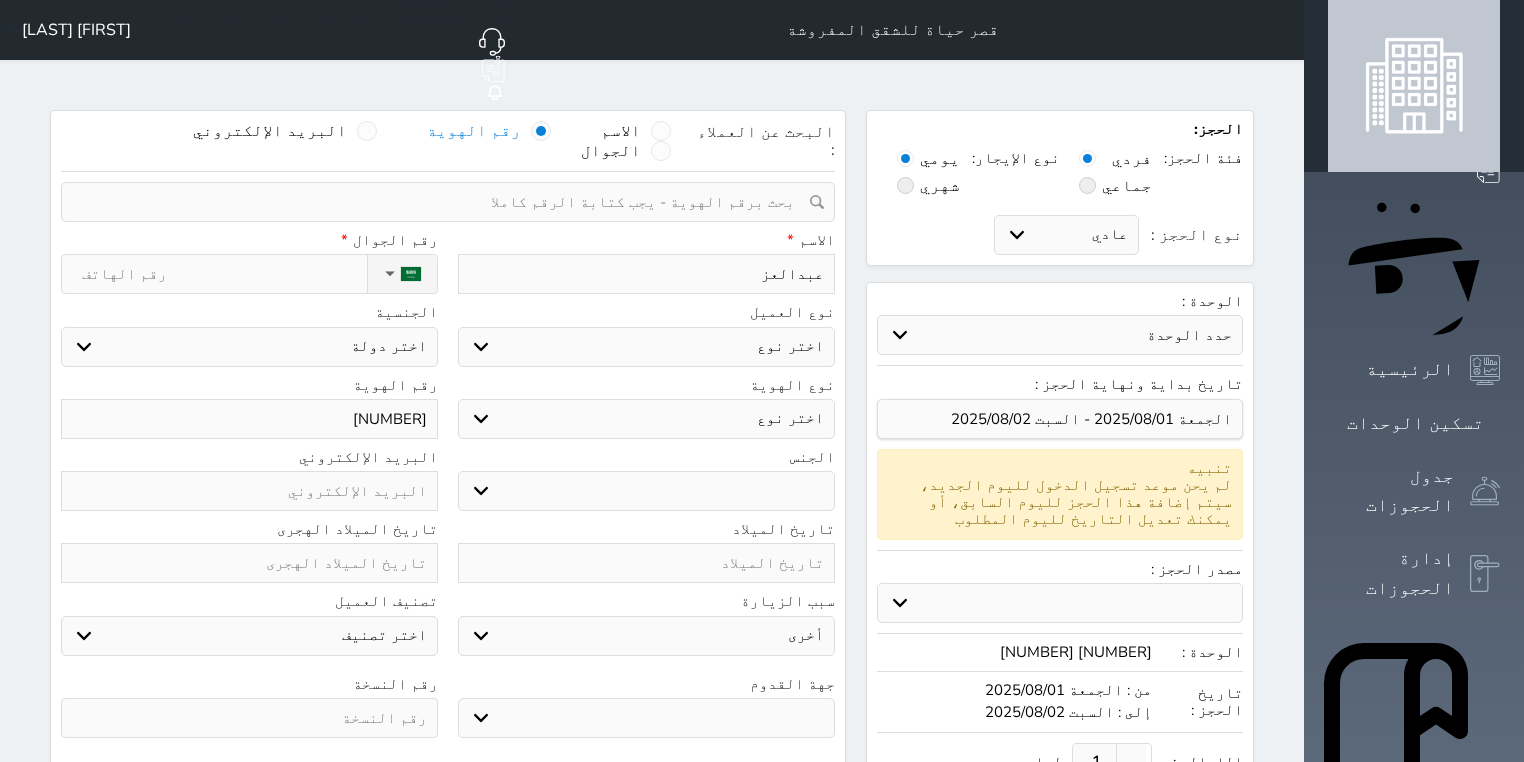 select 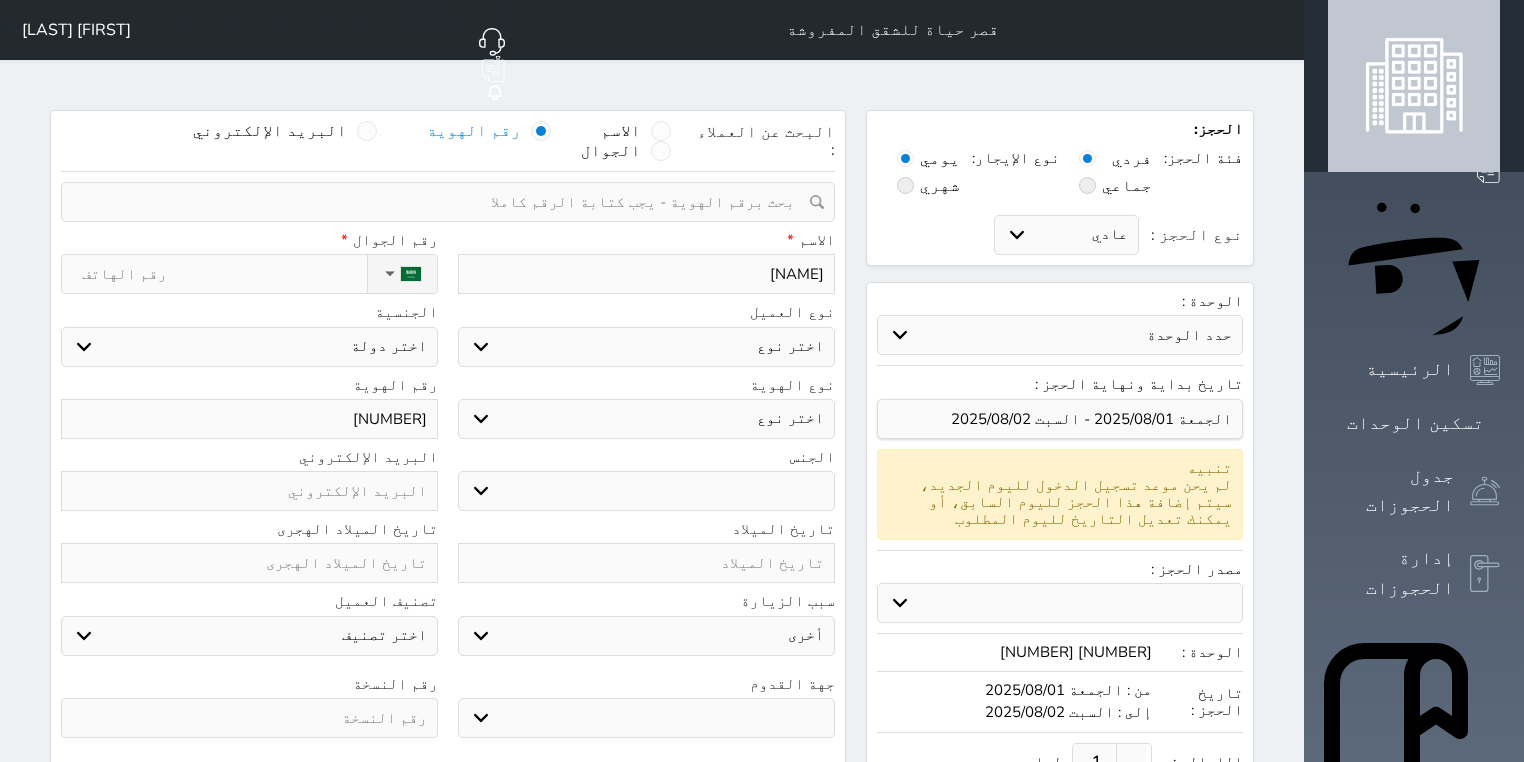 type on "[NAME]" 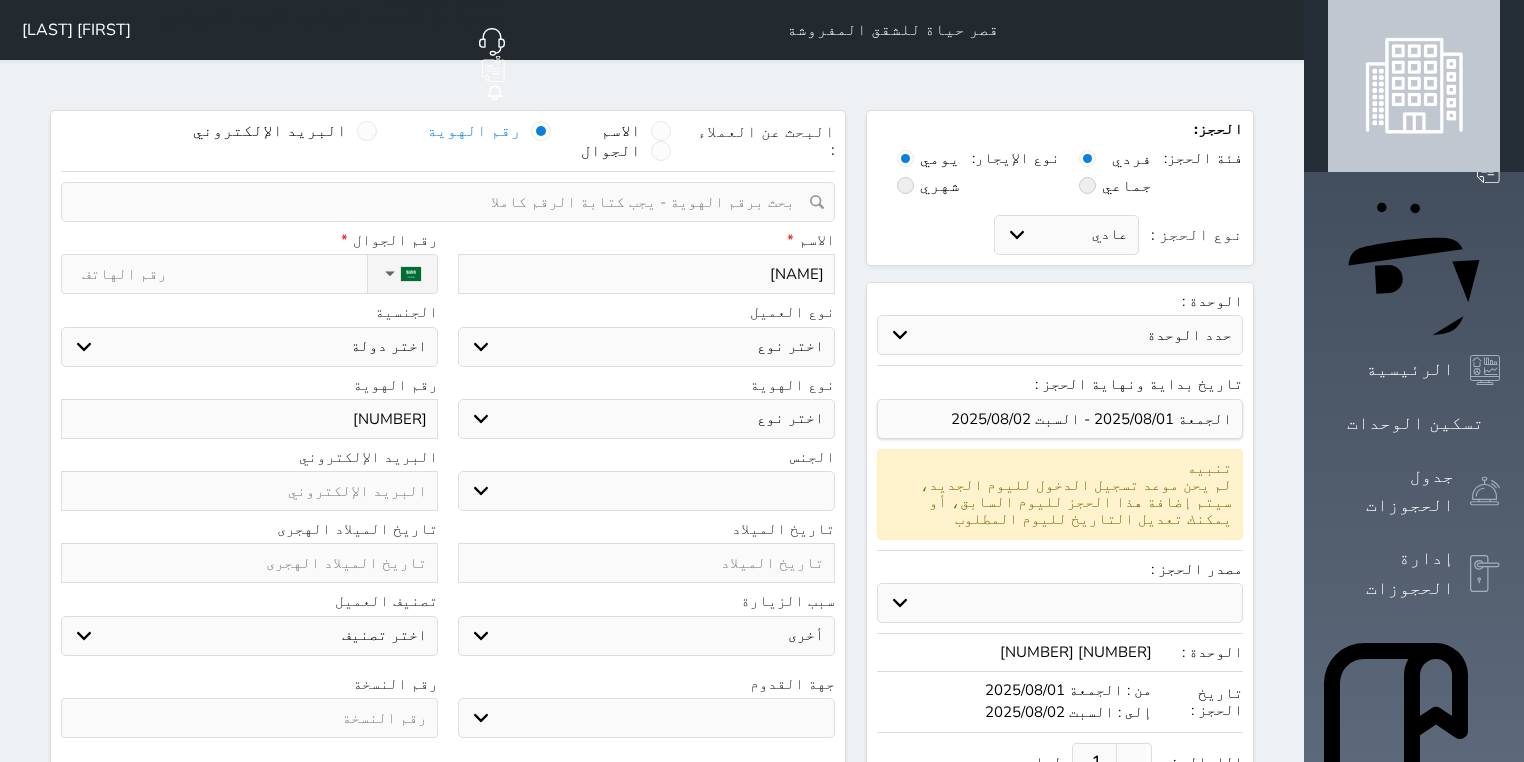 select 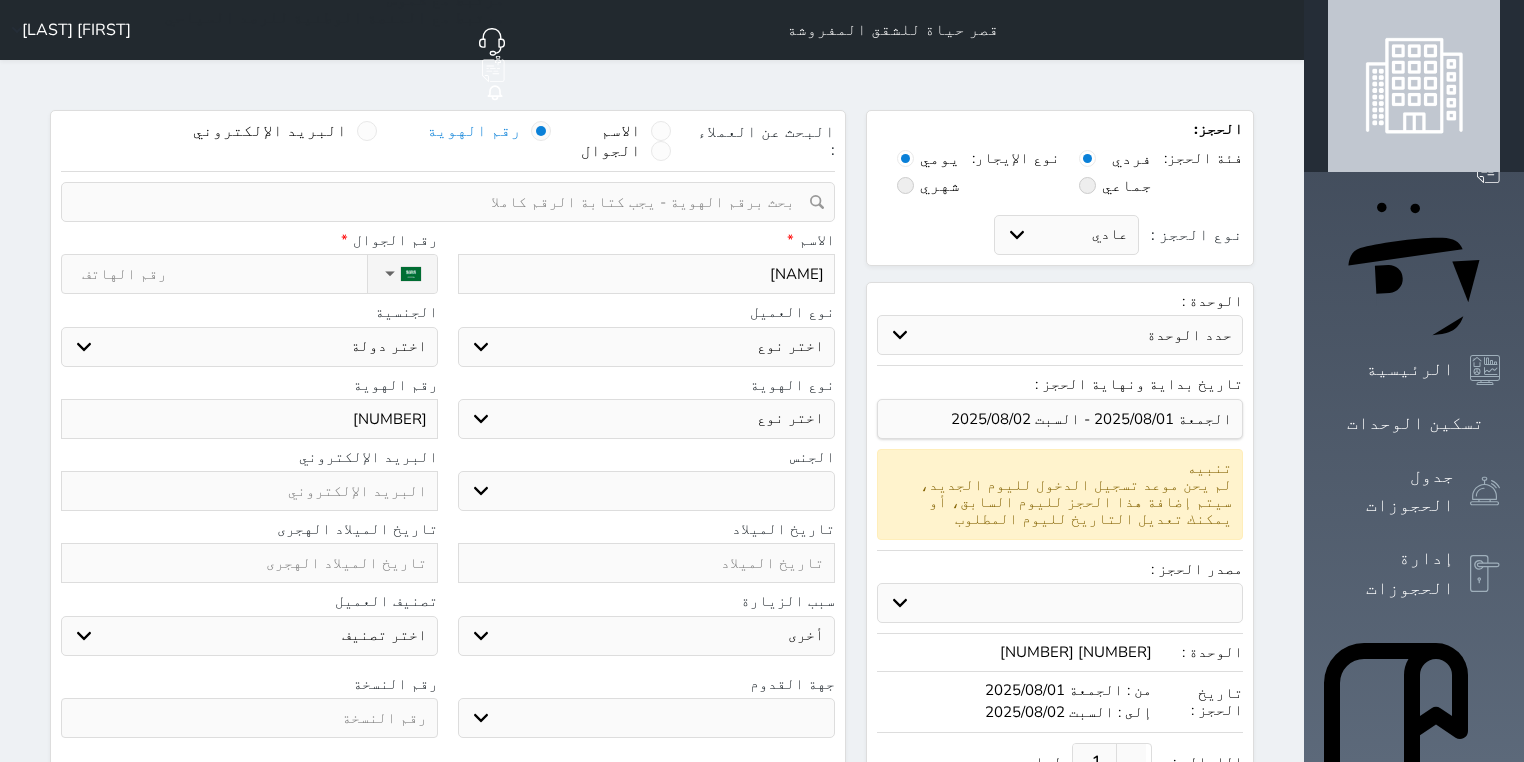 select 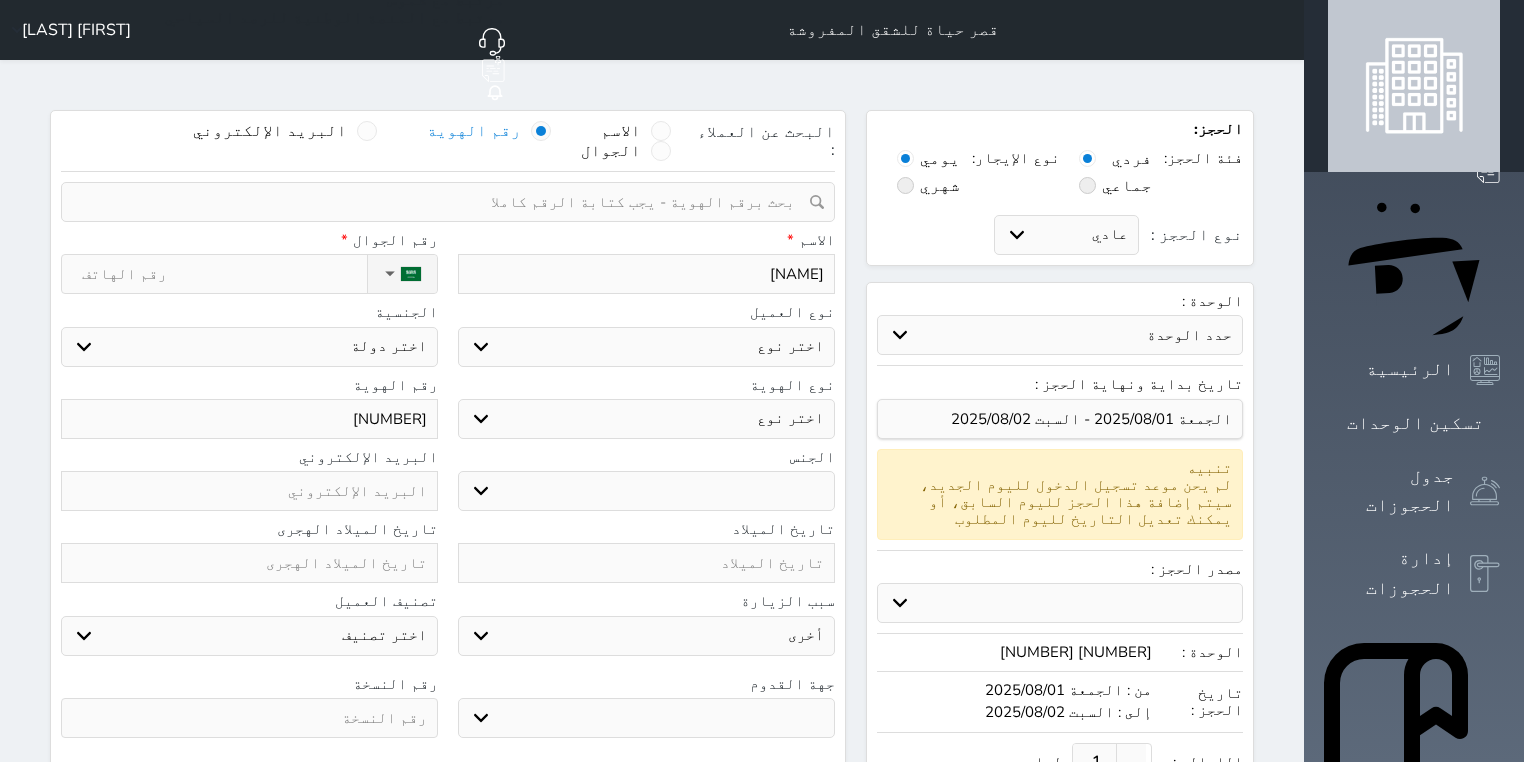 type on "[NAME]" 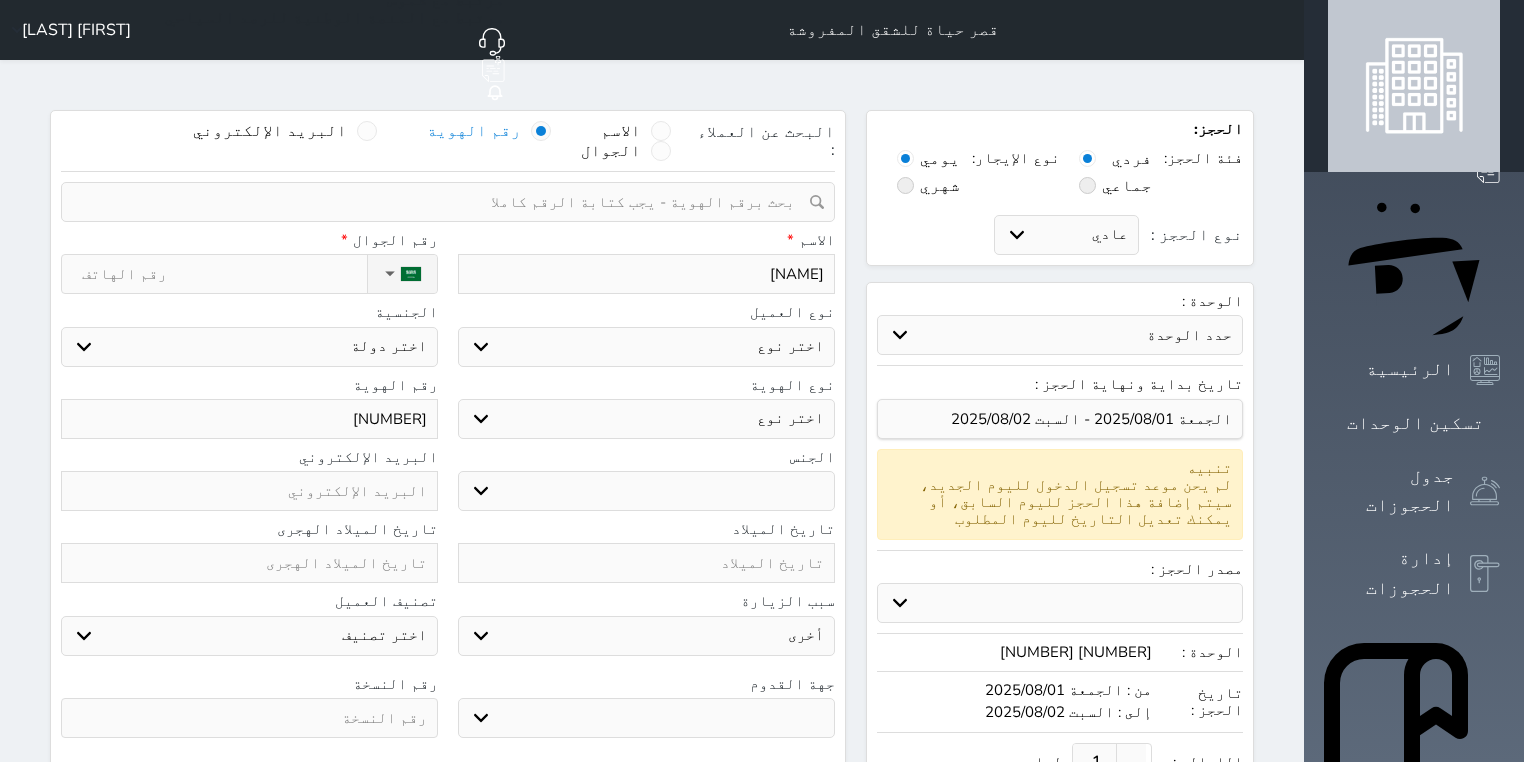 select 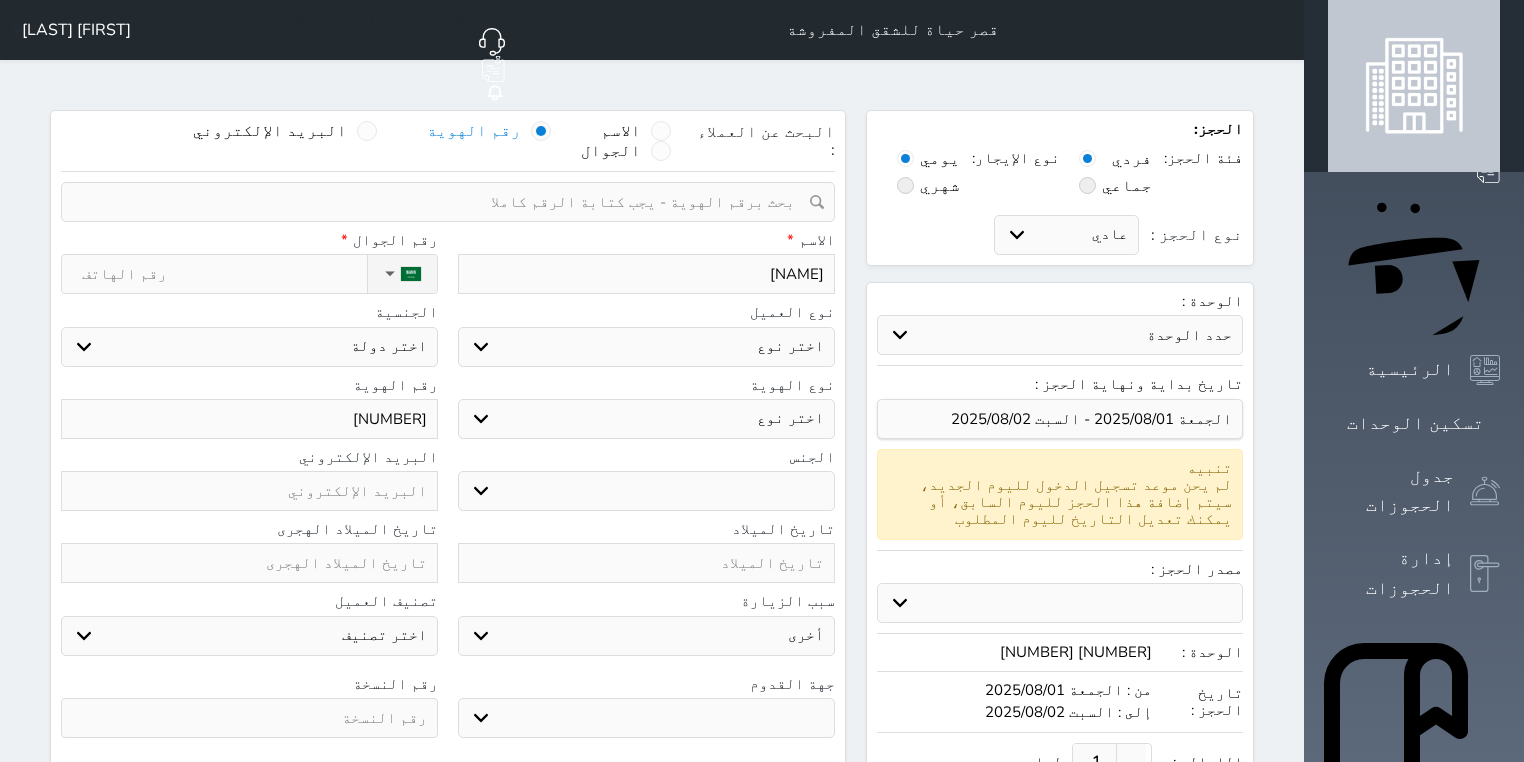 select 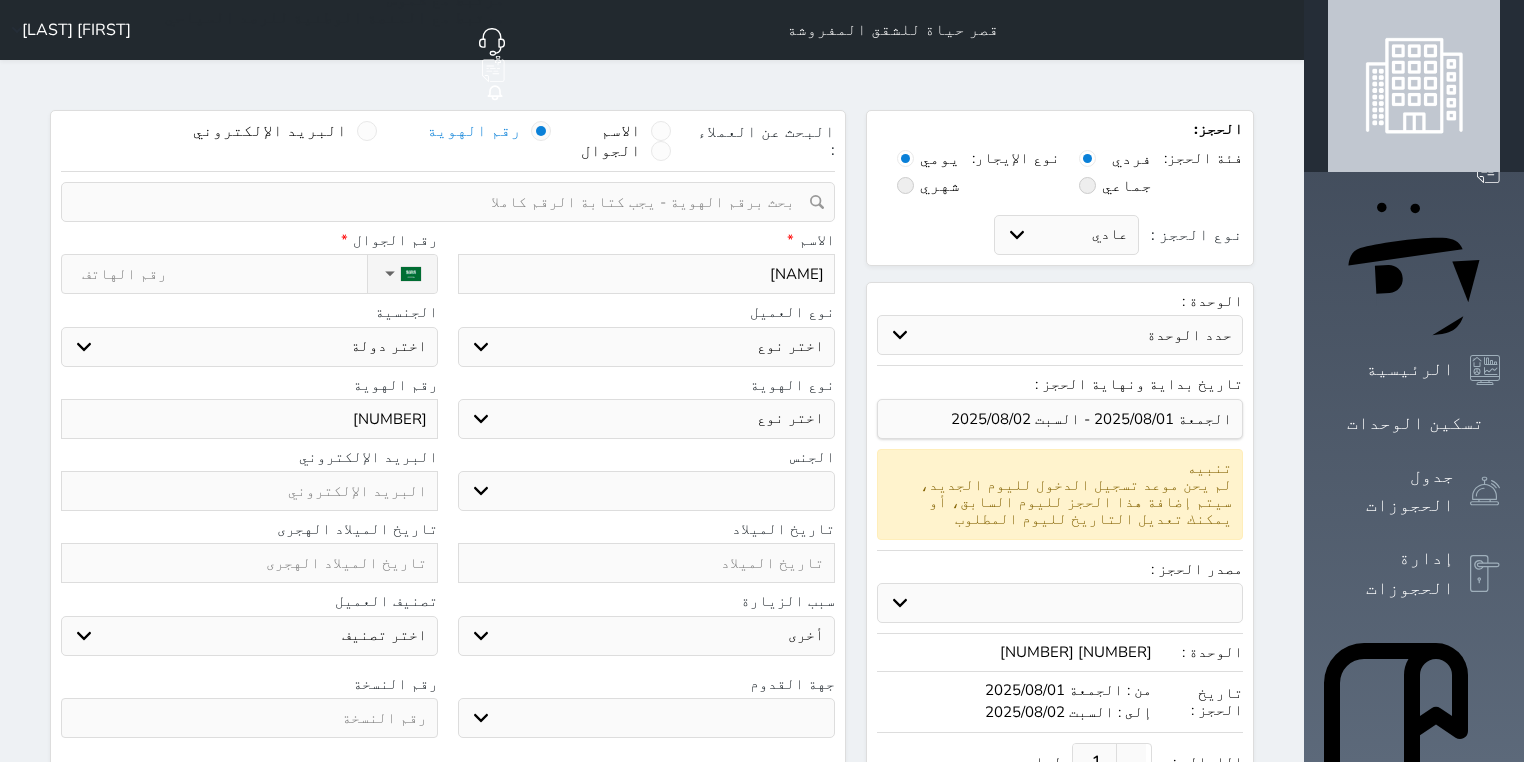 select 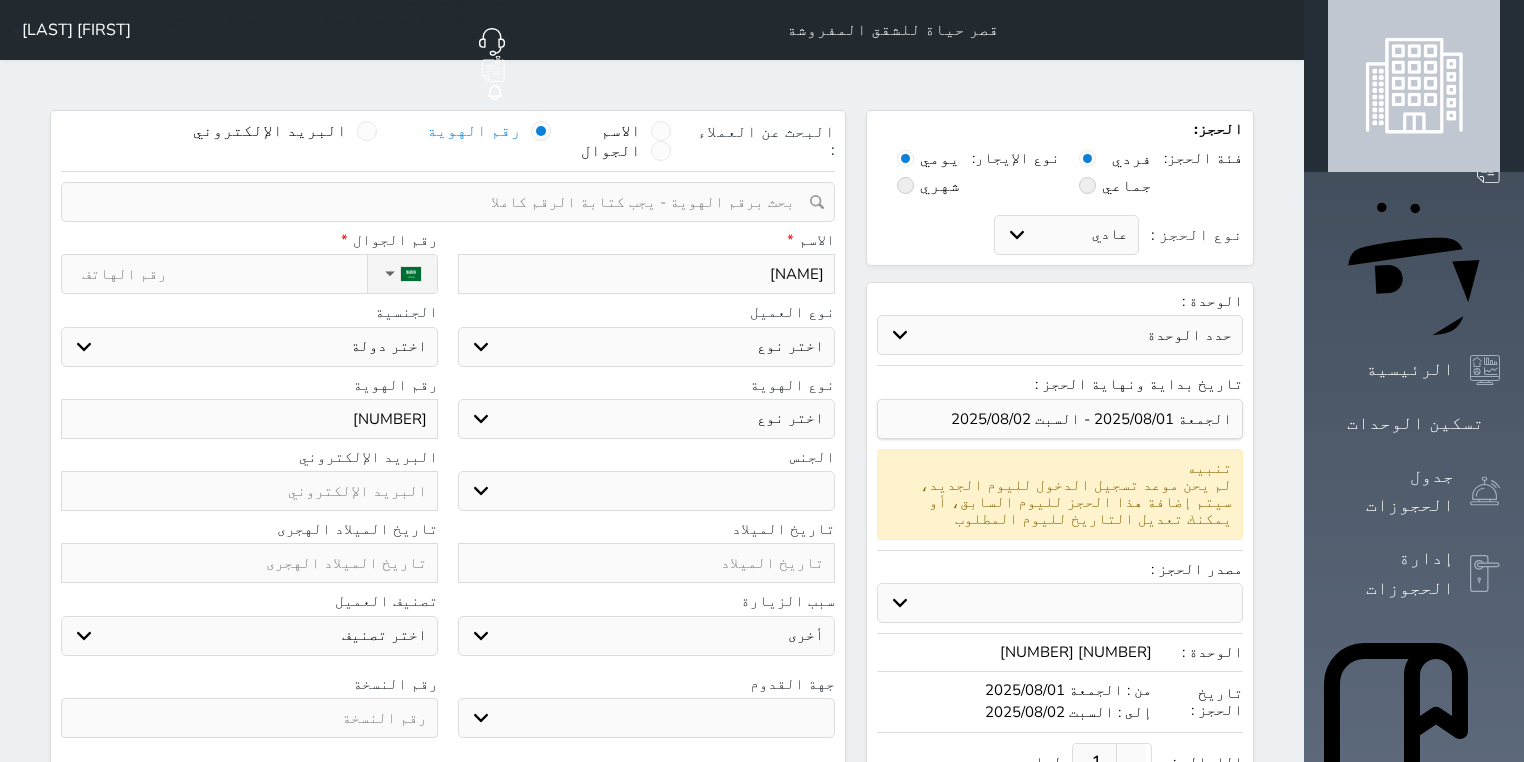 select 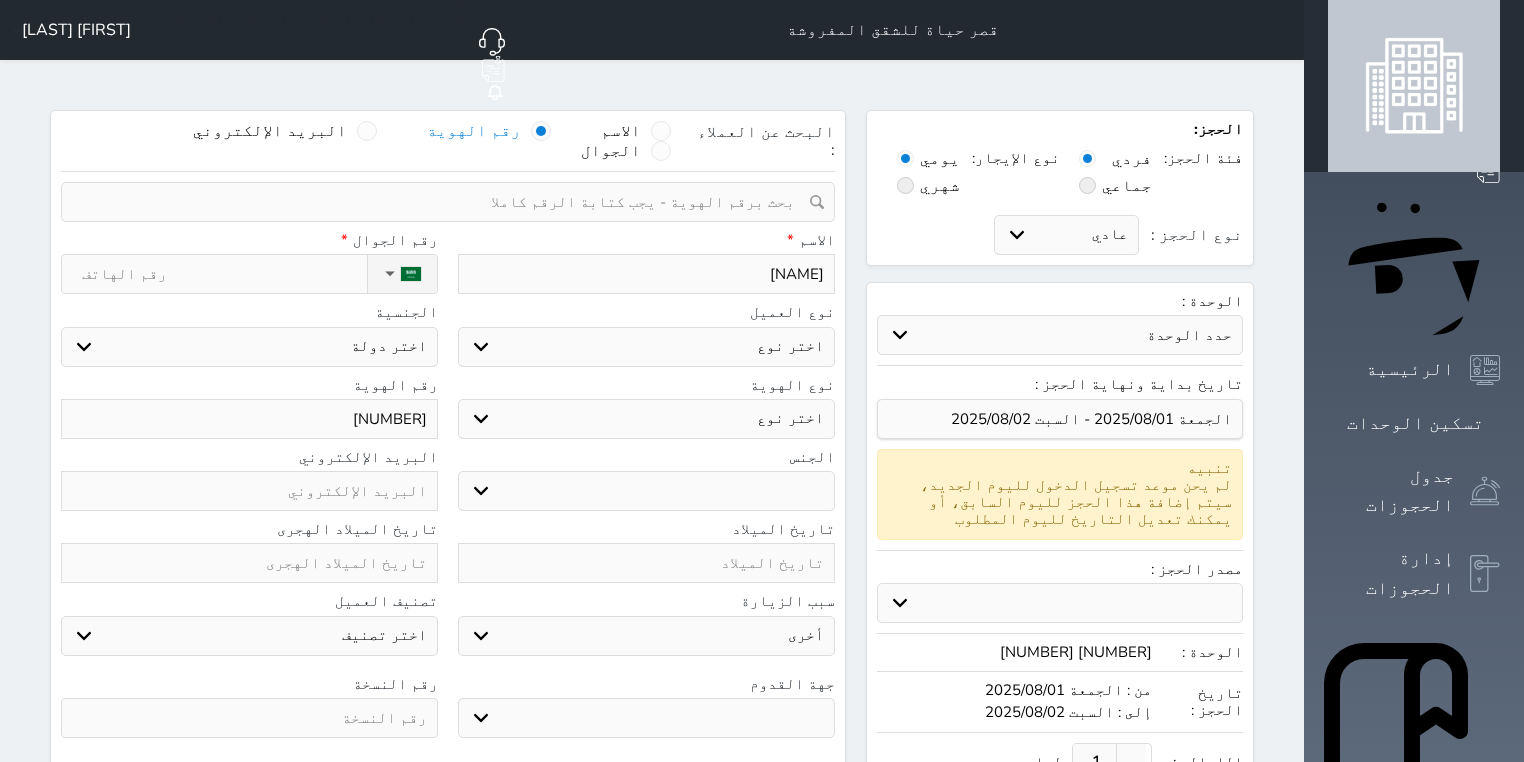 type on "[NAME]" 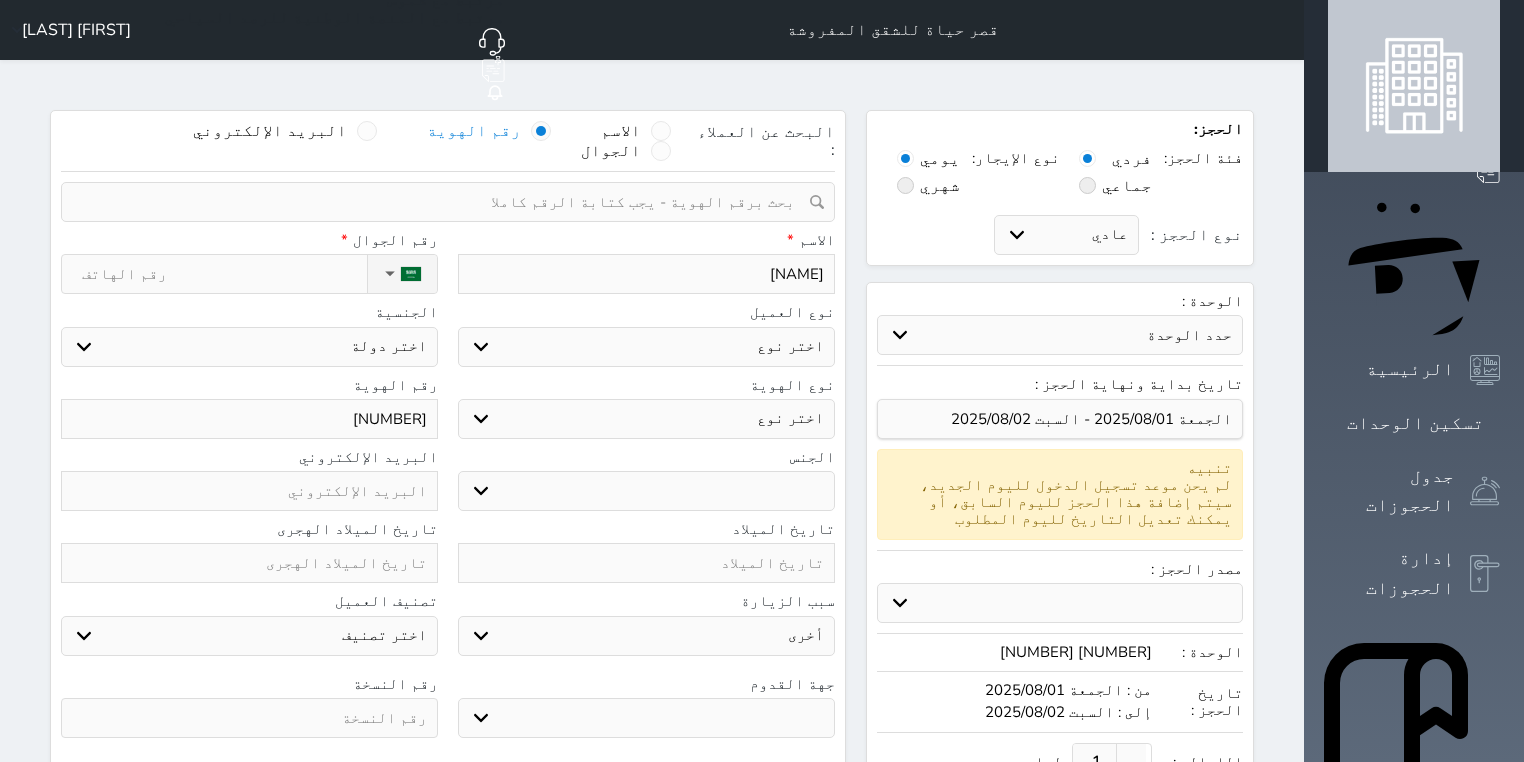 select 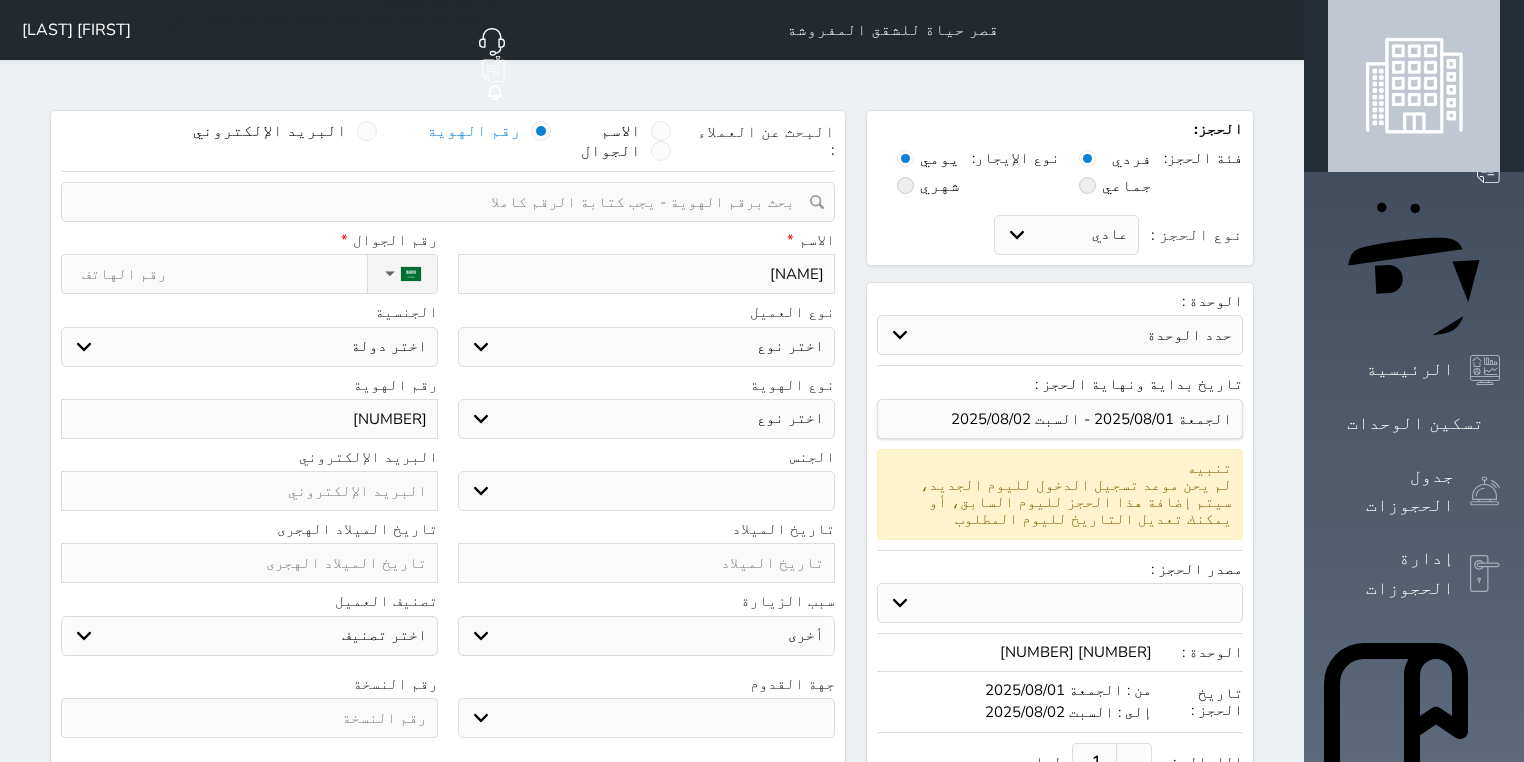 select 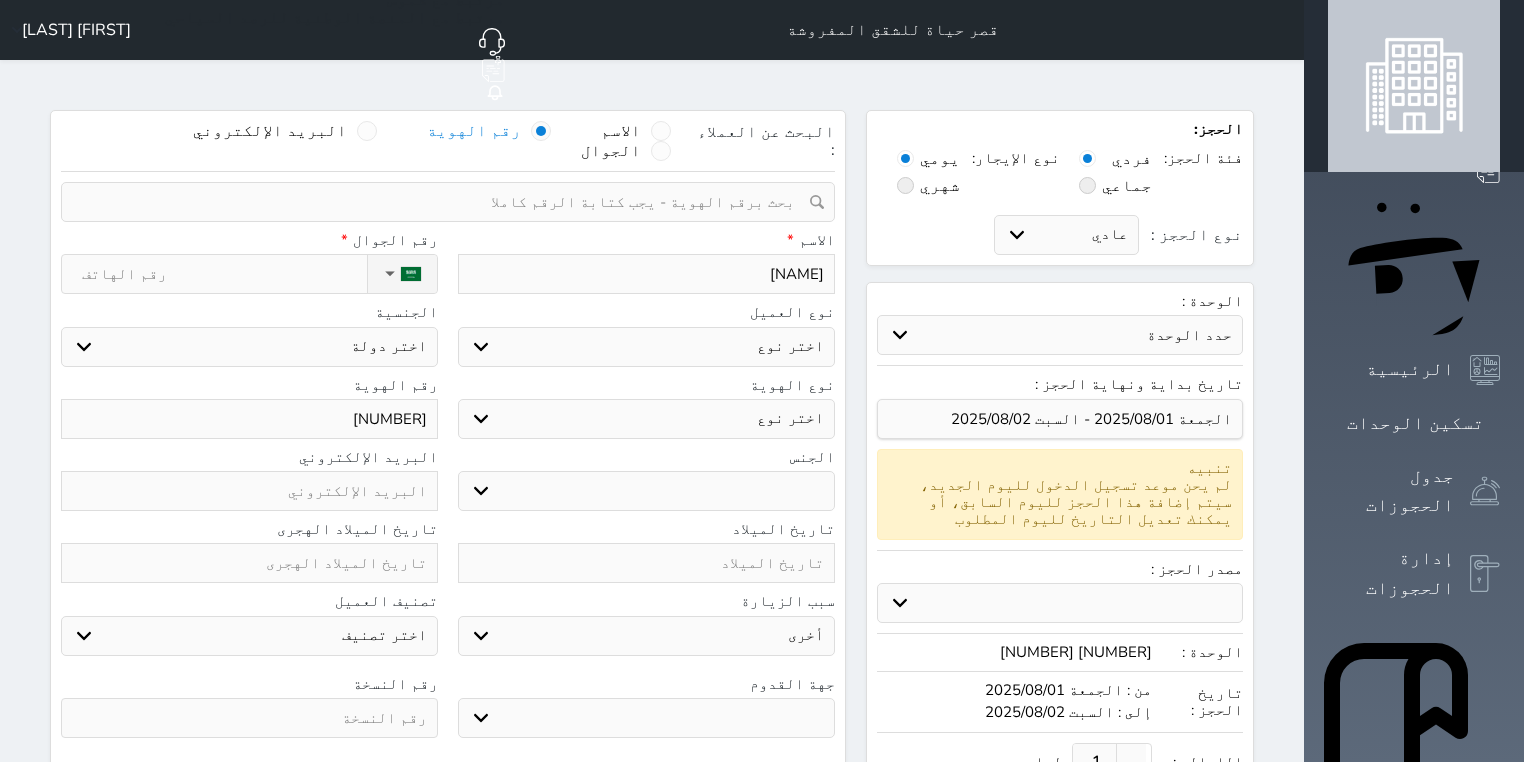 type on "[NAME]" 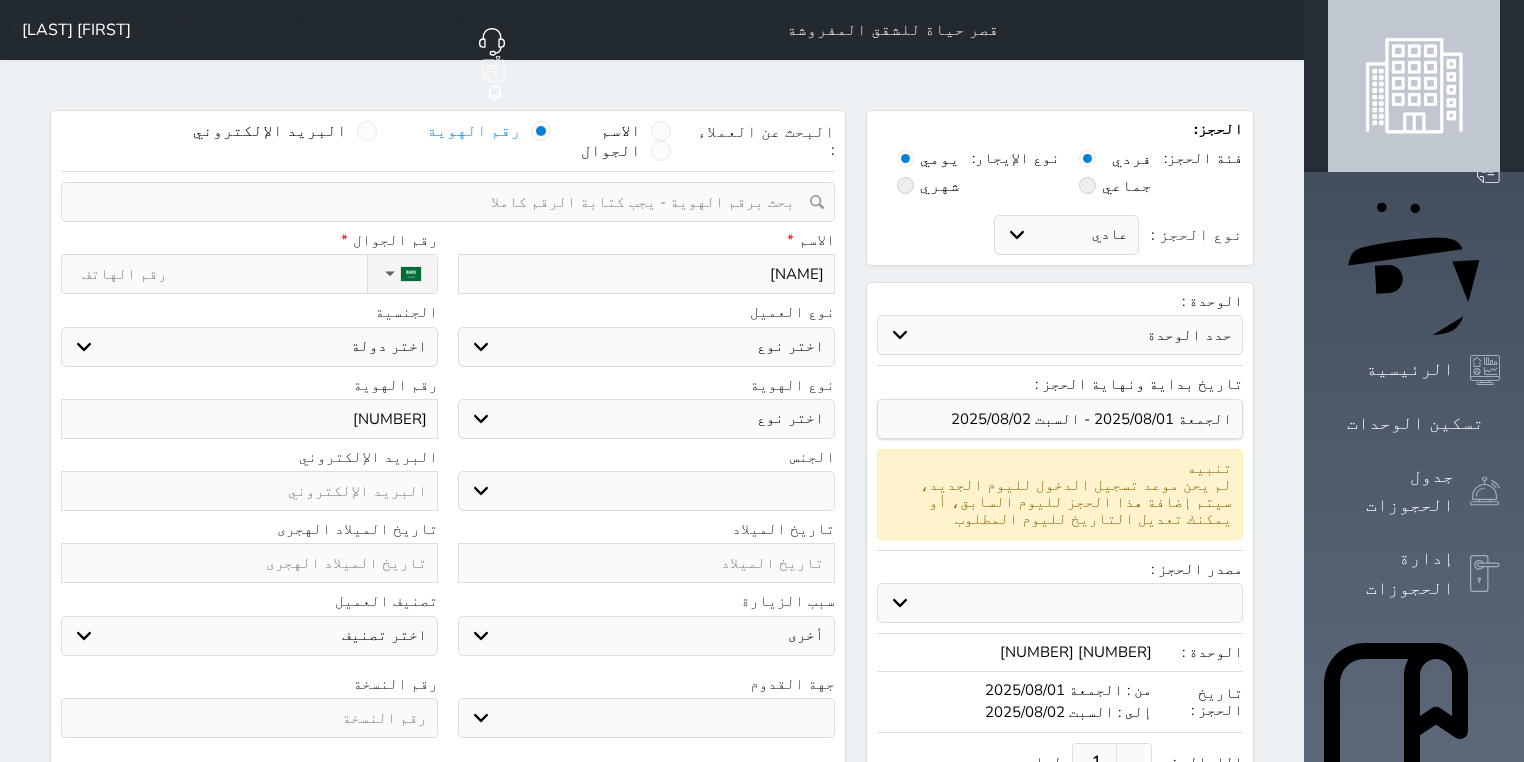 select 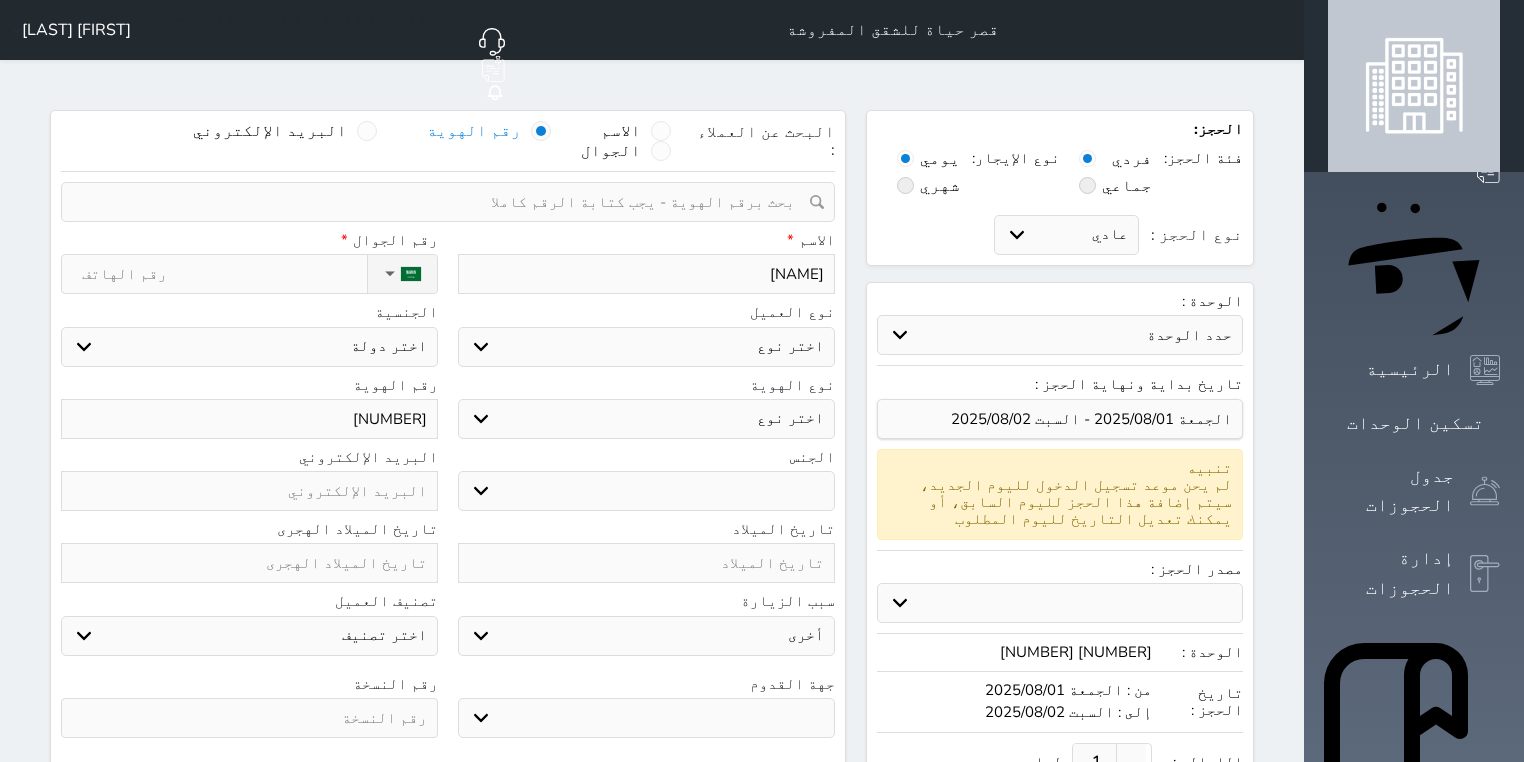 select 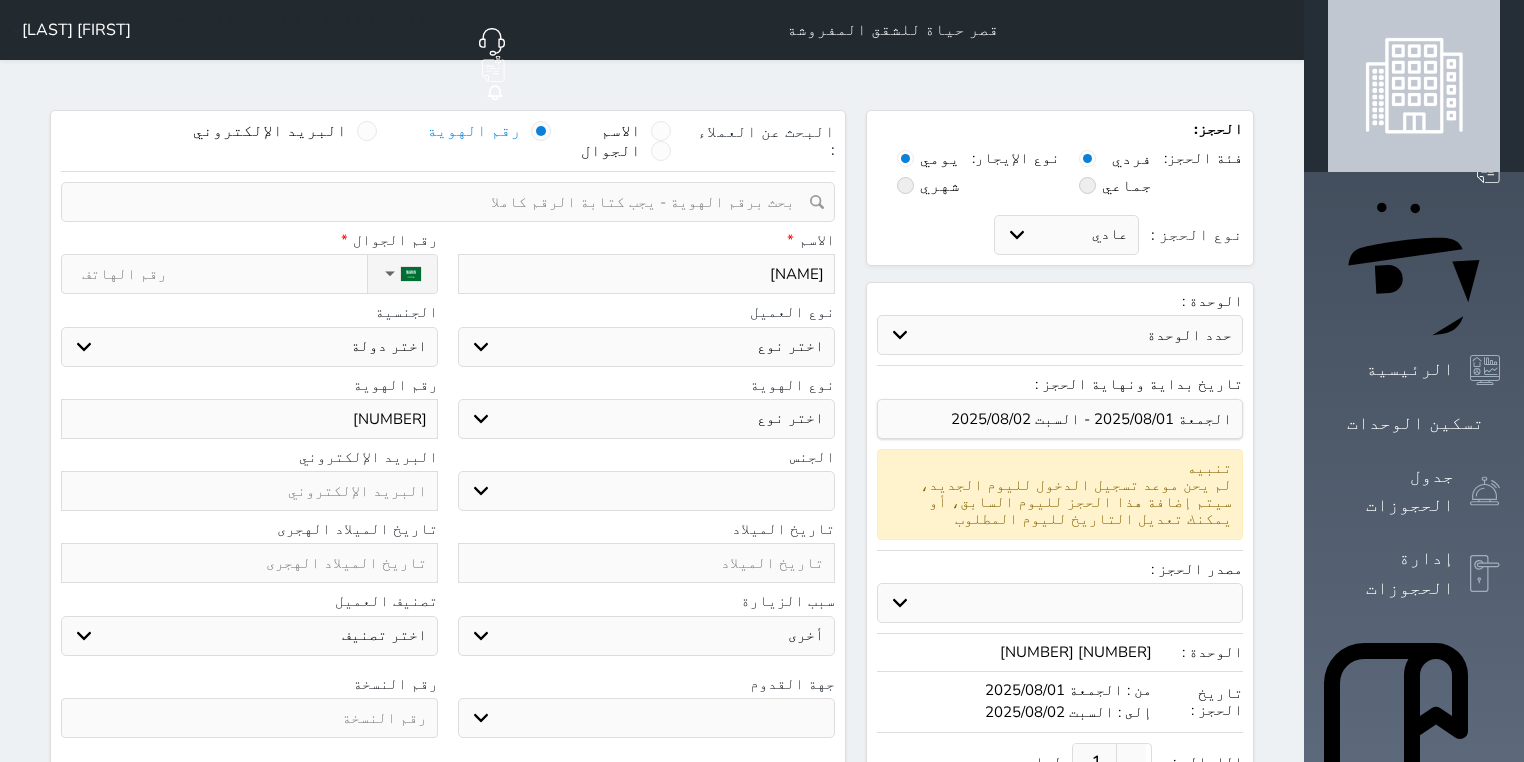 select 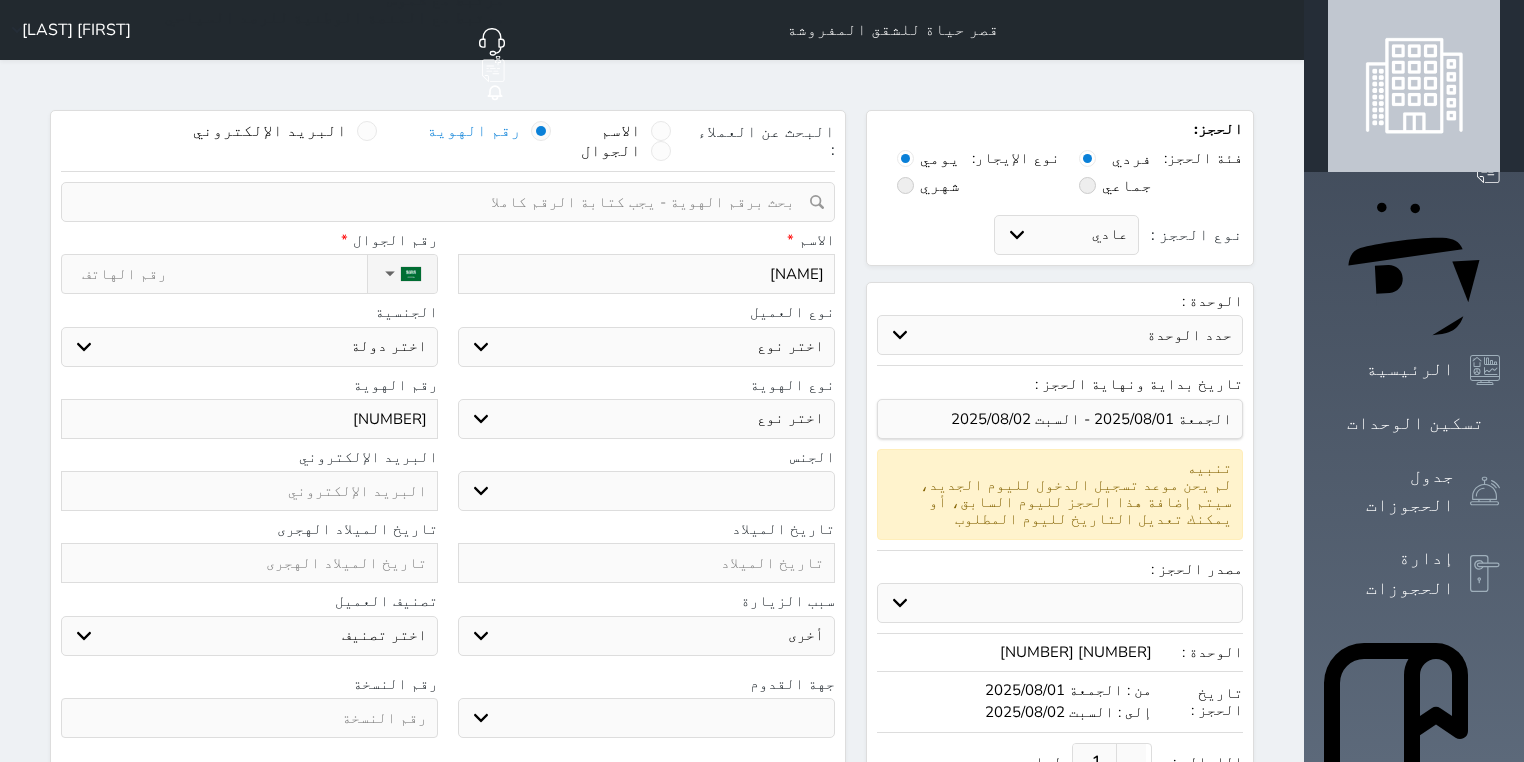type on "[NAME]" 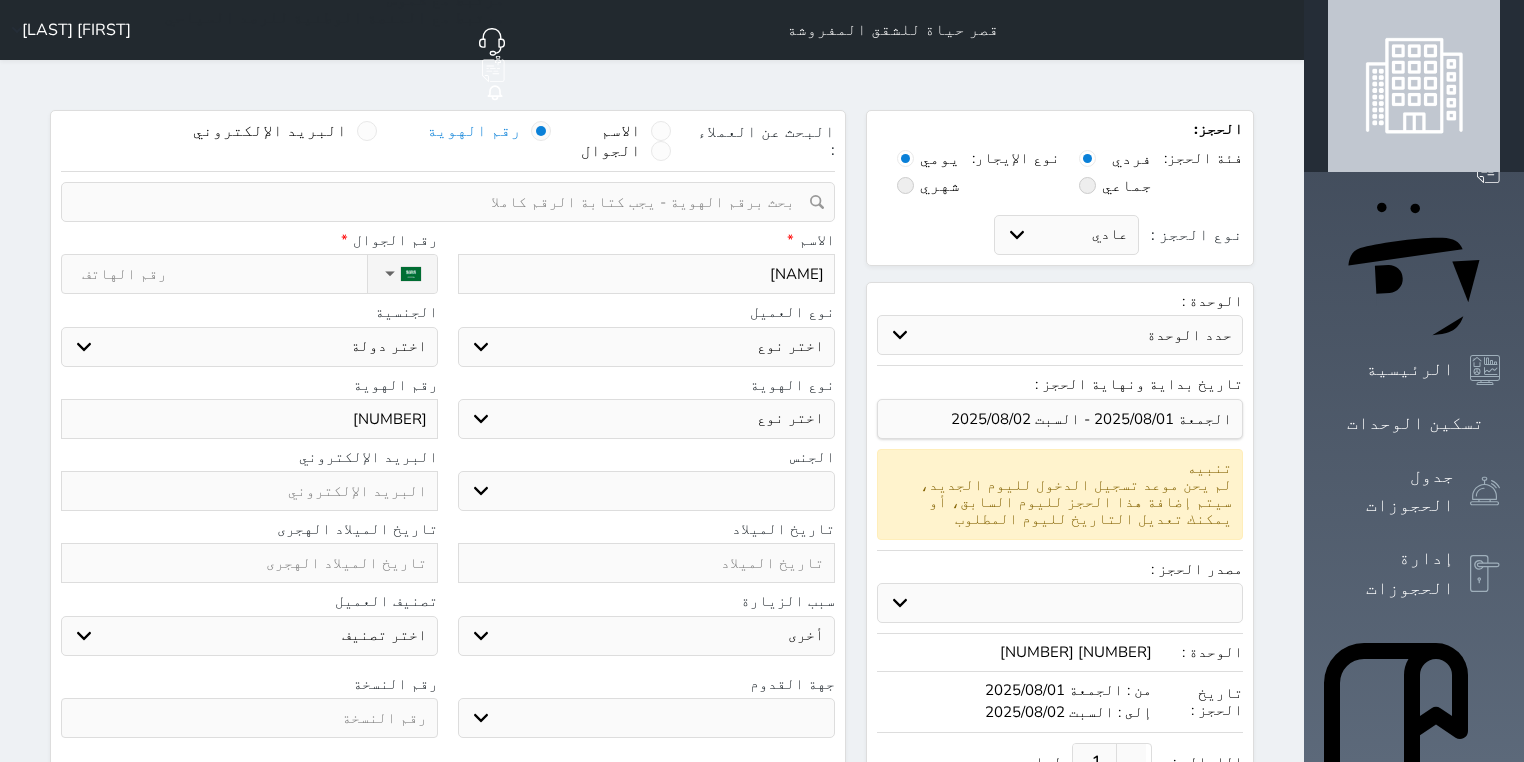 select 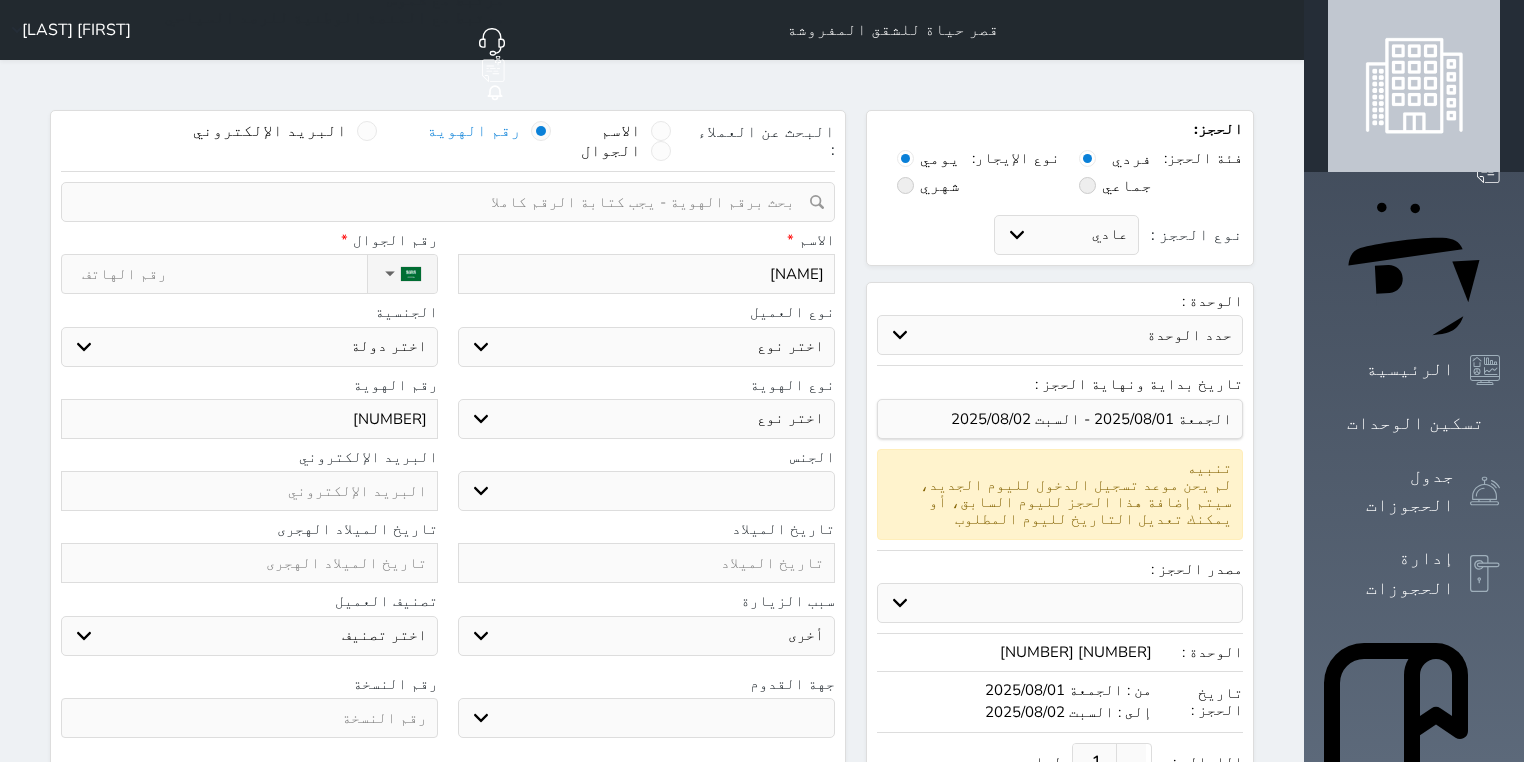 type on "[NAME]" 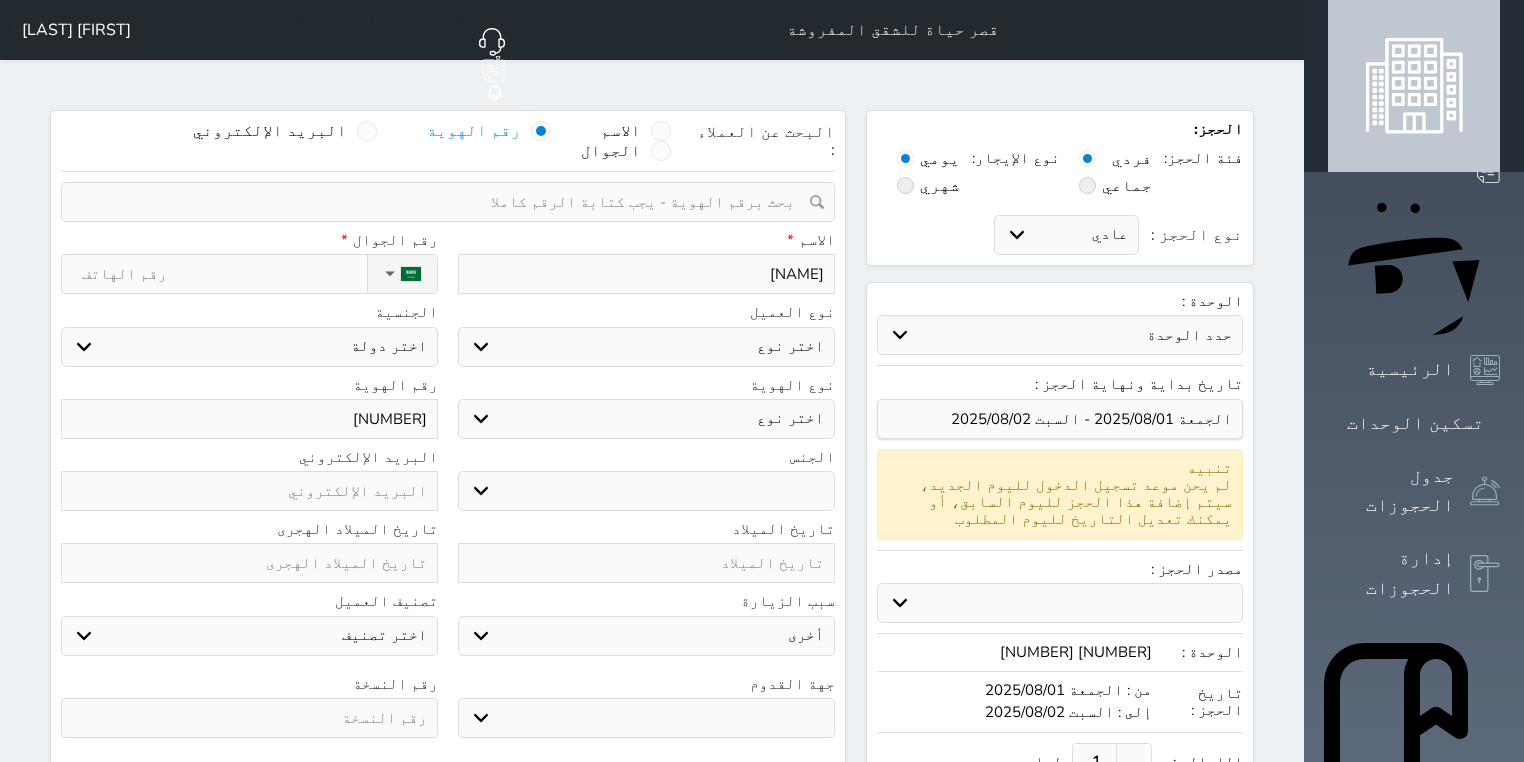 select 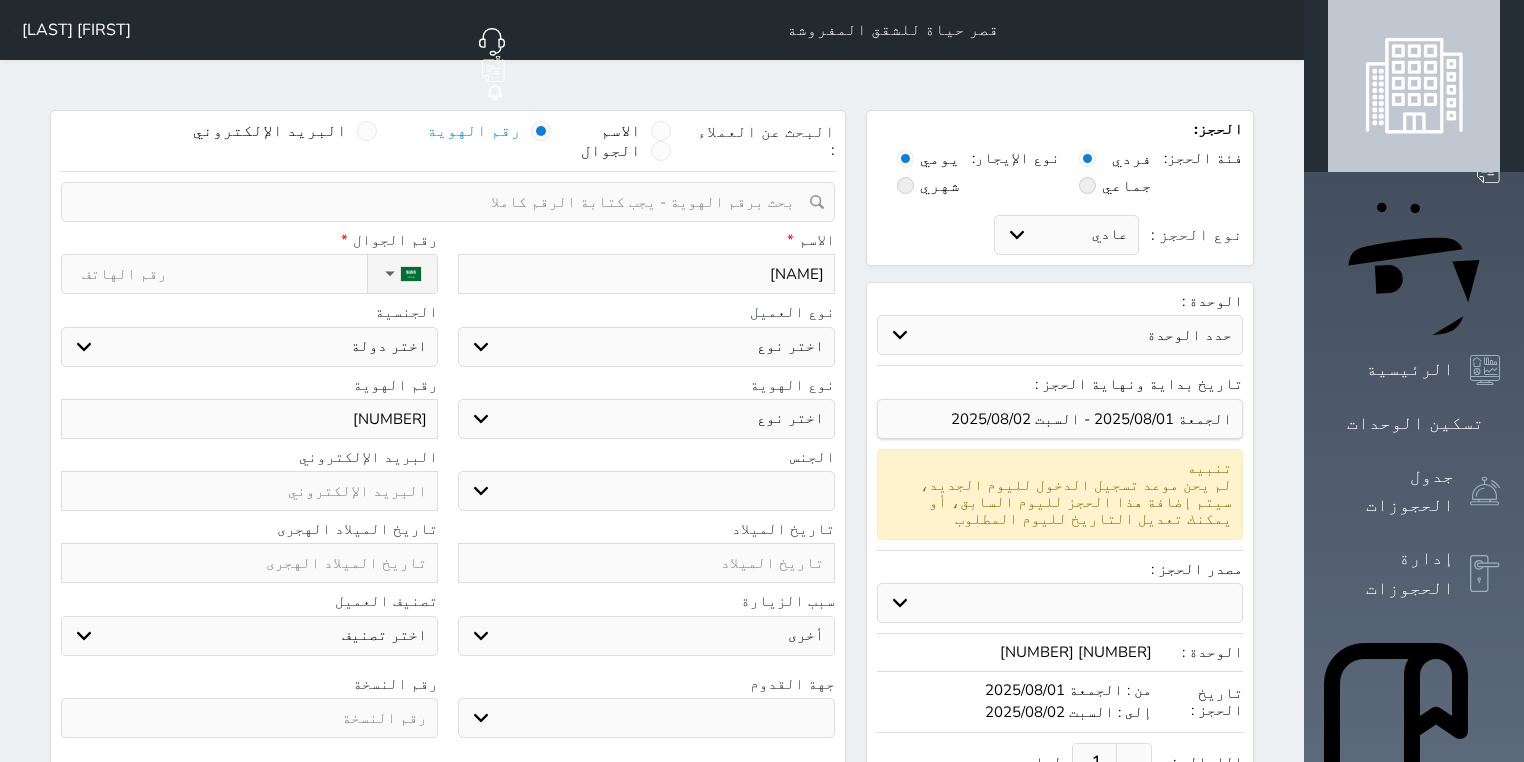 type on "[NAME]" 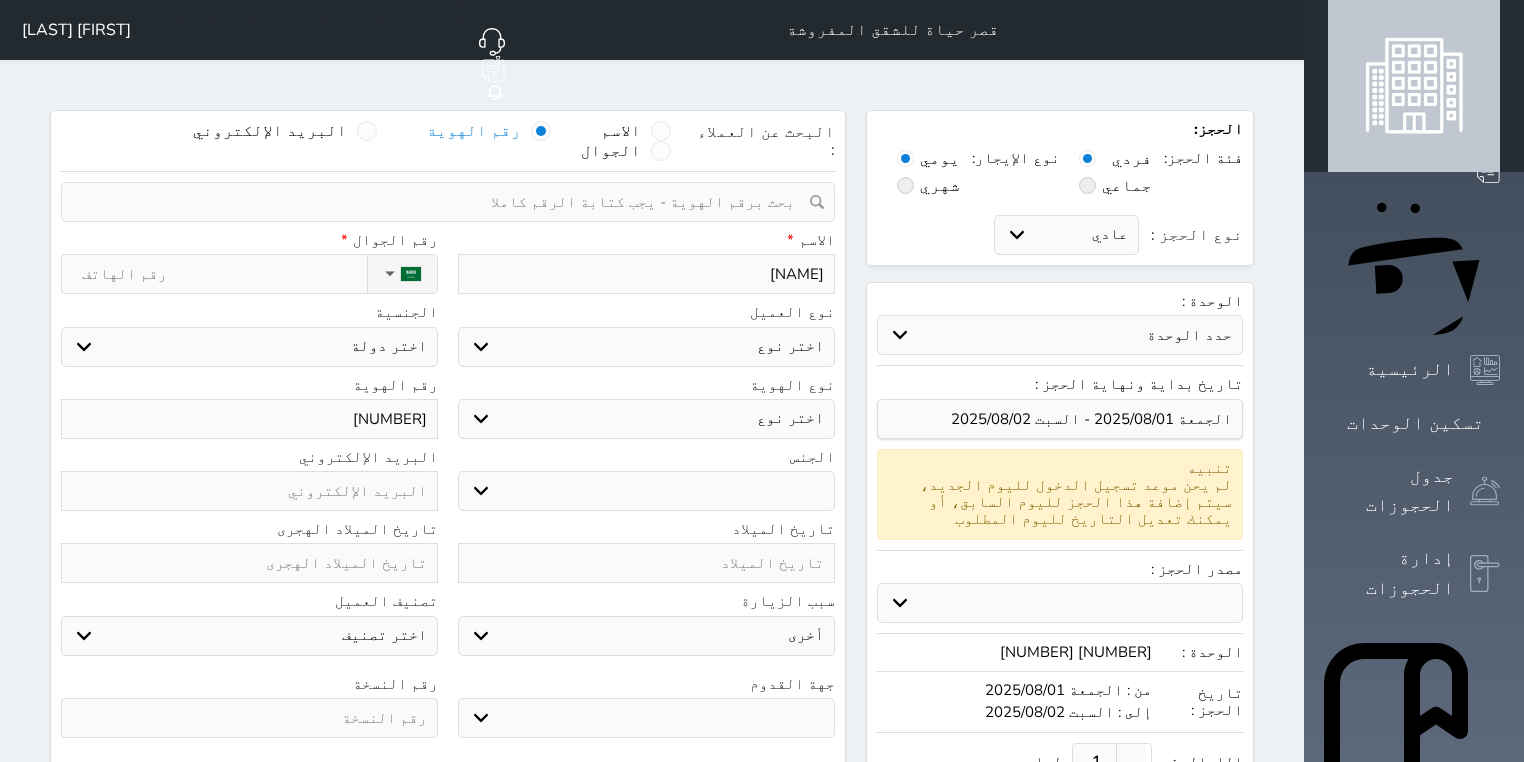select 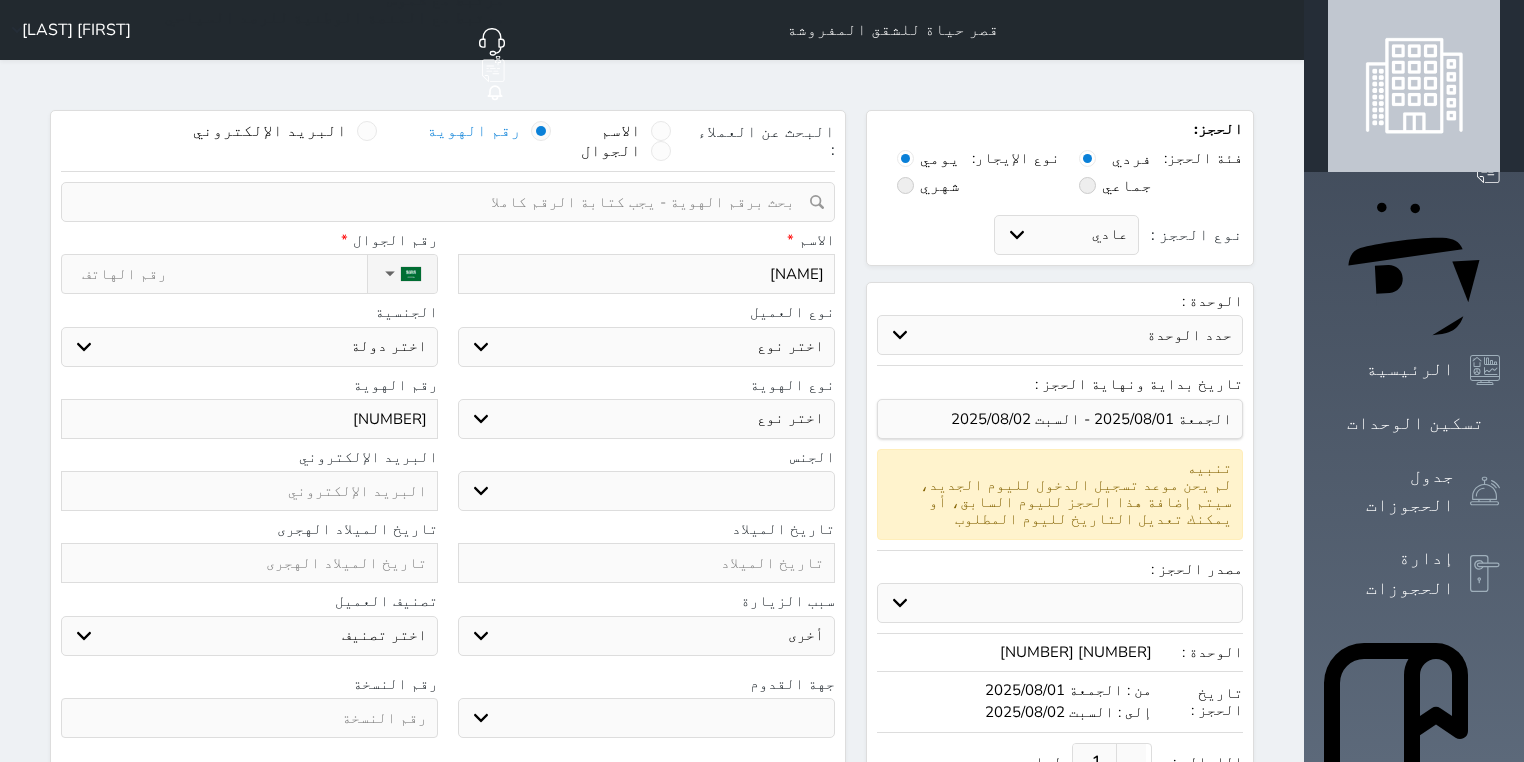 type on "[NAME]" 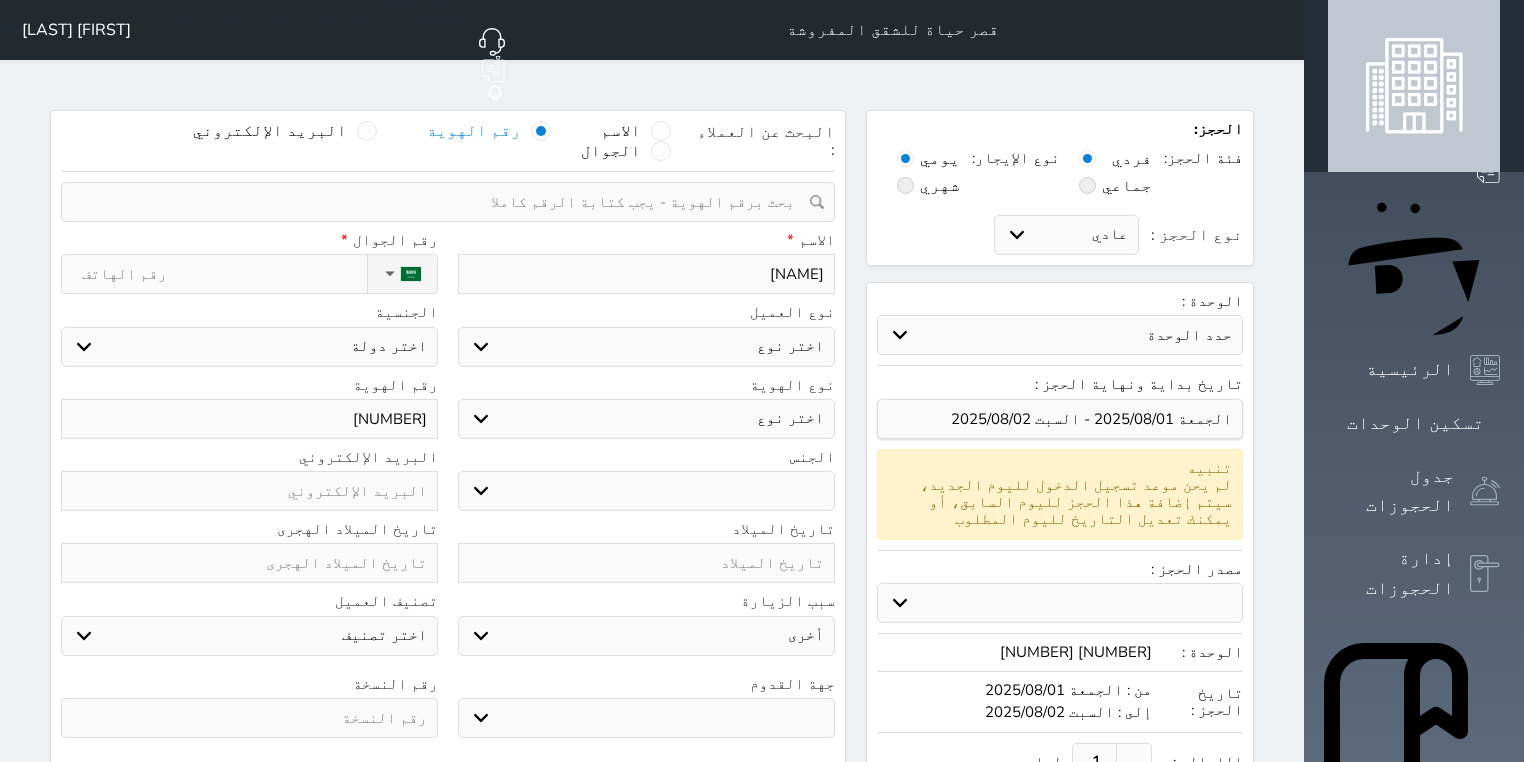 select 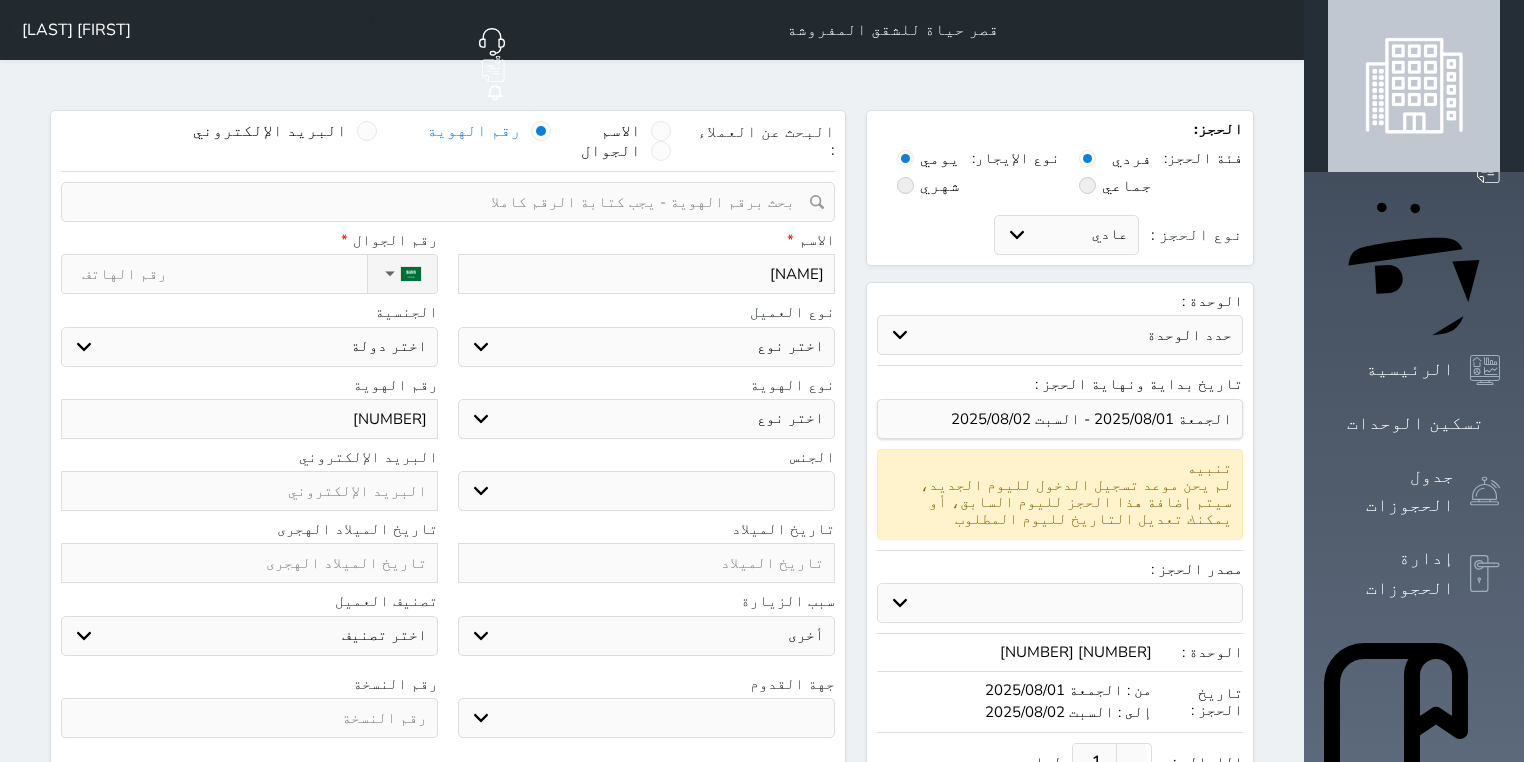 select 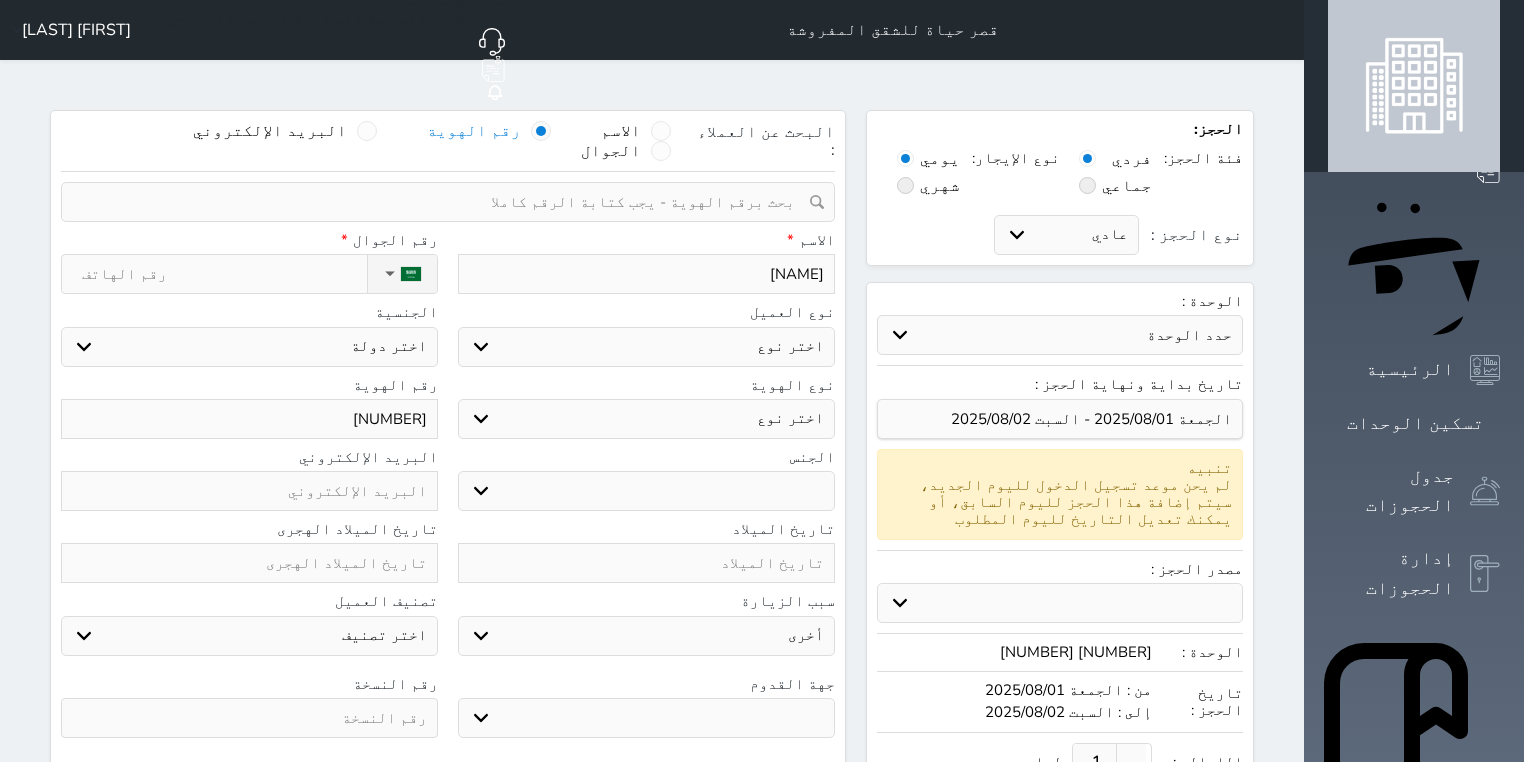 select 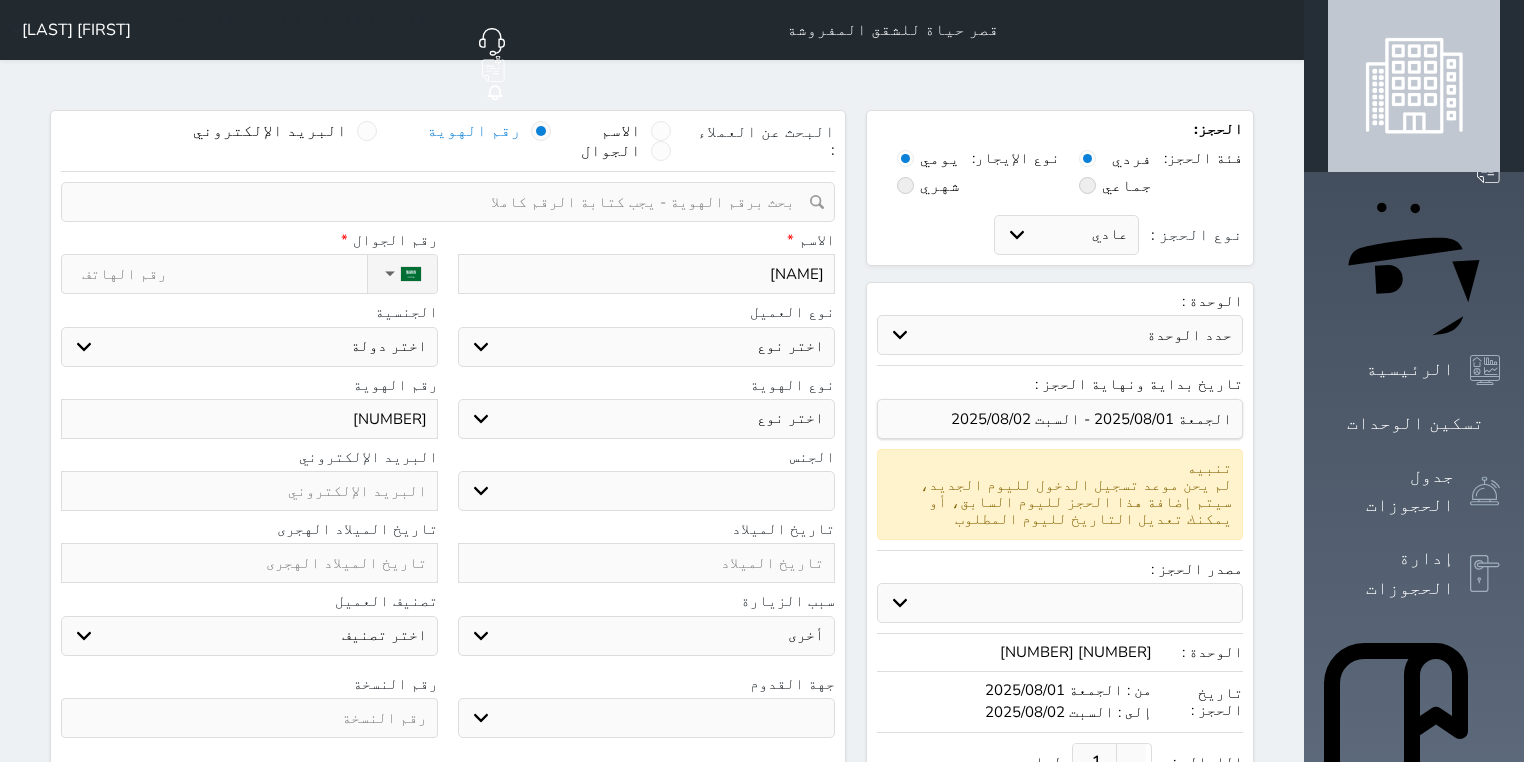type on "[NAME]" 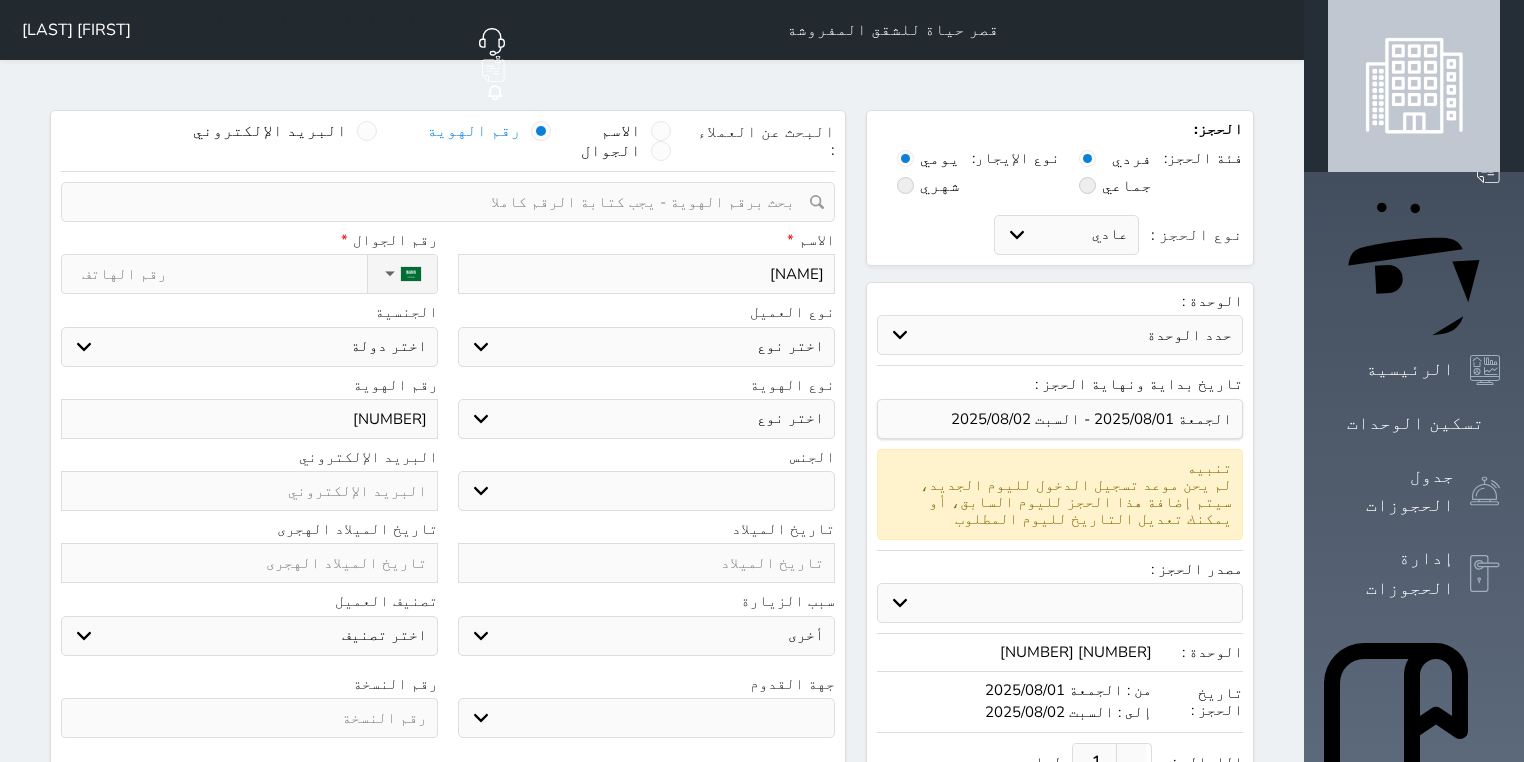 select 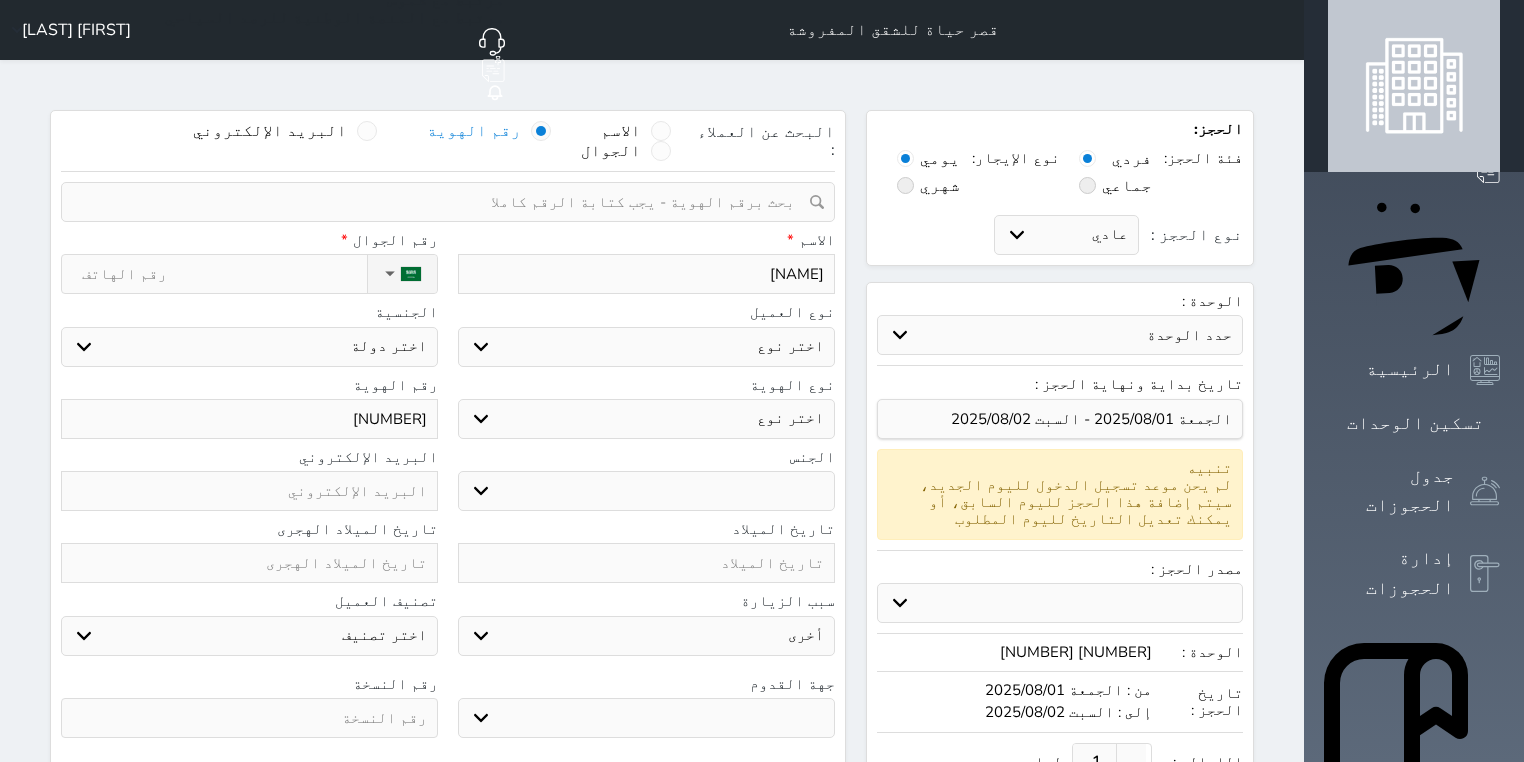 select 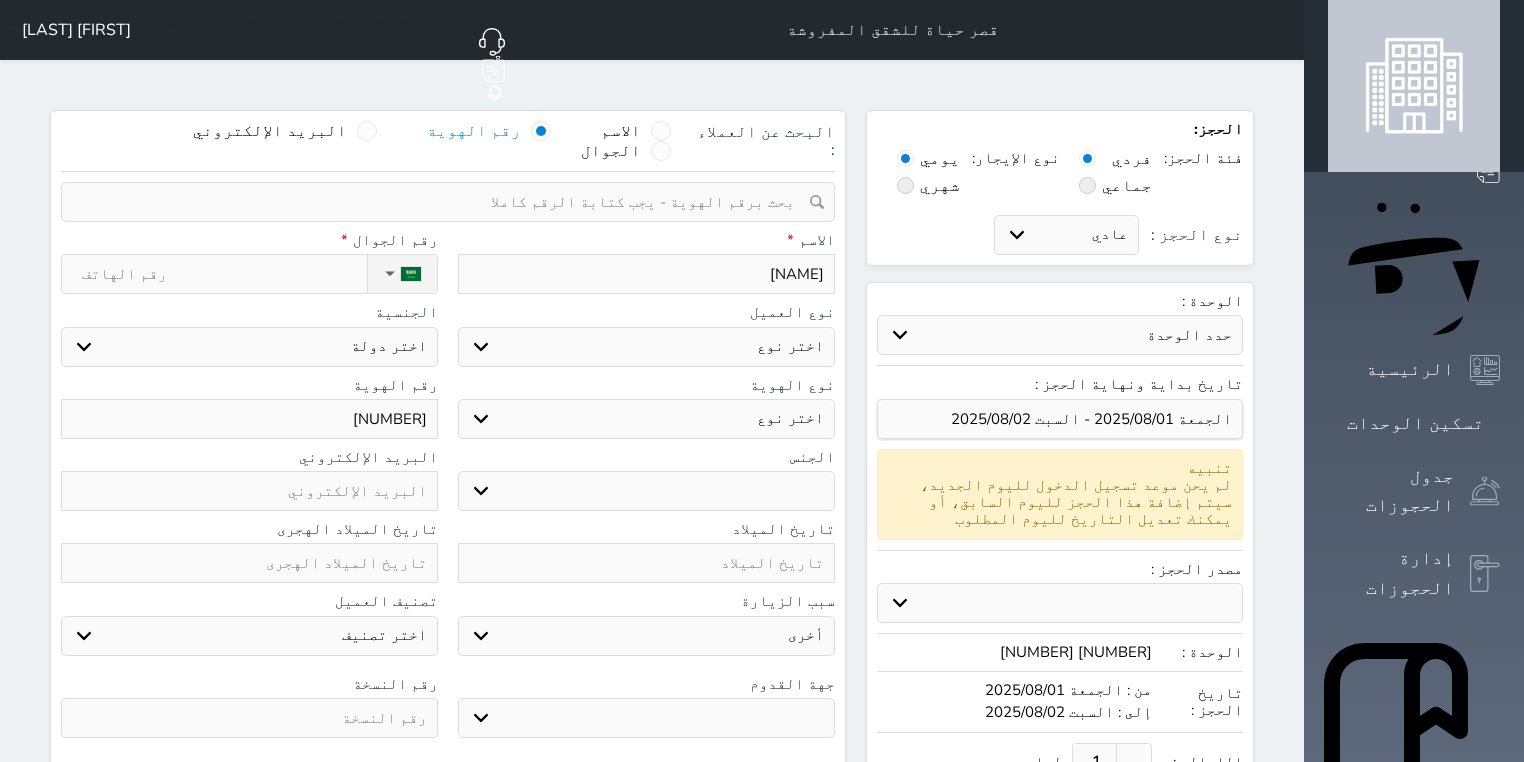select 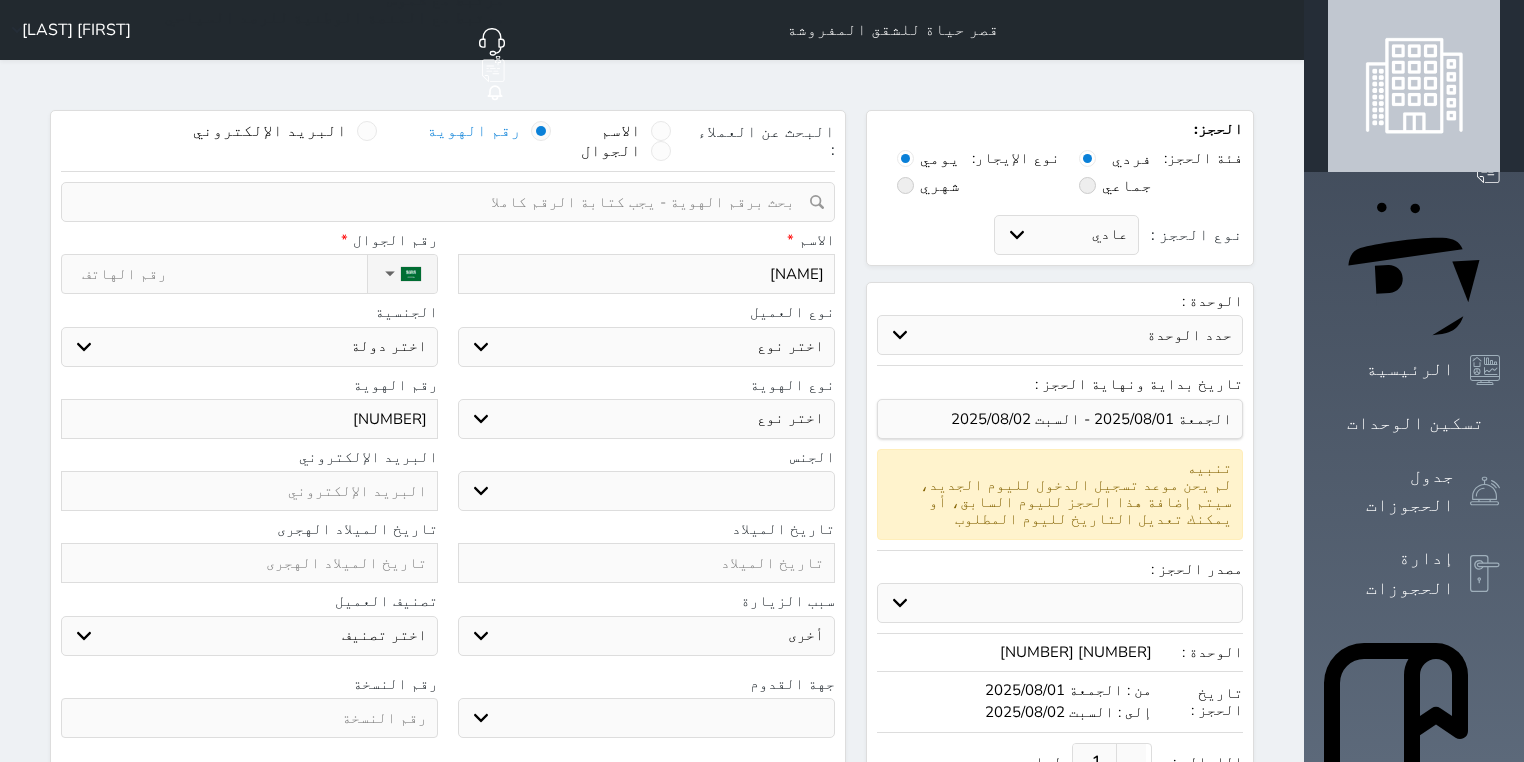 select 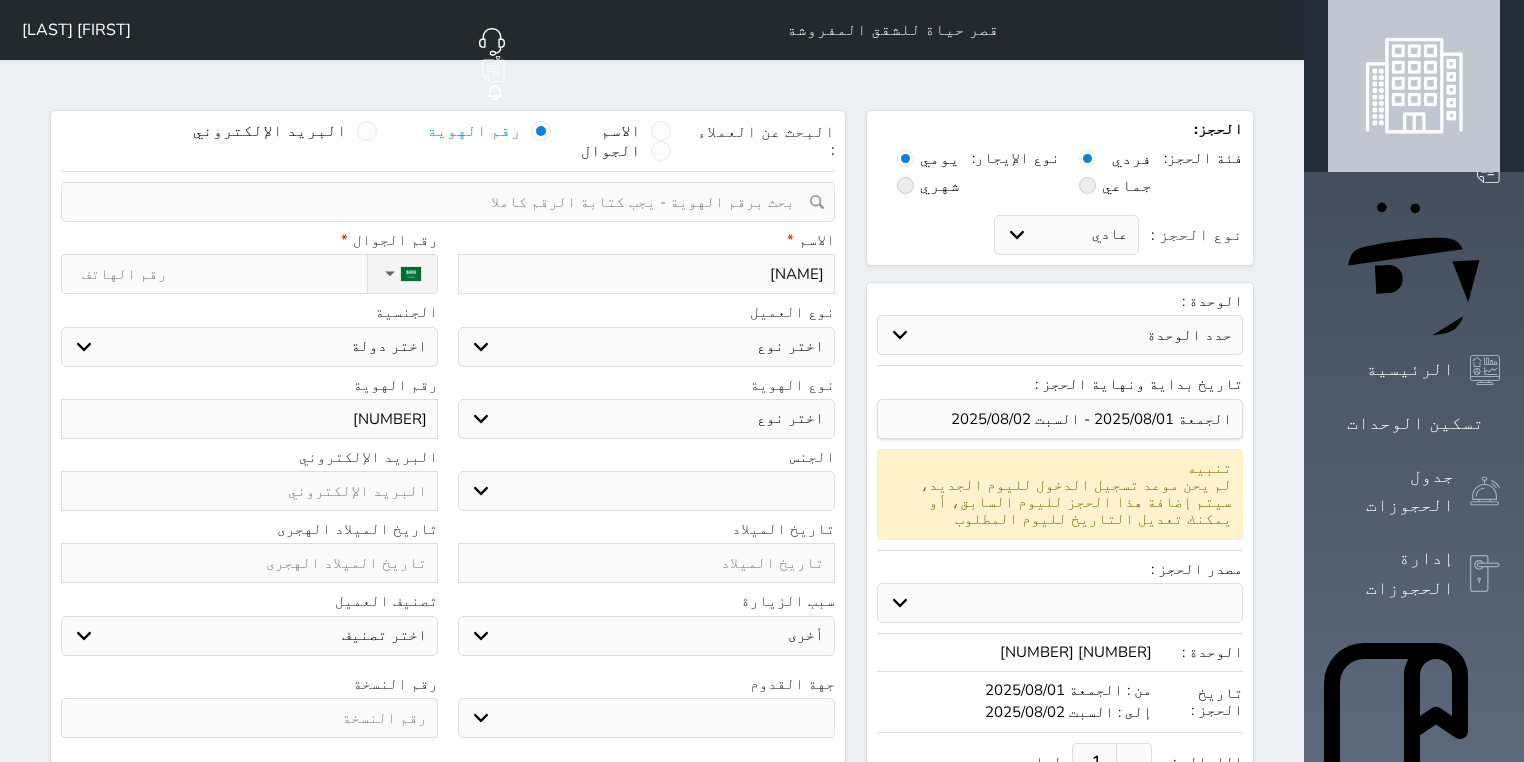 select 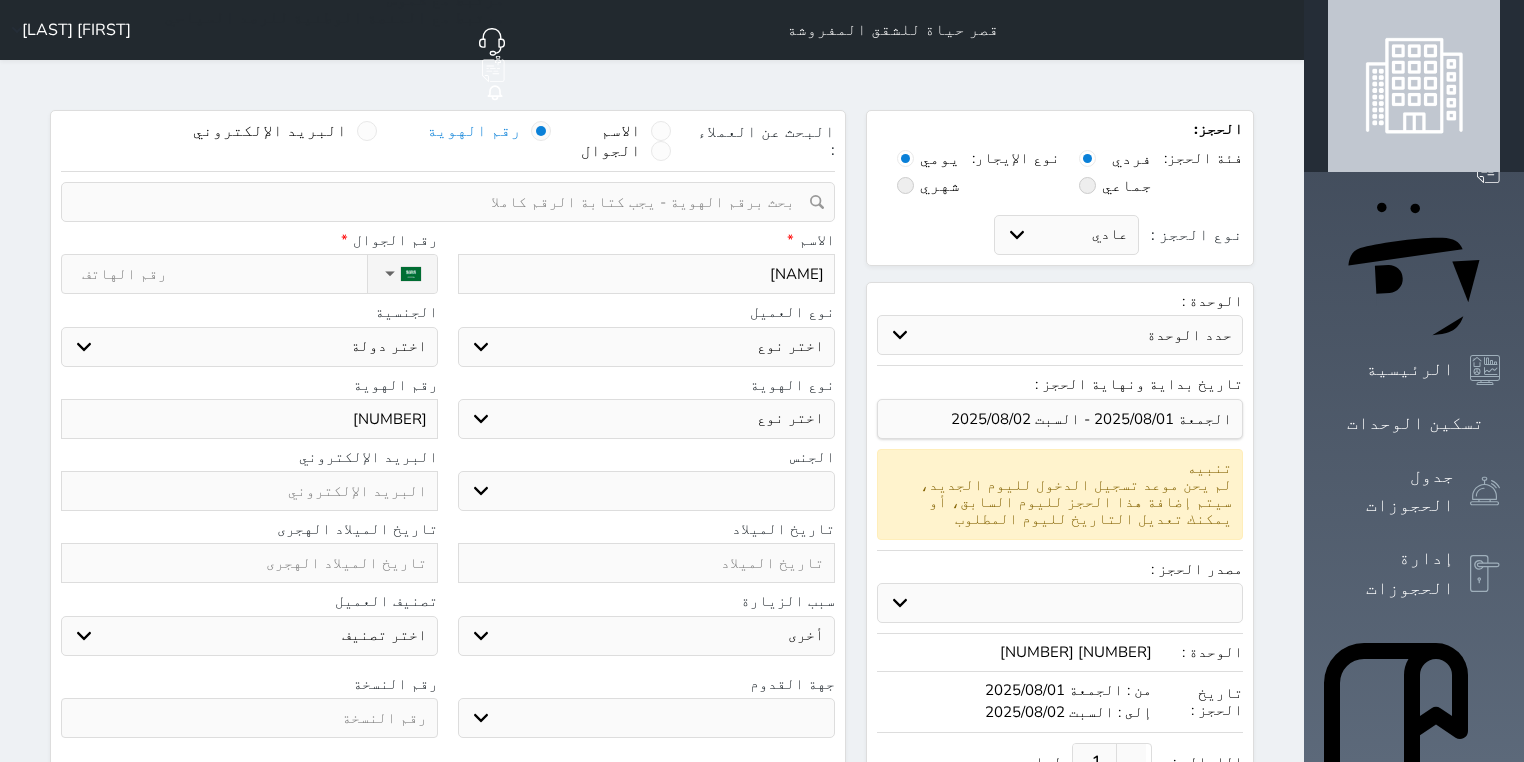 type on "[NAME]" 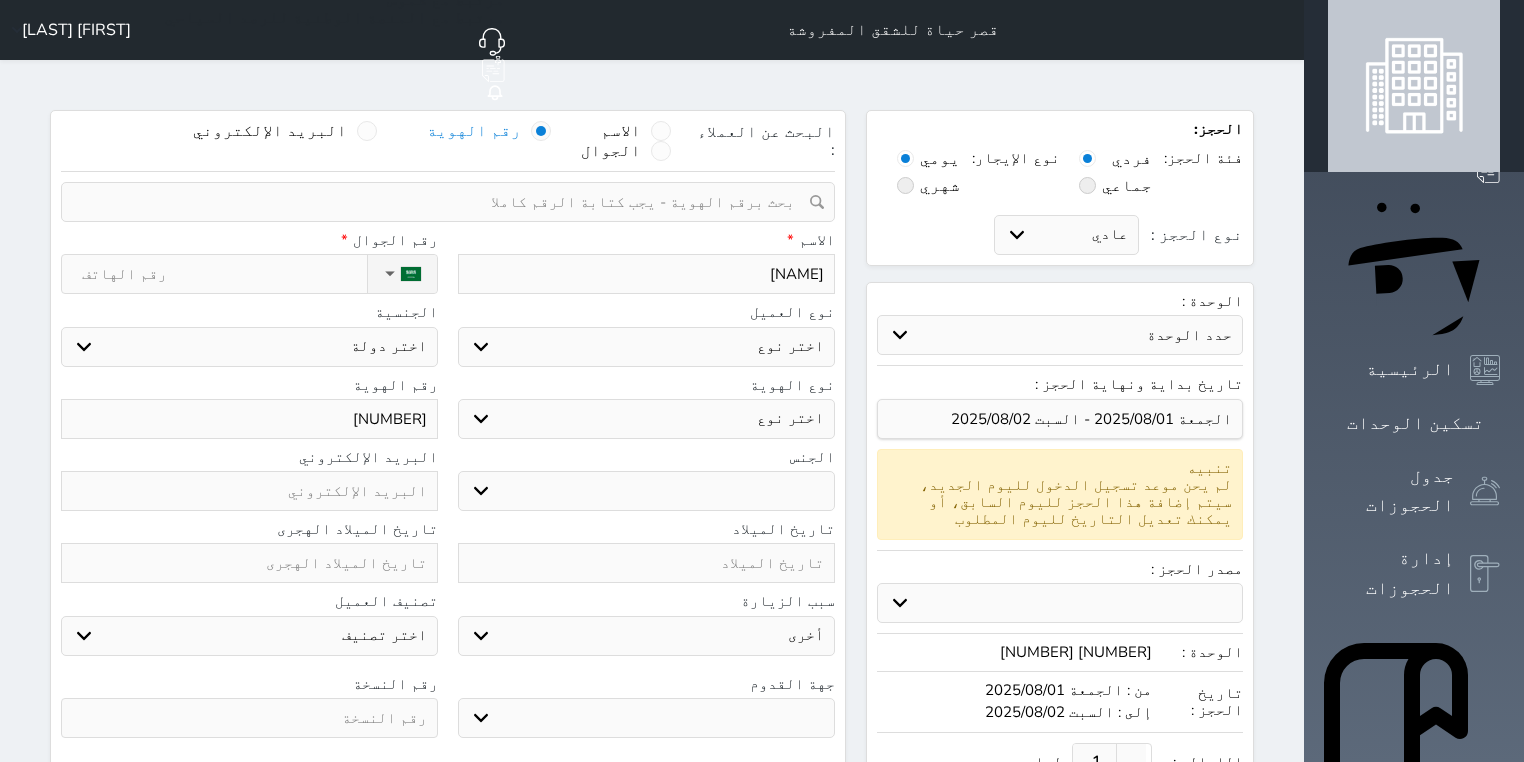 select 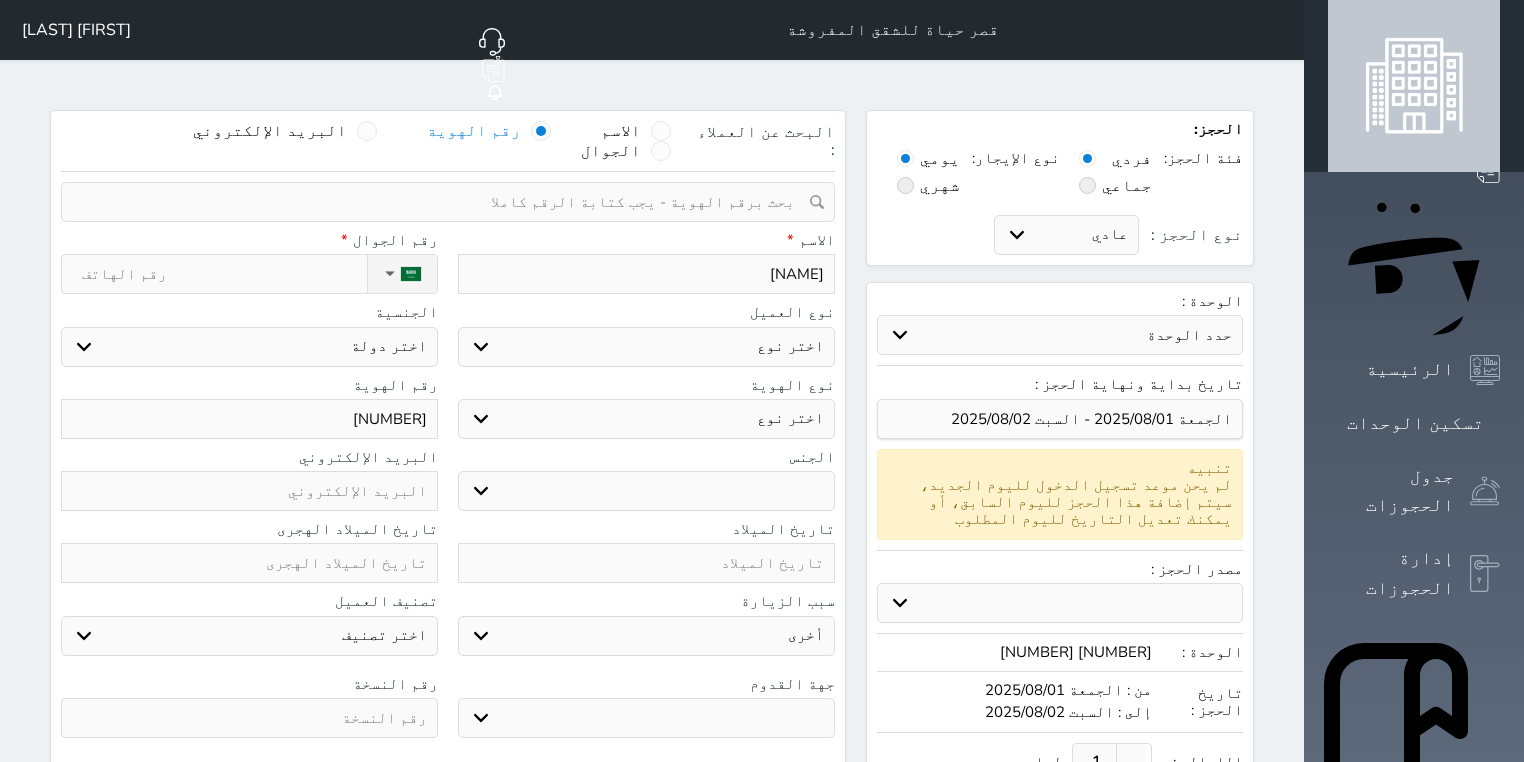 type on "[NAME]" 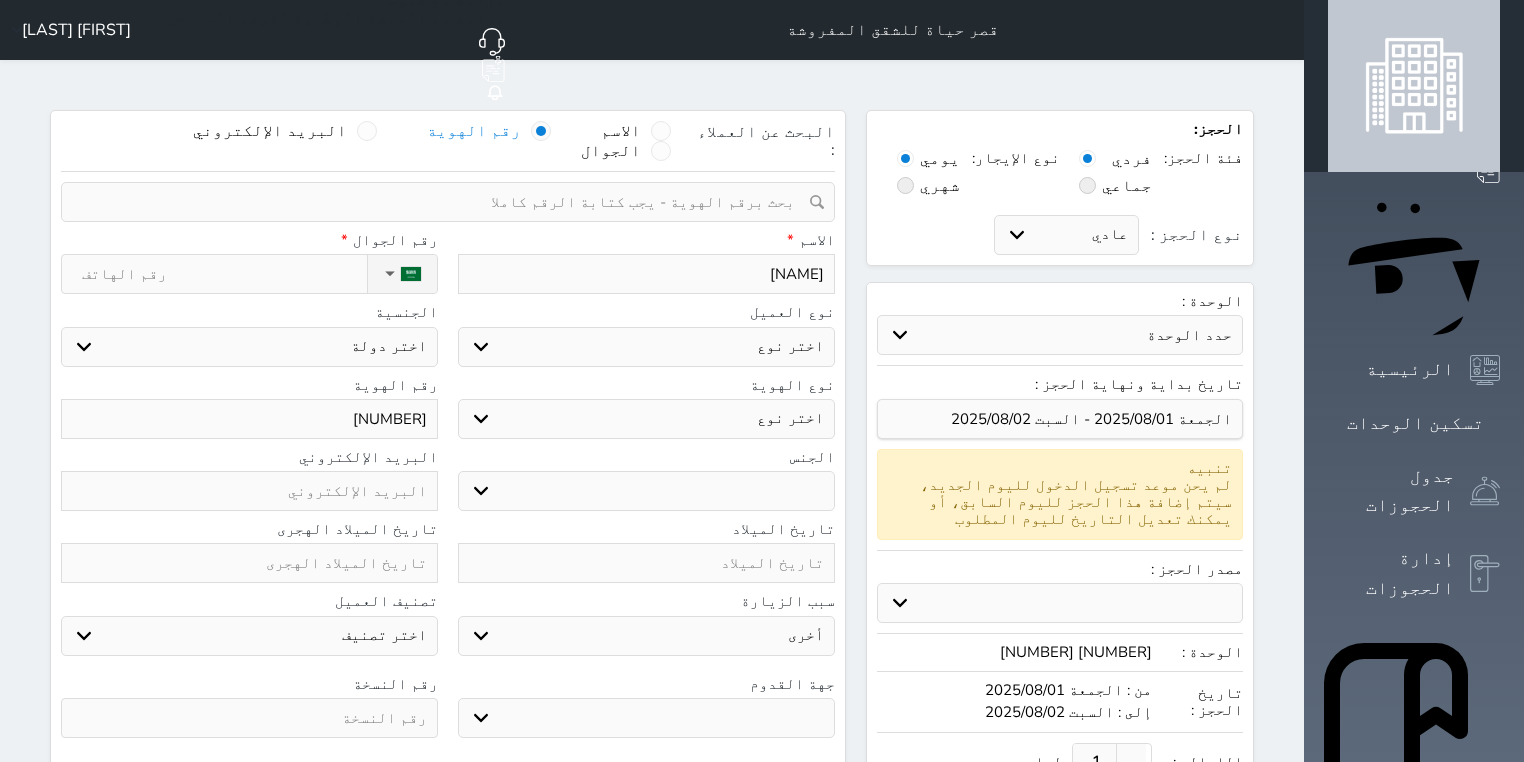 select 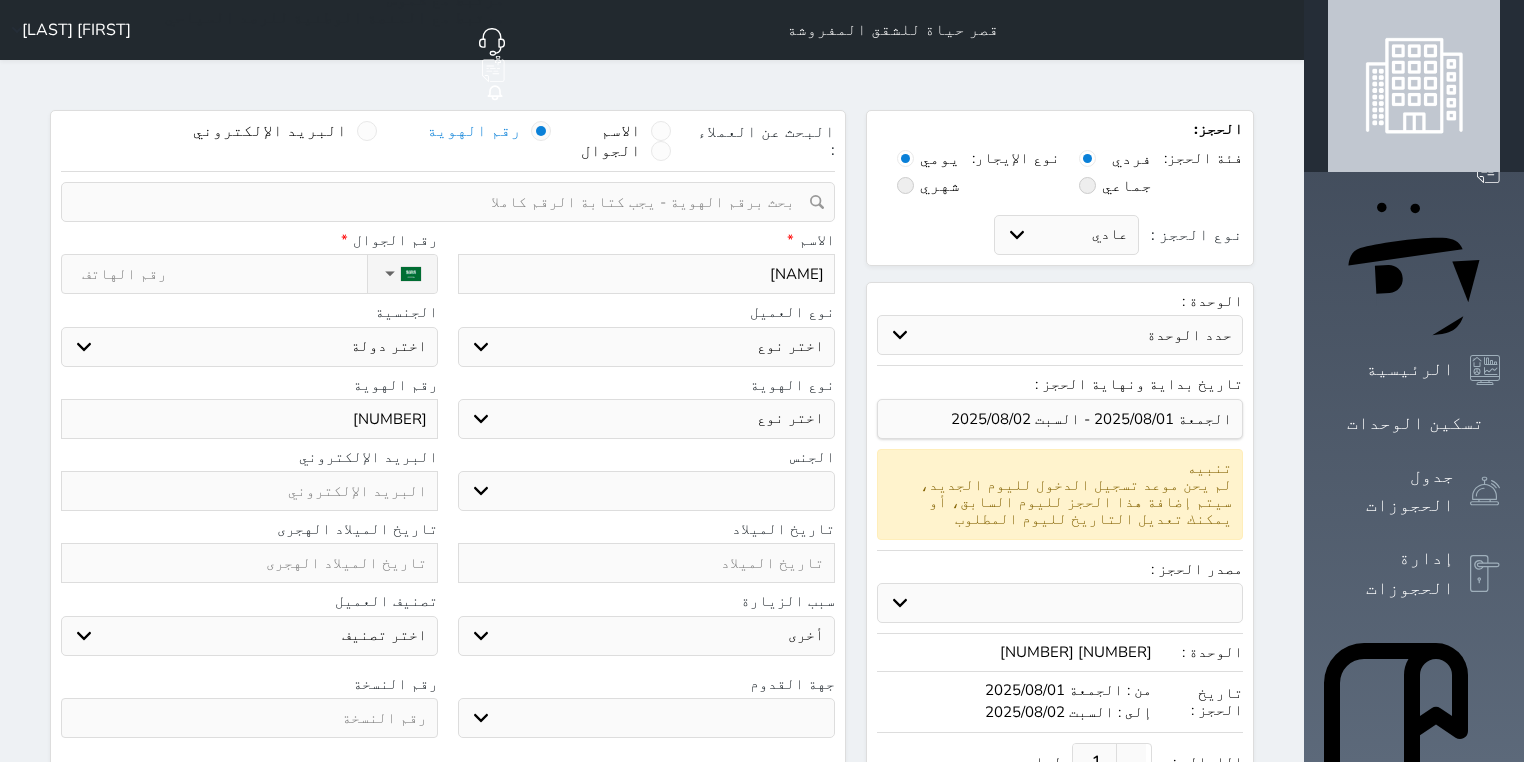 type on "[NAME]" 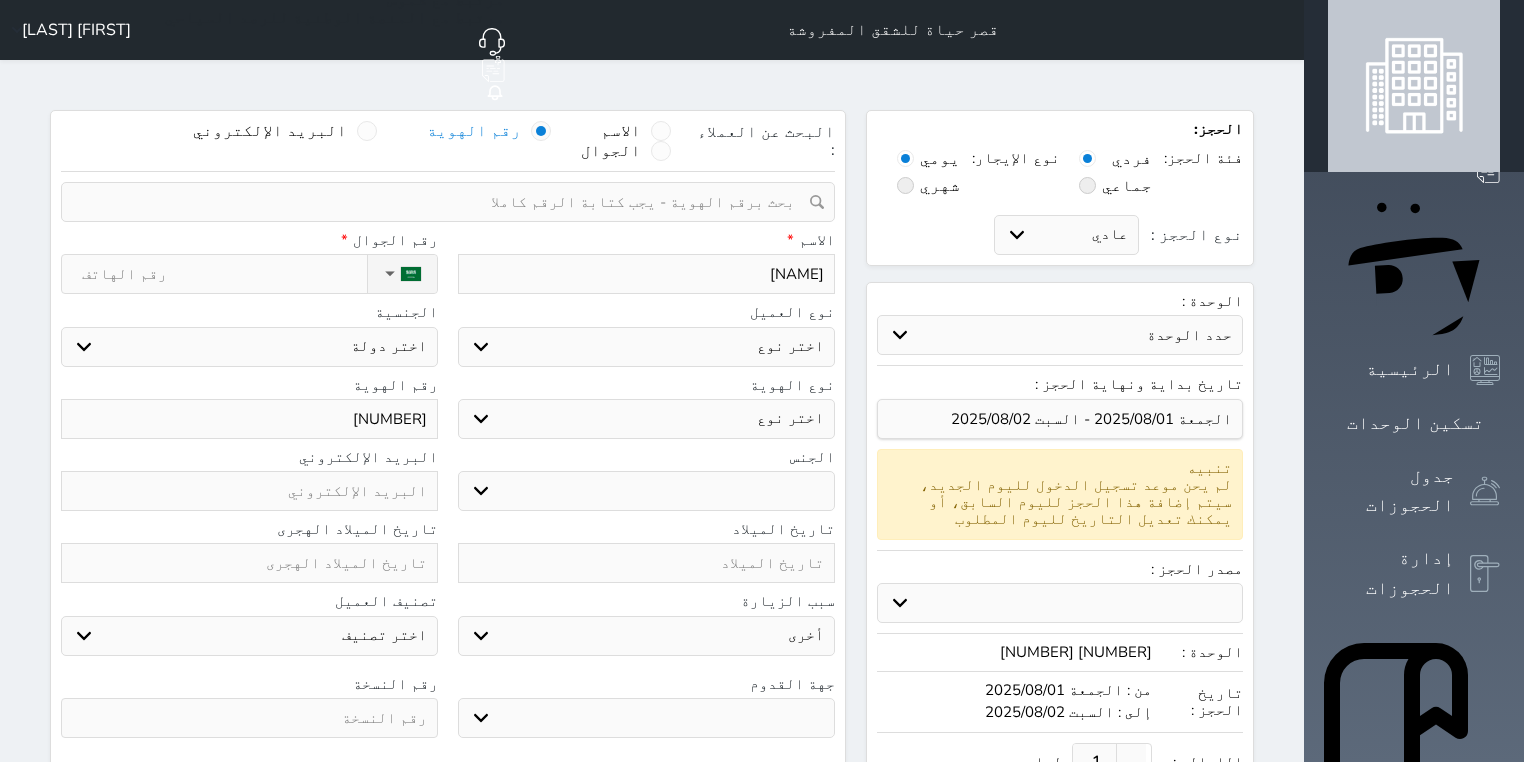 select 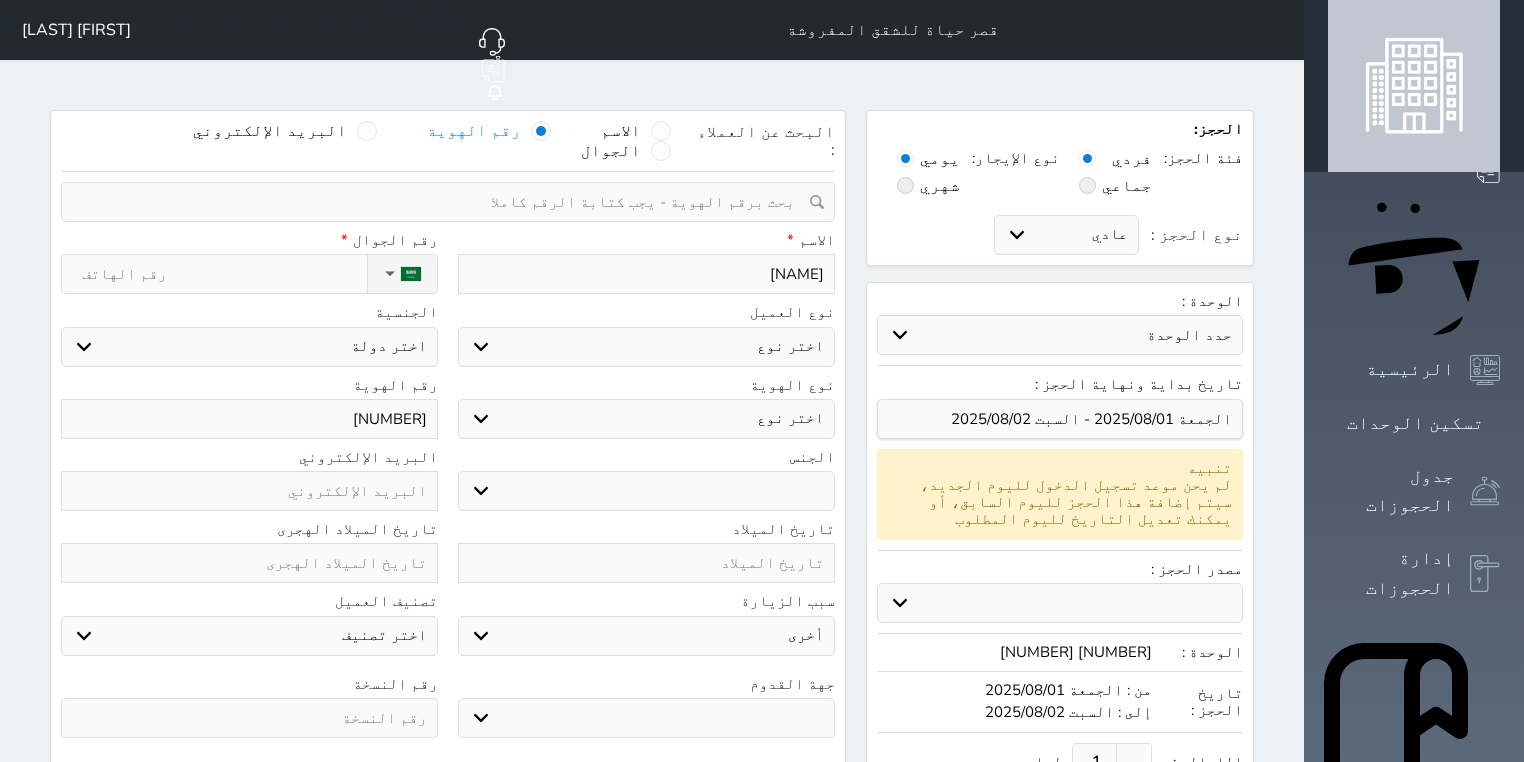 type on "[NAME]" 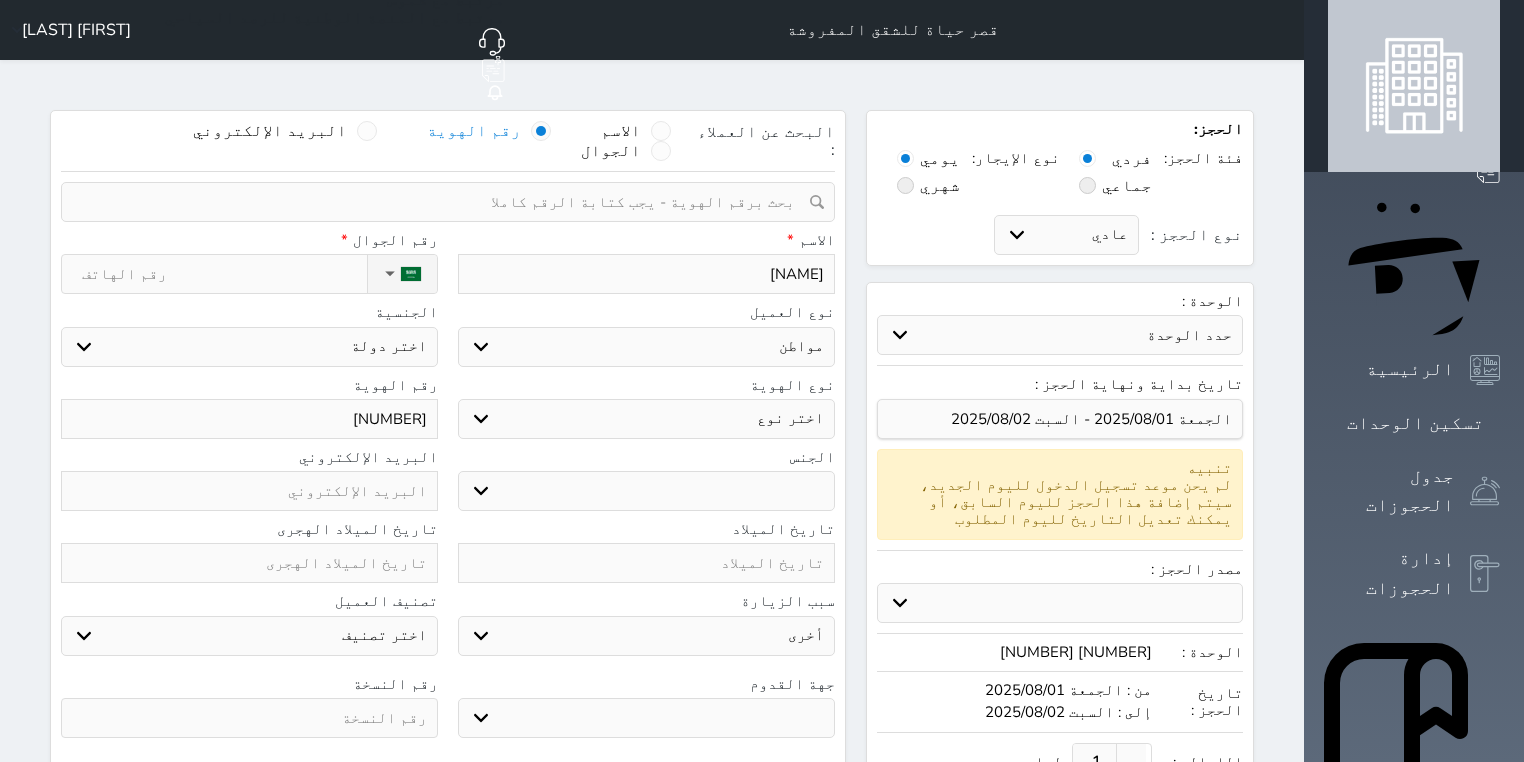 click on "اختر نوع   مواطن مواطن خليجي زائر مقيم" at bounding box center (646, 347) 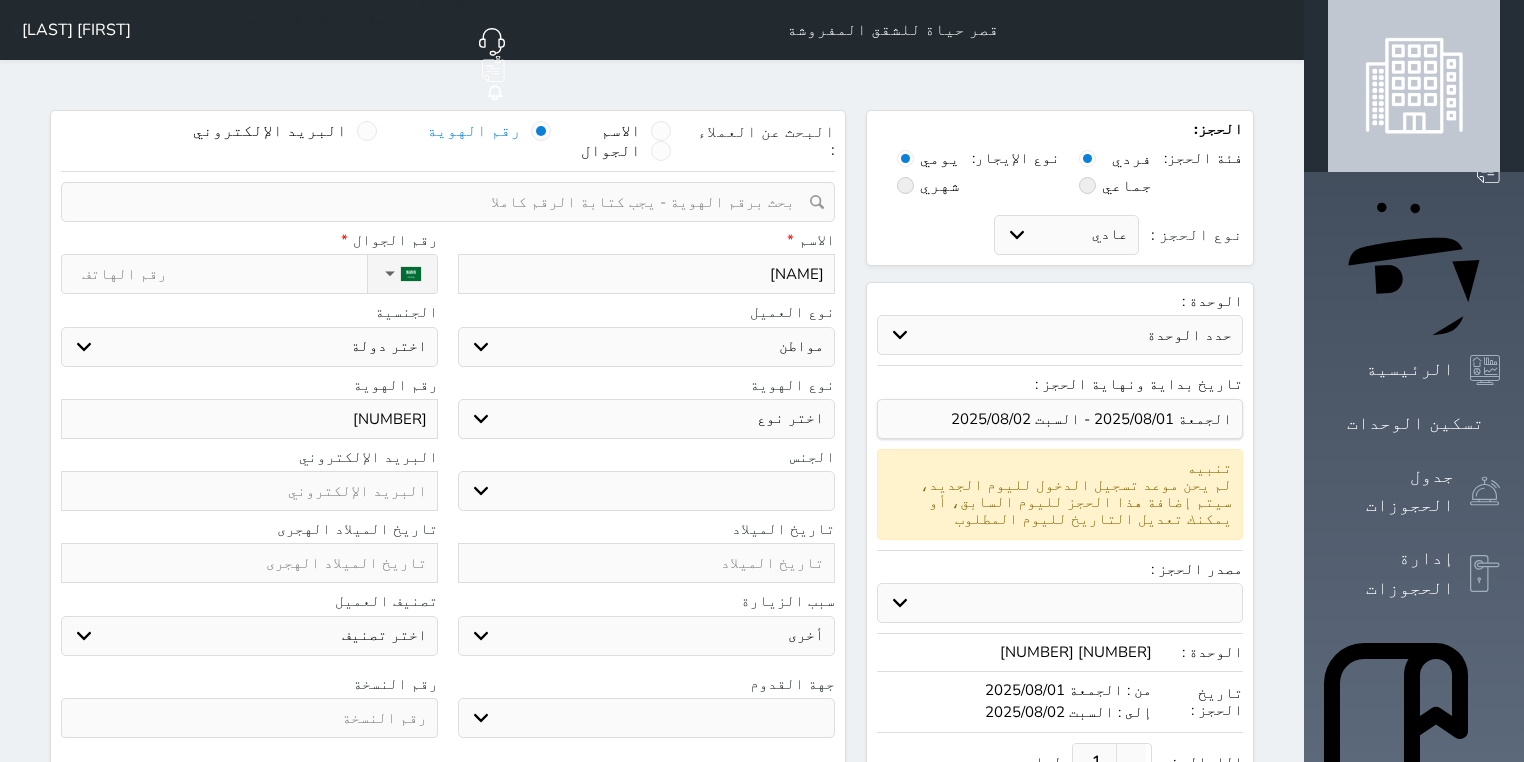 select 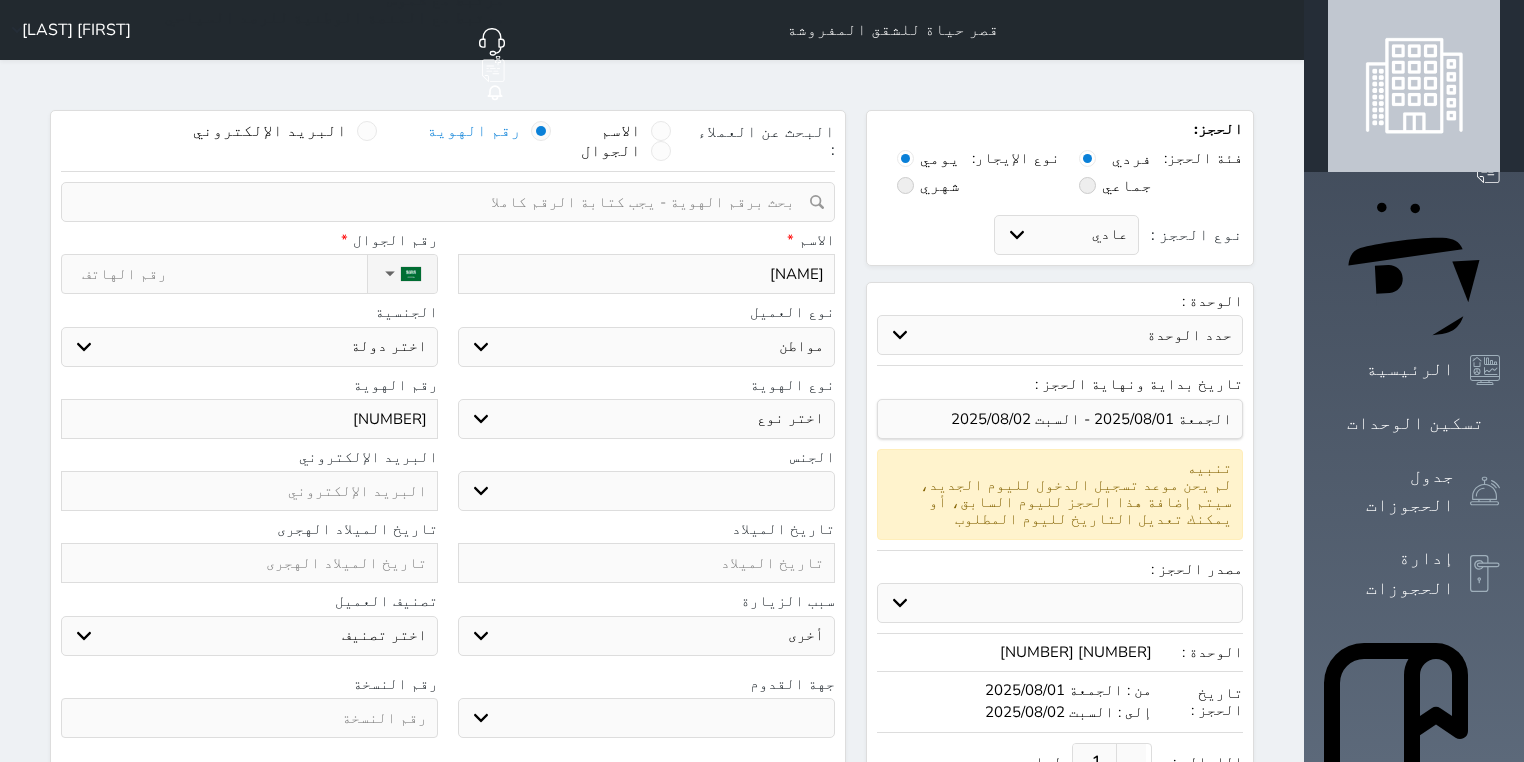 select 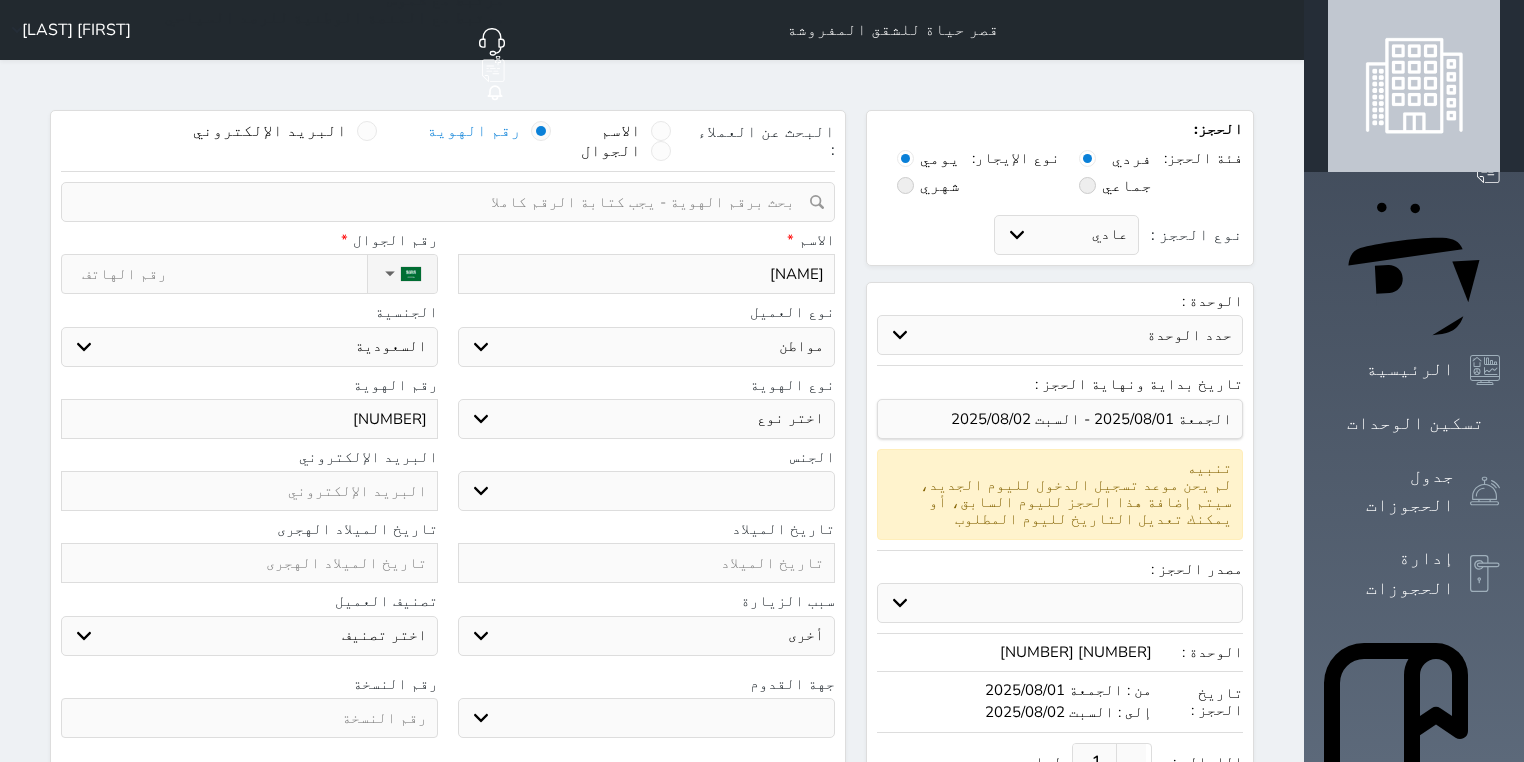 click on "نوع الحجز :" at bounding box center [224, 274] 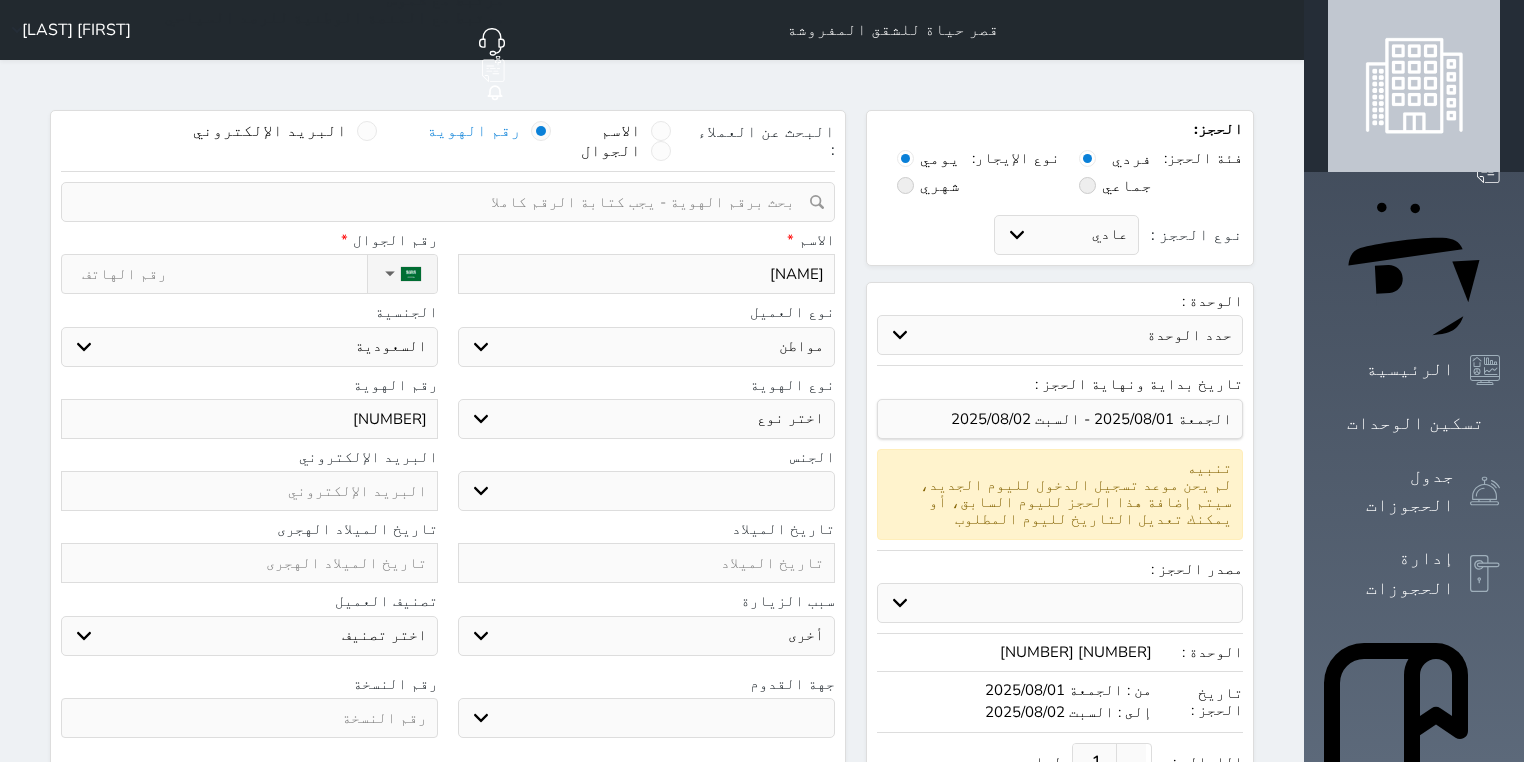 type on "5" 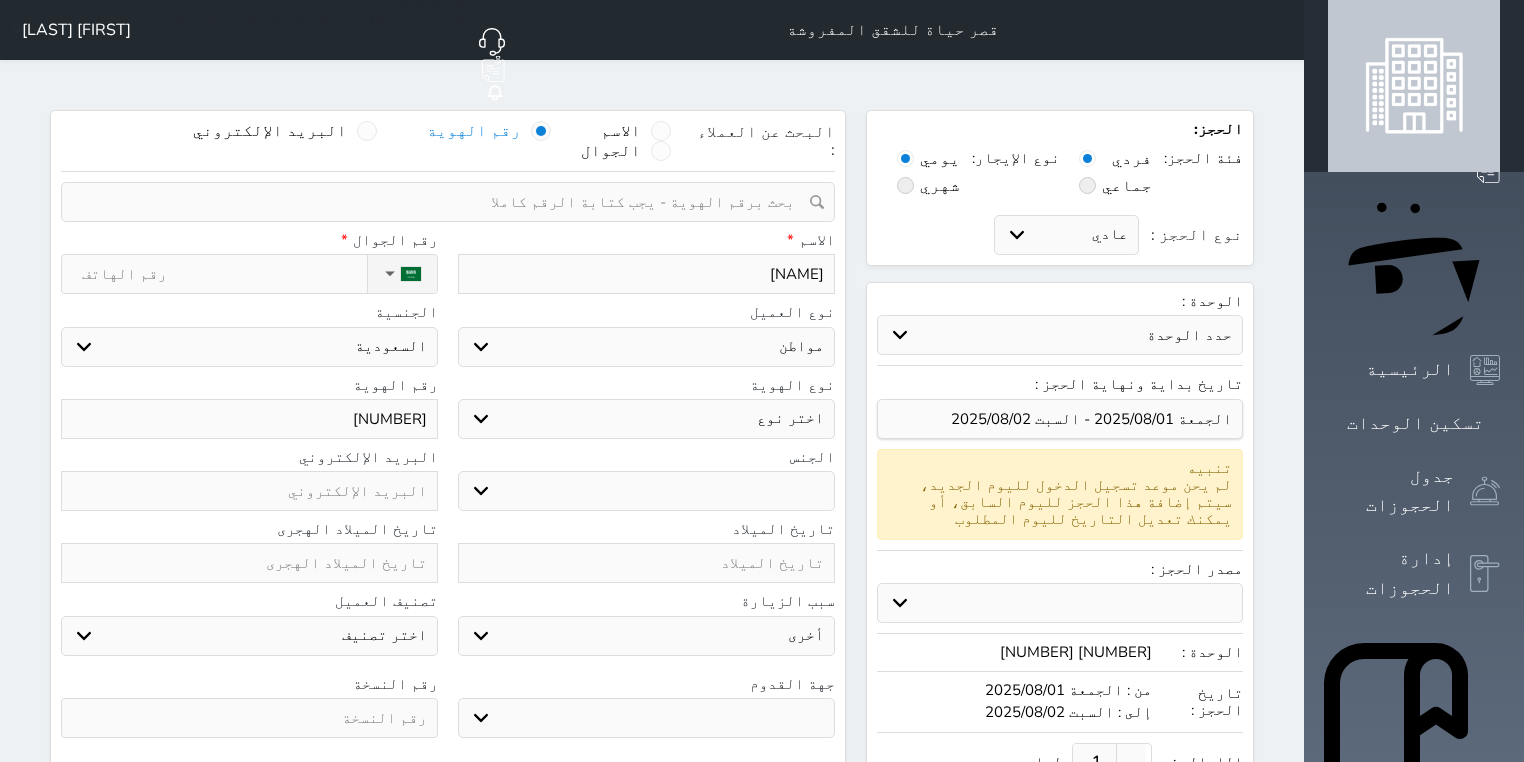 select 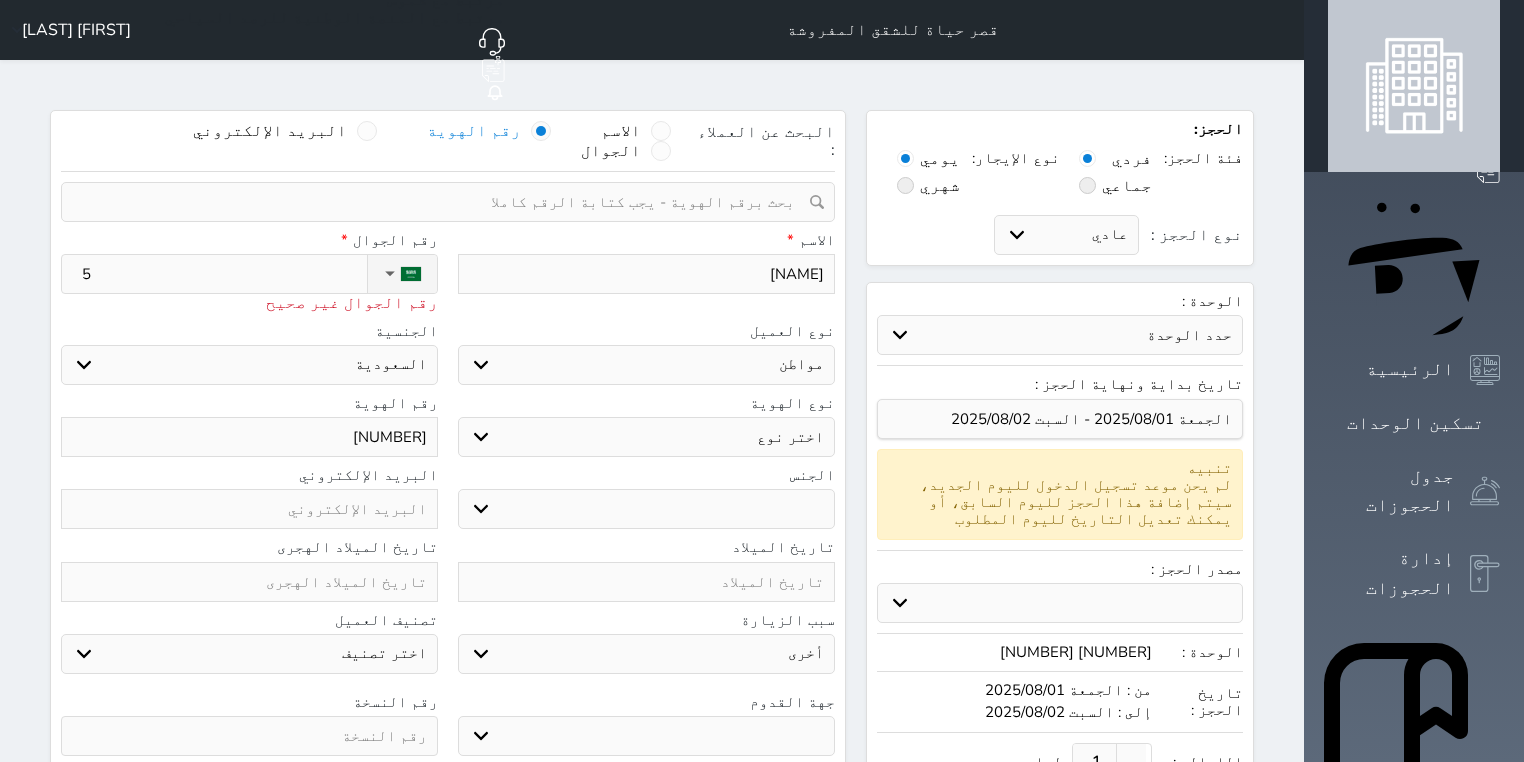 type on "55" 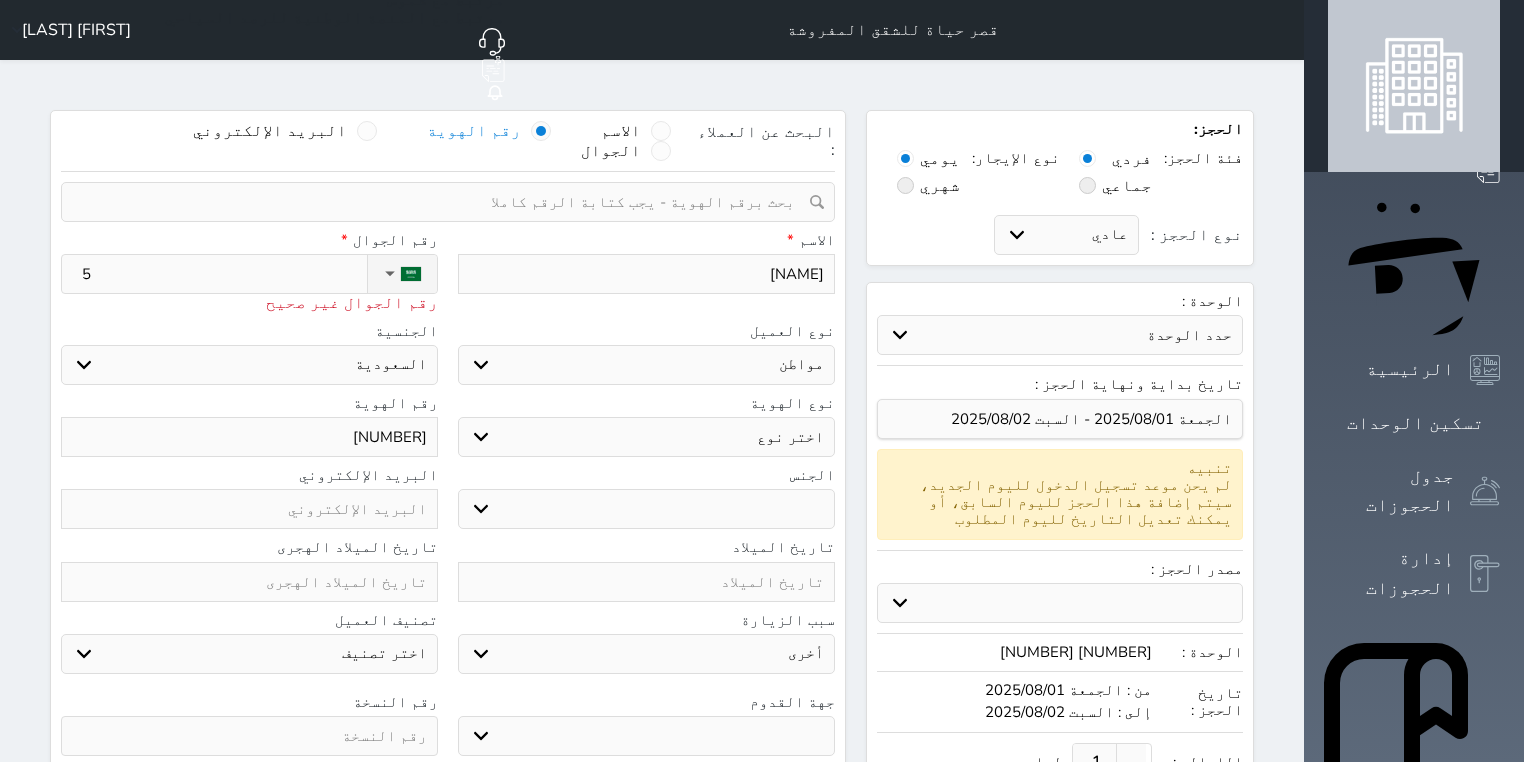 type 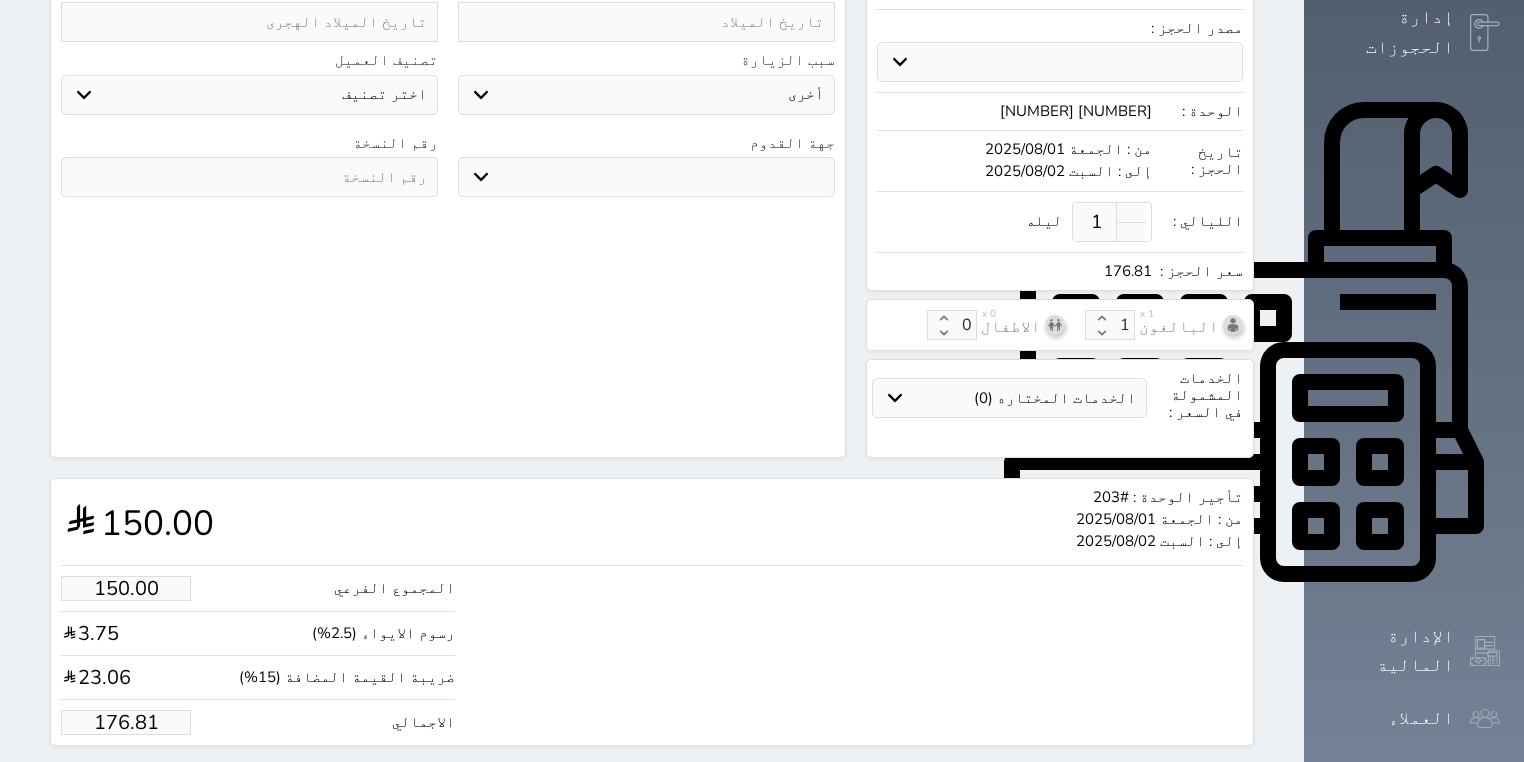 scroll, scrollTop: 543, scrollLeft: 0, axis: vertical 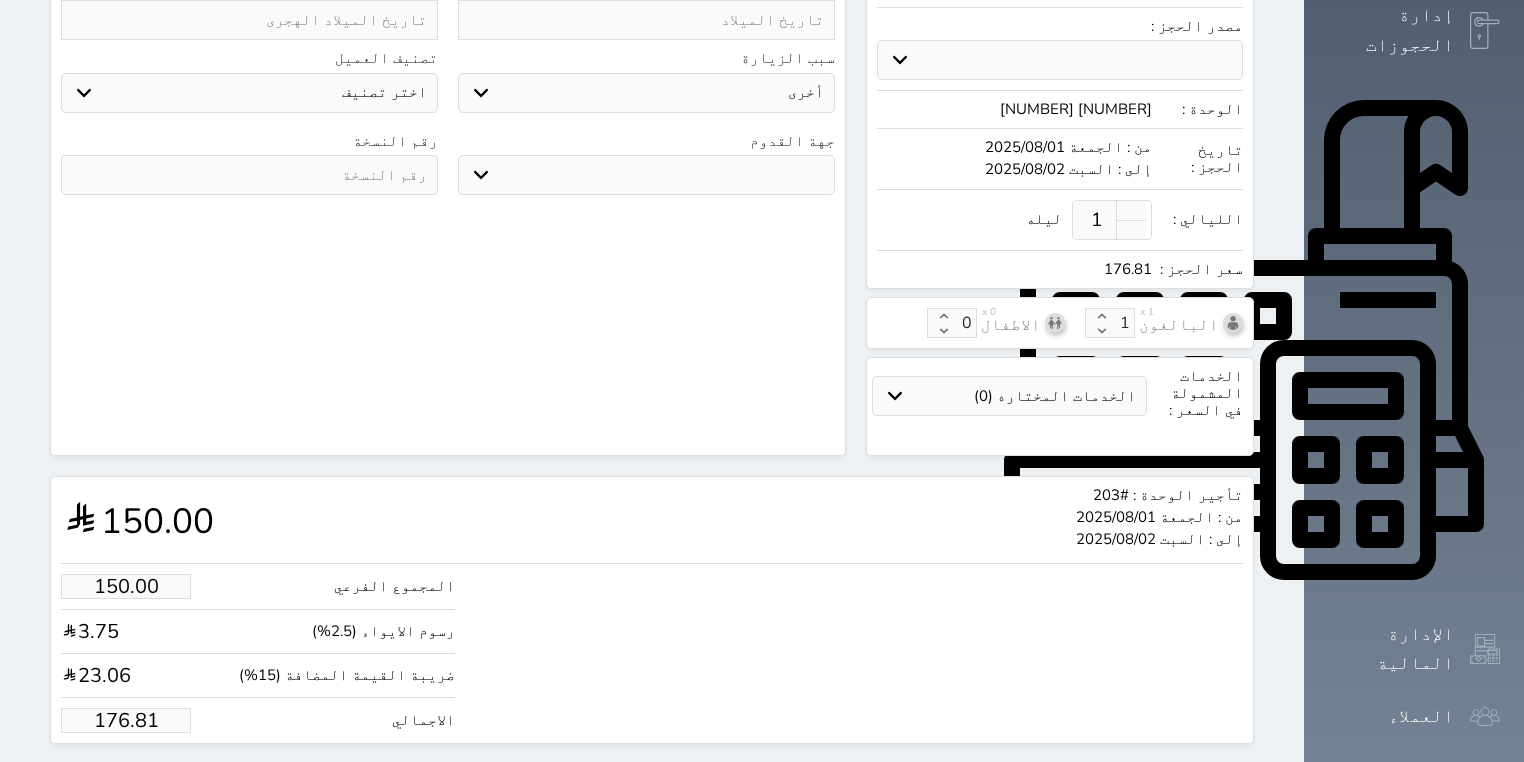 click on "176.81" at bounding box center (126, 720) 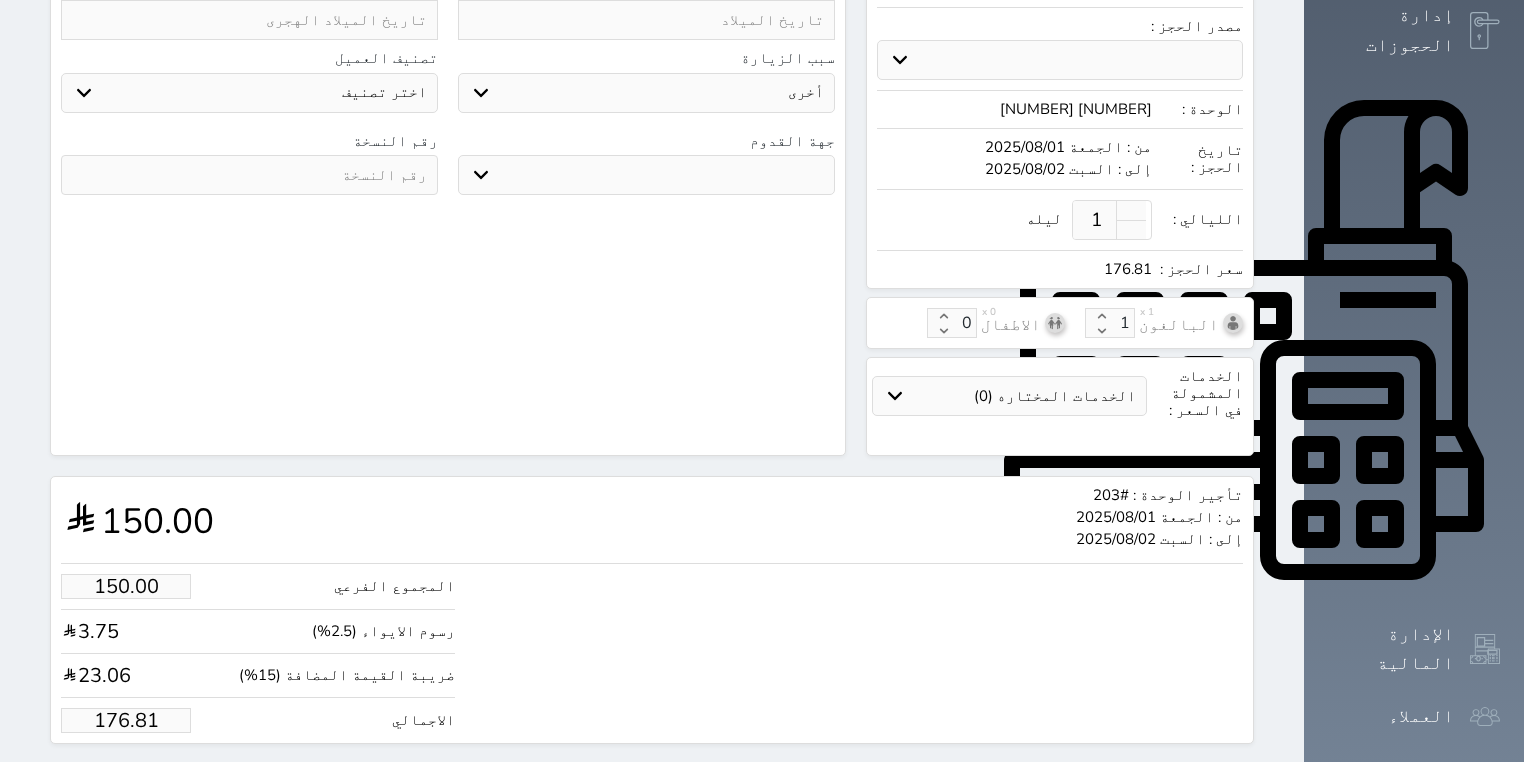 click on "176.81" at bounding box center (126, 720) 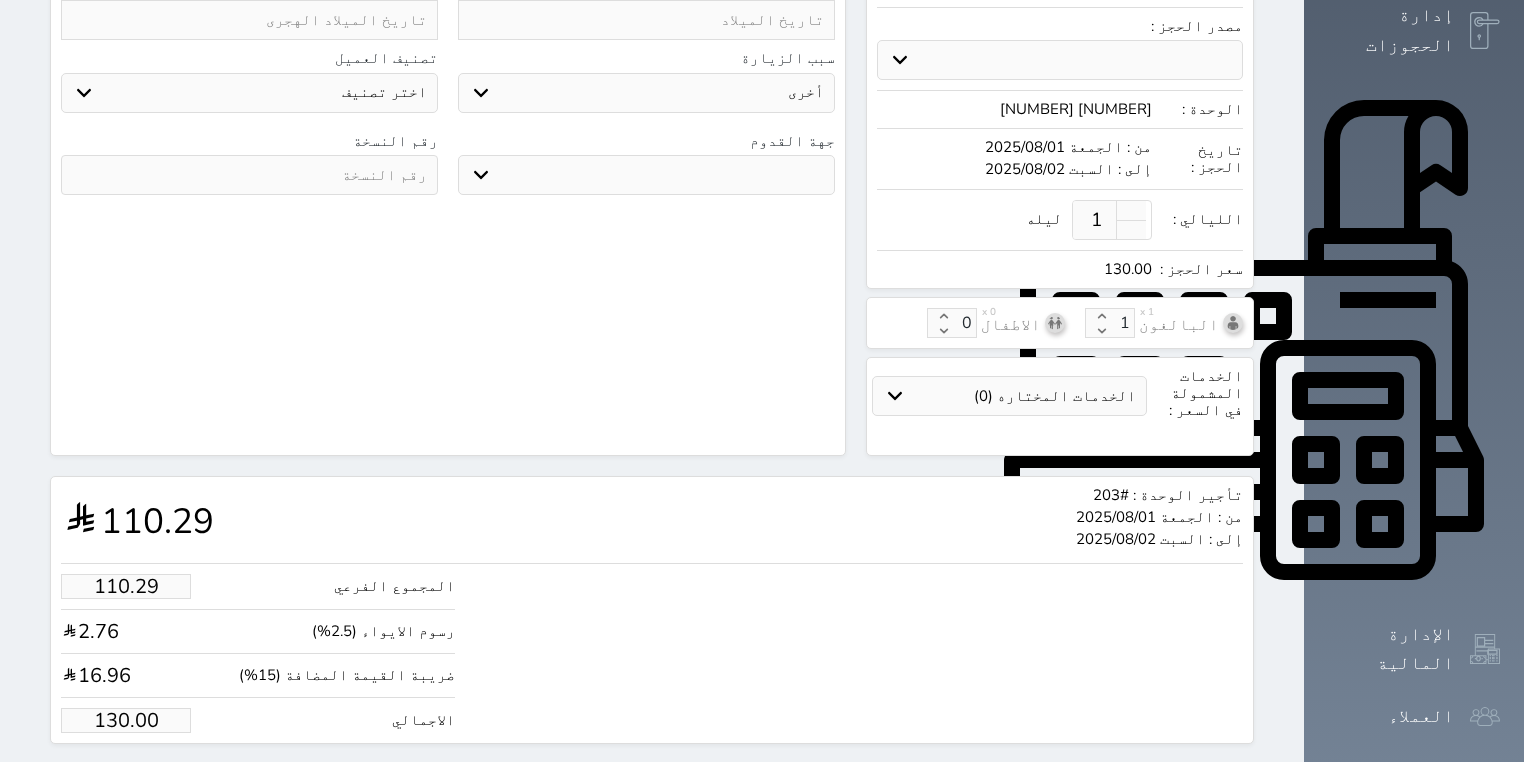 click on "حجز" at bounding box center (165, 781) 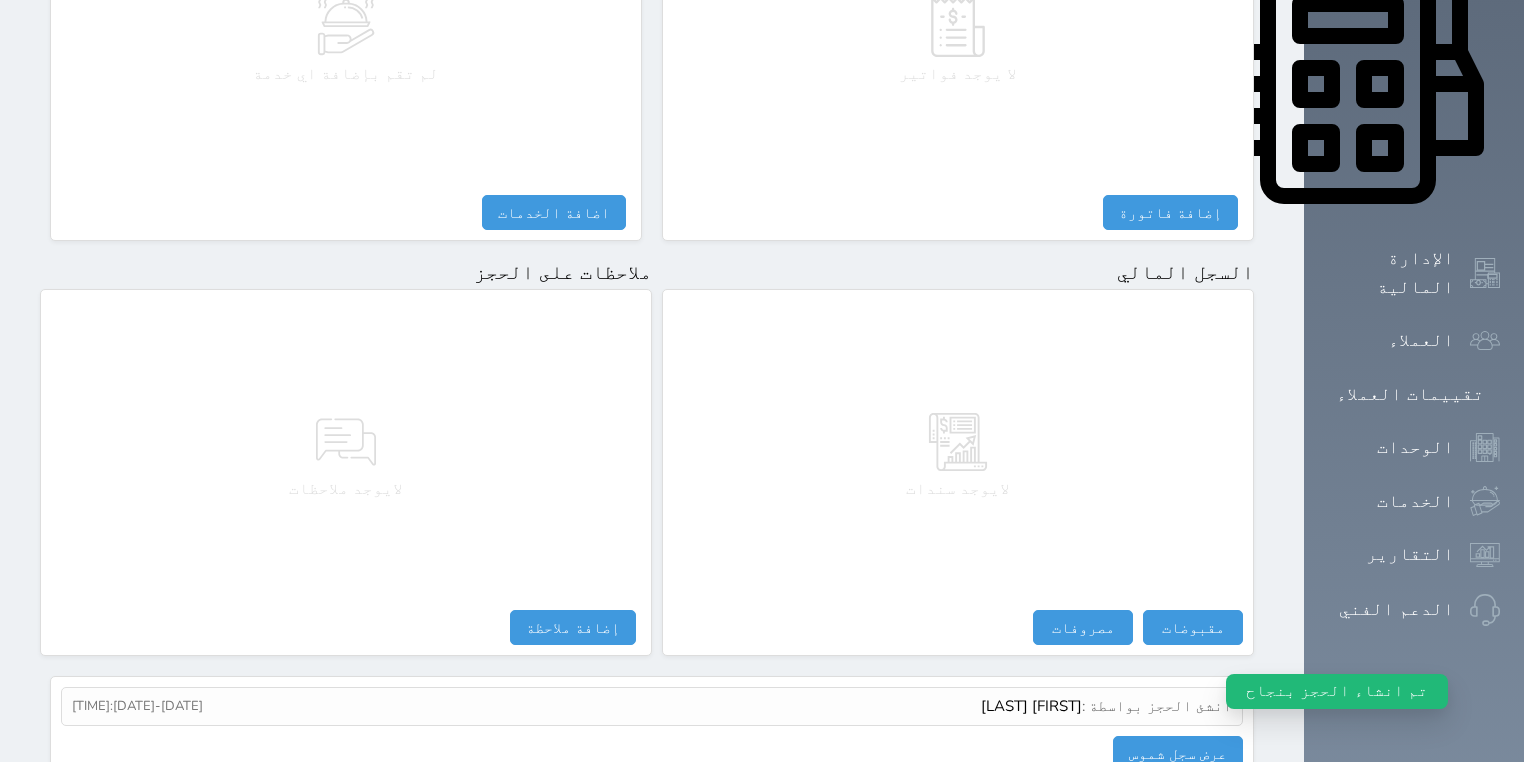 scroll, scrollTop: 937, scrollLeft: 0, axis: vertical 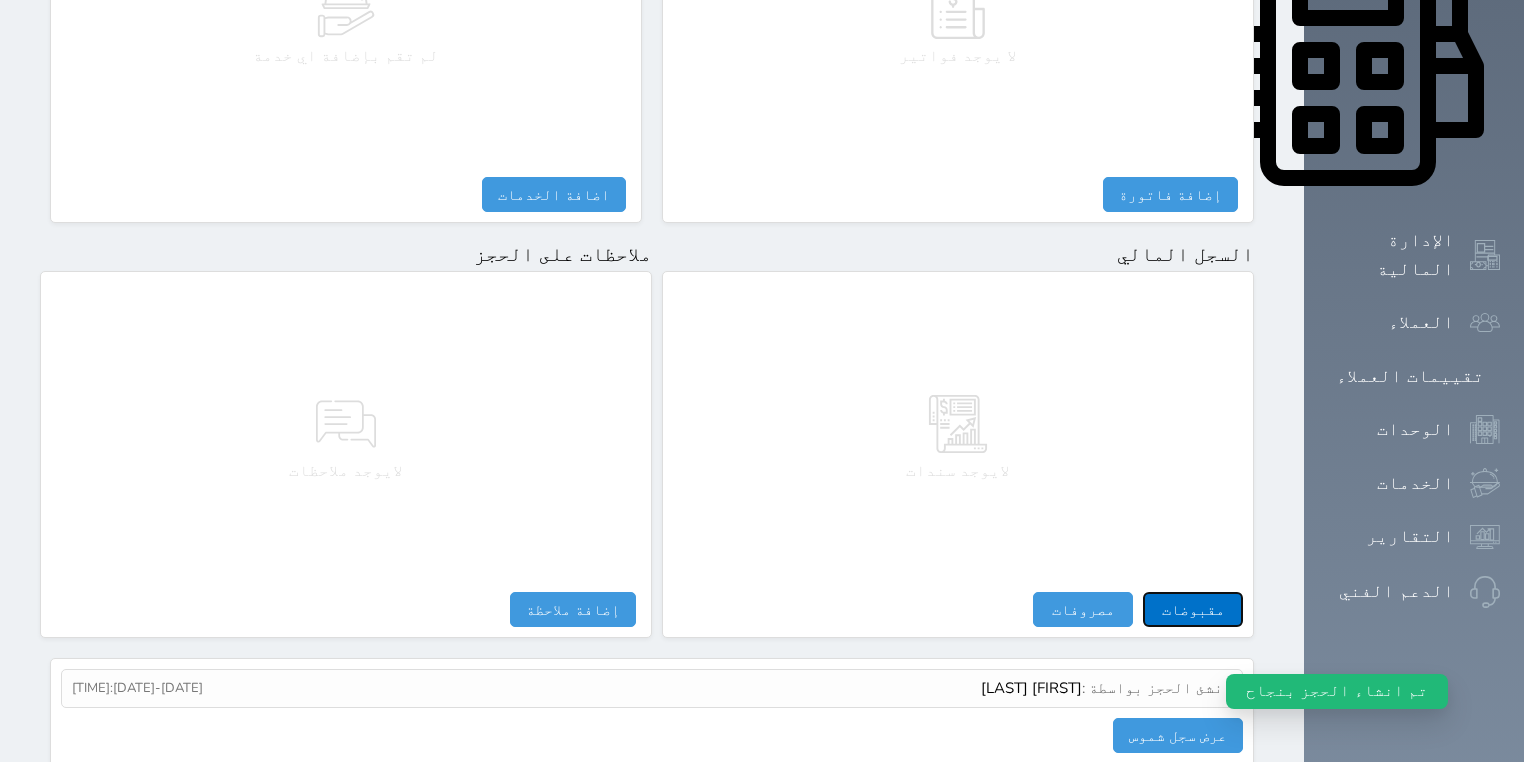 click on "مقبوضات" at bounding box center [1193, 609] 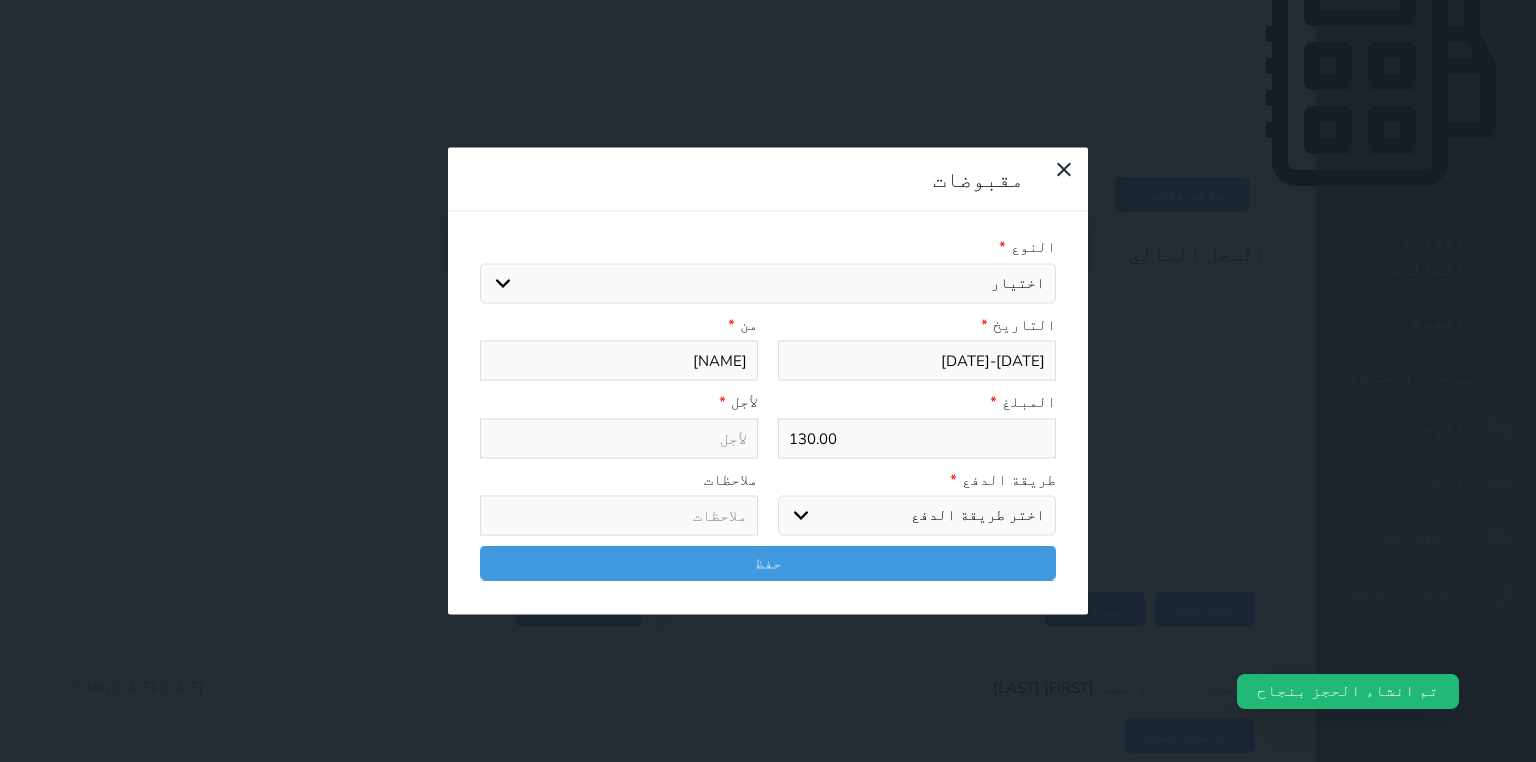 click on "اختيار   مقبوضات عامة قيمة إيجار فواتير تامين عربون لا ينطبق آخر مغسلة واي فاي - الإنترنت مواقف السيارات طعام الأغذية والمشروبات مشروبات المشروبات الباردة المشروبات الساخنة الإفطار غداء عشاء مخبز و كعك حمام سباحة الصالة الرياضية سبا و خدمات الجمال اختيار وإسقاط (خدمات النقل) ميني بار كابل - تلفزيون سرير إضافي تصفيف الشعر التسوق خدمات الجولات السياحية المنظمة خدمات الدليل السياحي" at bounding box center [768, 283] 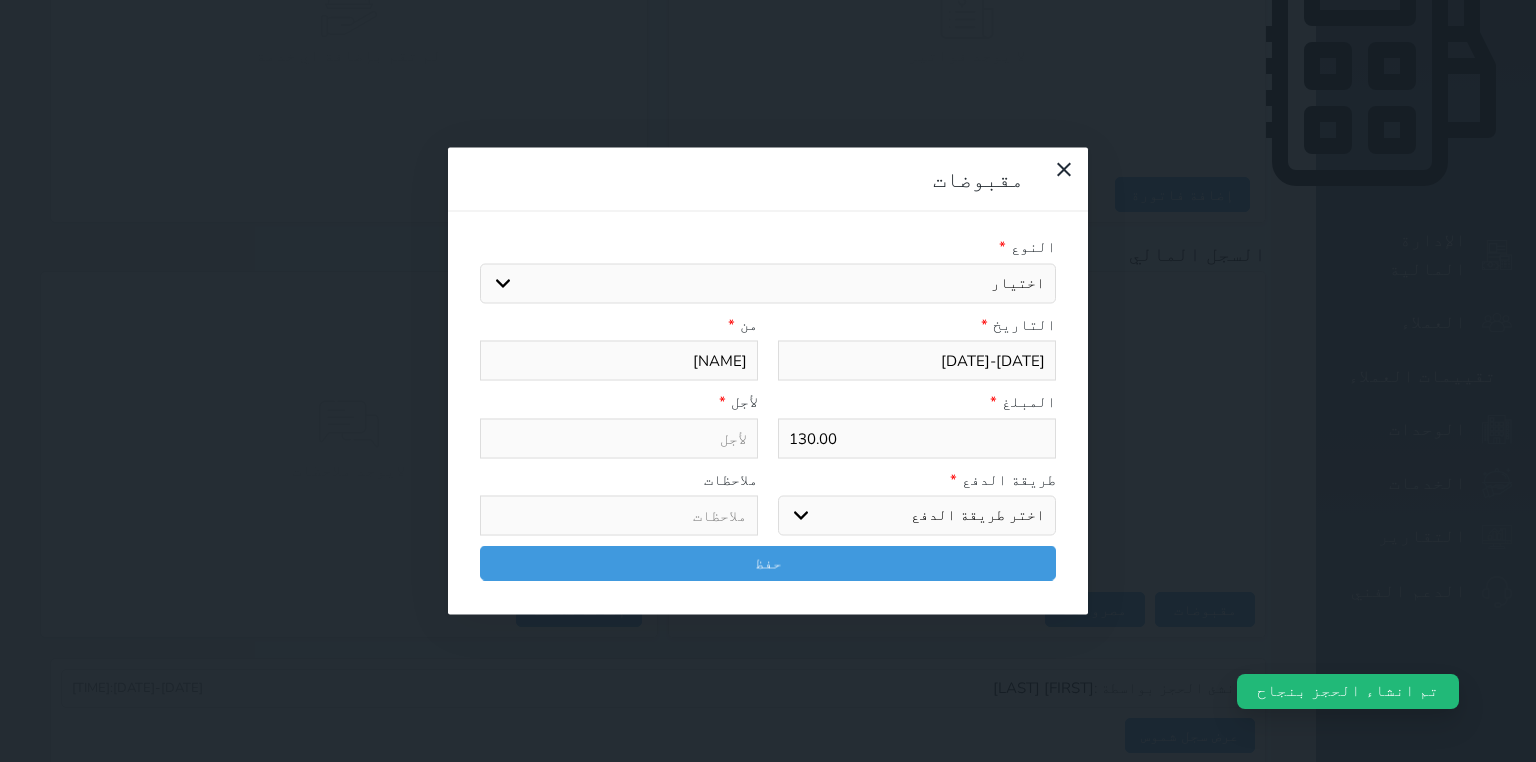click on "اختيار   مقبوضات عامة قيمة إيجار فواتير تامين عربون لا ينطبق آخر مغسلة واي فاي - الإنترنت مواقف السيارات طعام الأغذية والمشروبات مشروبات المشروبات الباردة المشروبات الساخنة الإفطار غداء عشاء مخبز و كعك حمام سباحة الصالة الرياضية سبا و خدمات الجمال اختيار وإسقاط (خدمات النقل) ميني بار كابل - تلفزيون سرير إضافي تصفيف الشعر التسوق خدمات الجولات السياحية المنظمة خدمات الدليل السياحي" at bounding box center [768, 283] 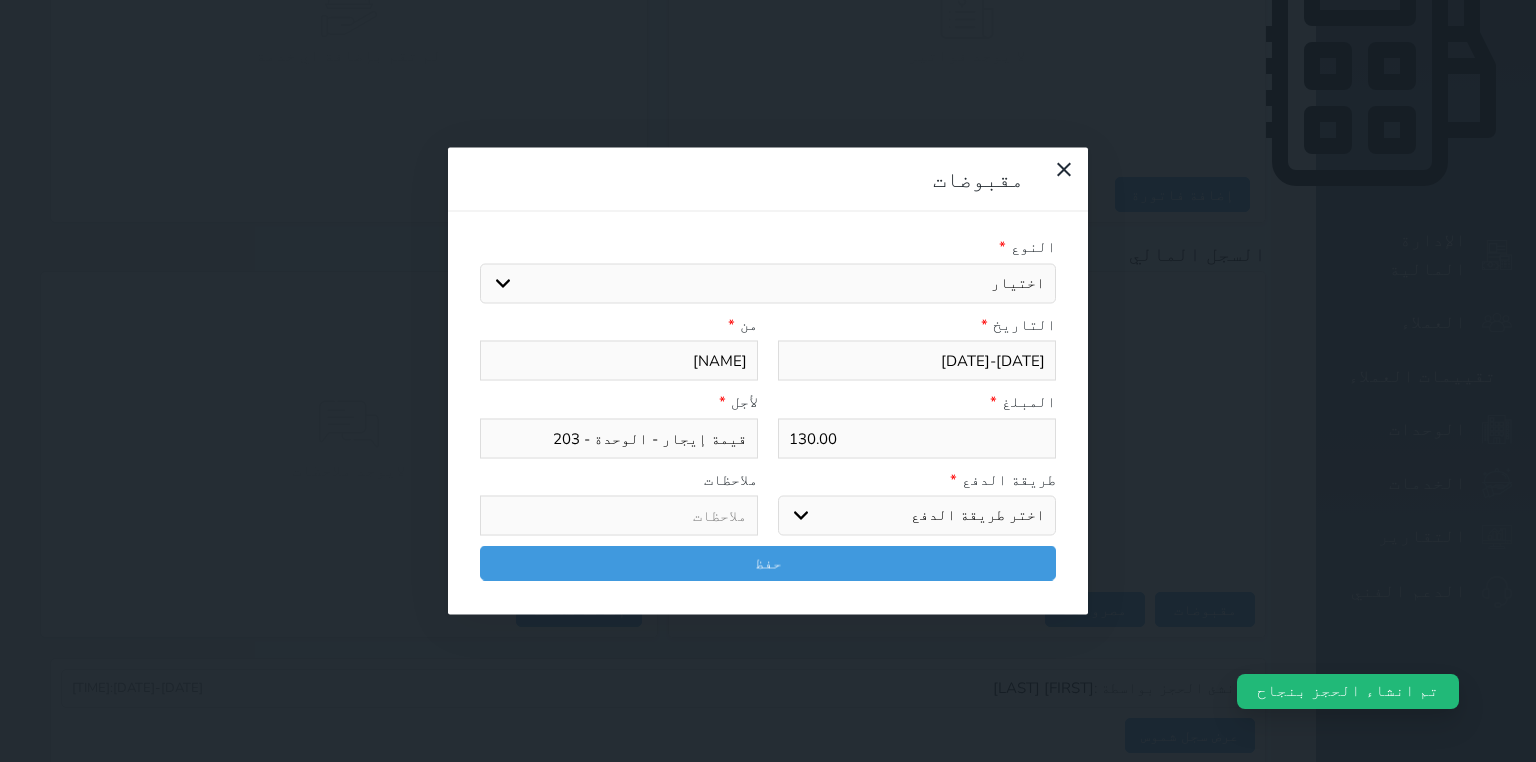 click on "اختر طريقة الدفع   دفع نقدى   تحويل بنكى   مدى   بطاقة ائتمان   آجل" at bounding box center [917, 516] 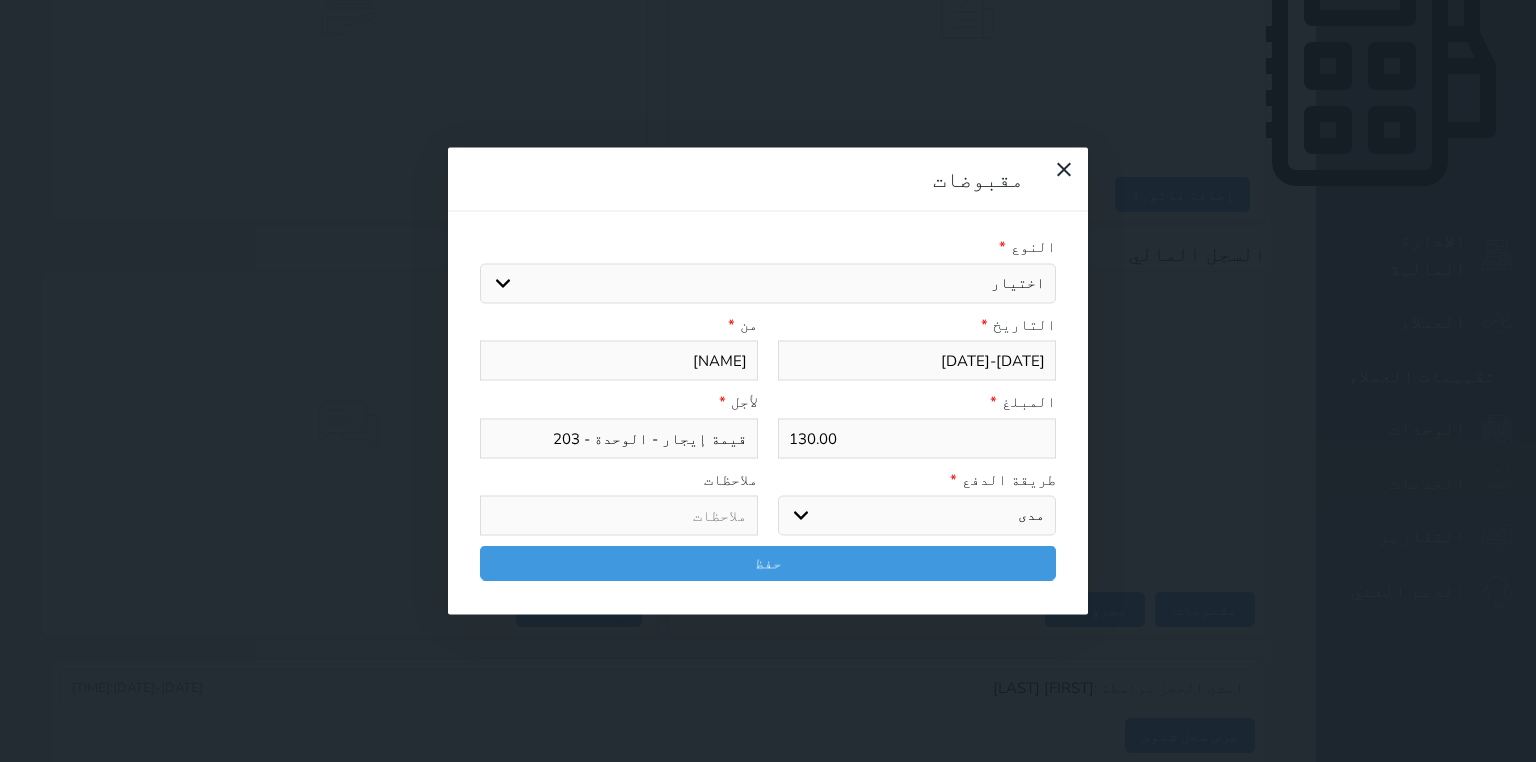 click on "اختر طريقة الدفع   دفع نقدى   تحويل بنكى   مدى   بطاقة ائتمان   آجل" at bounding box center [917, 516] 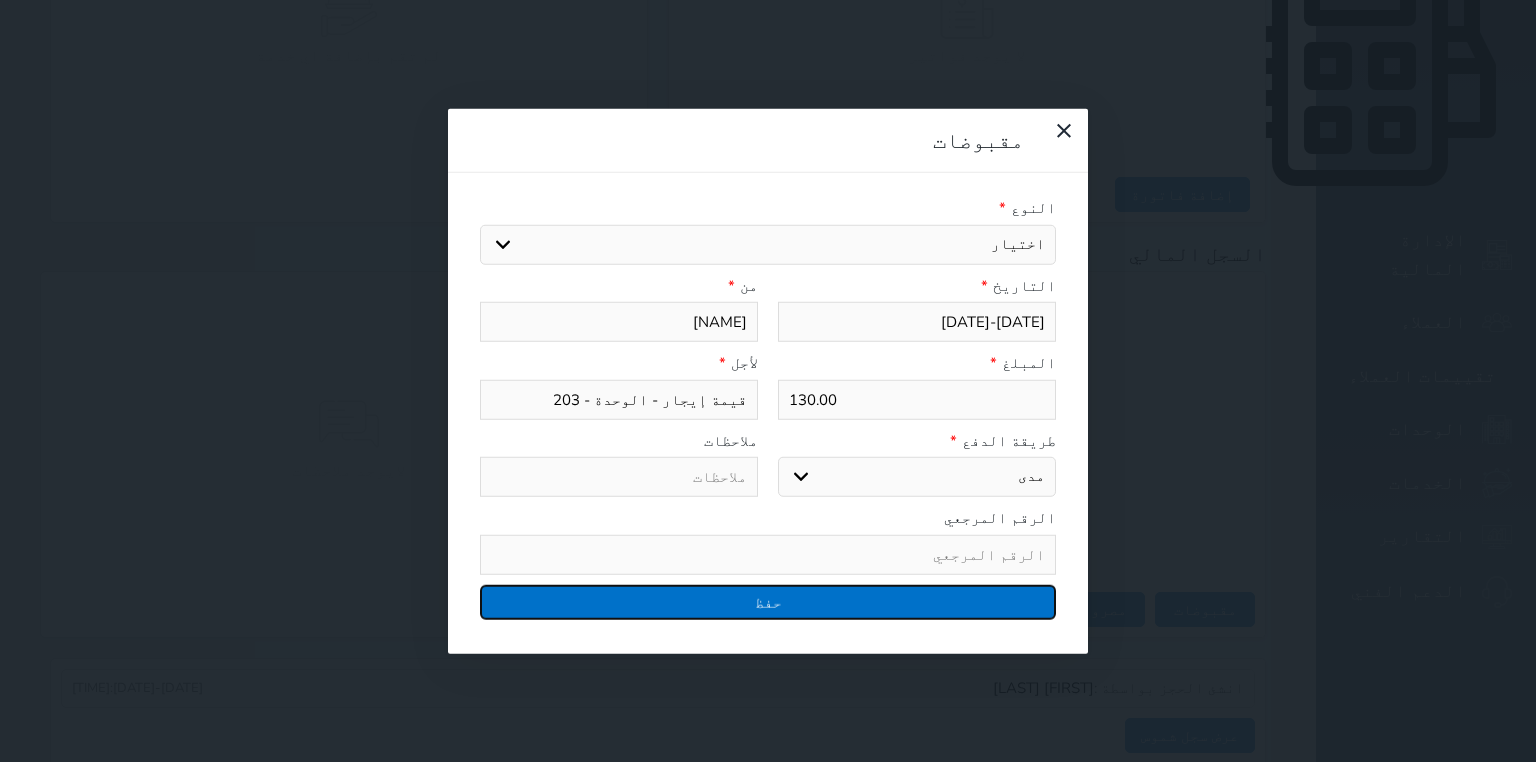 click on "حفظ" at bounding box center [768, 601] 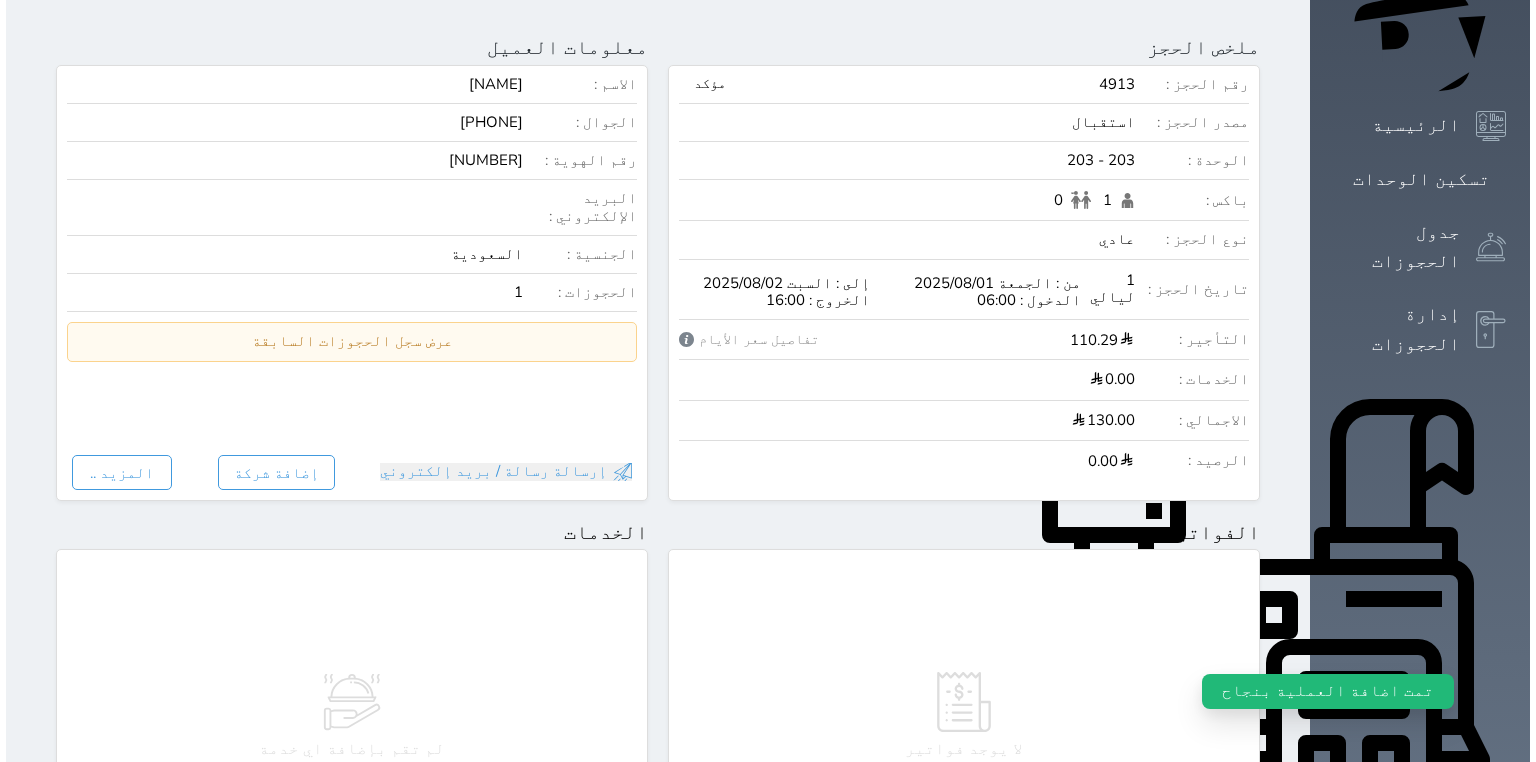 scroll, scrollTop: 57, scrollLeft: 0, axis: vertical 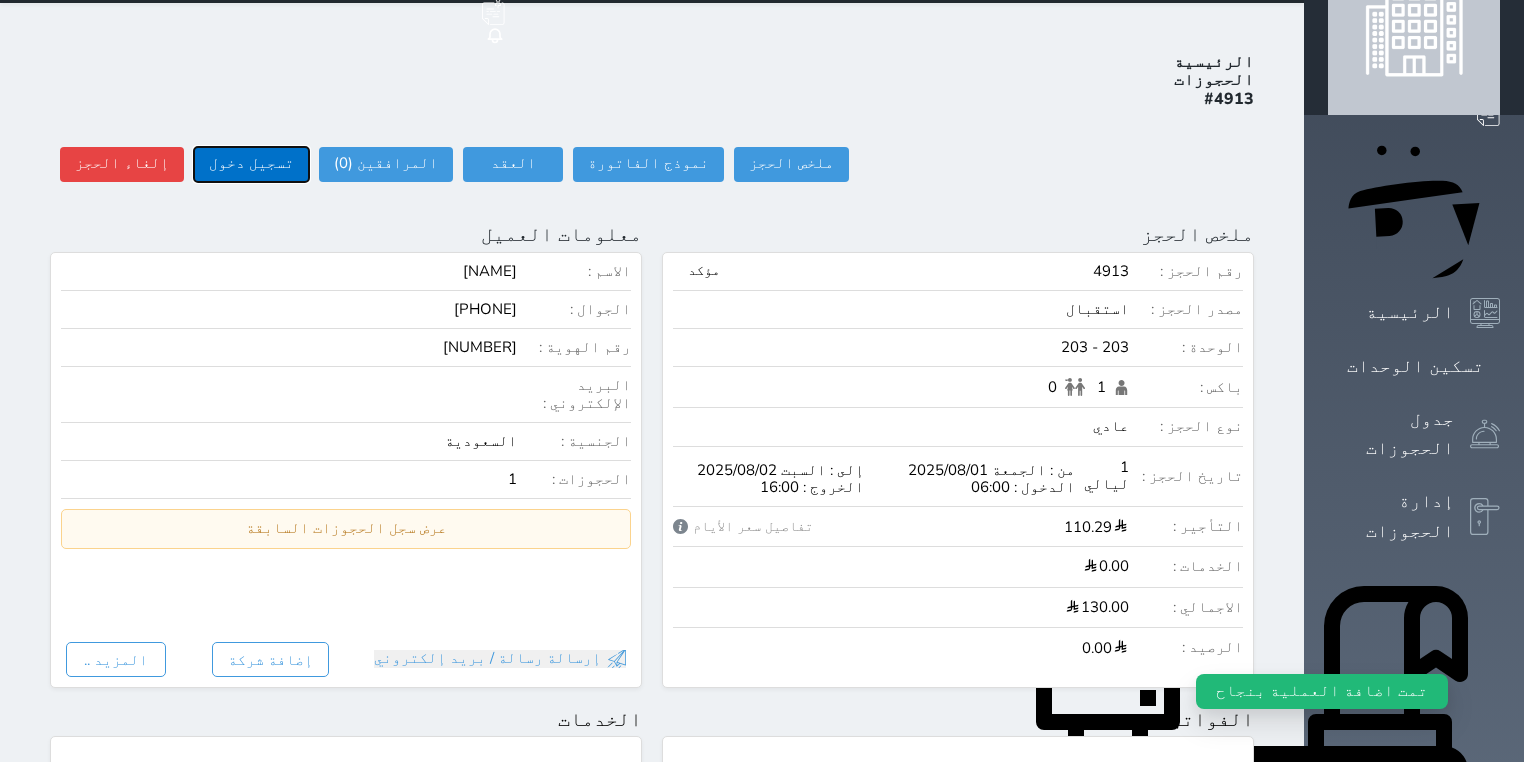 click on "تسجيل دخول" at bounding box center (251, 164) 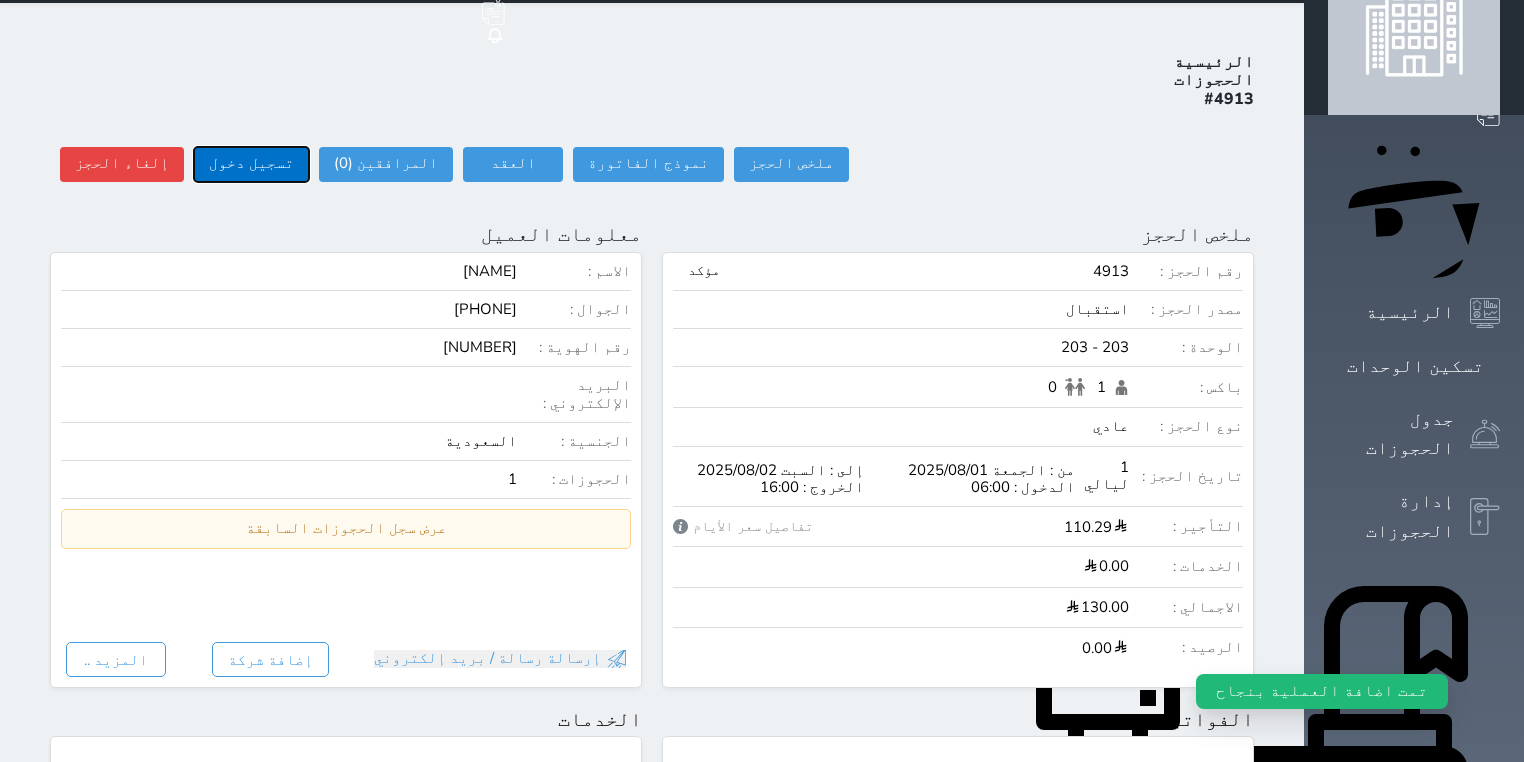 click on "تسجيل دخول" at bounding box center (251, 164) 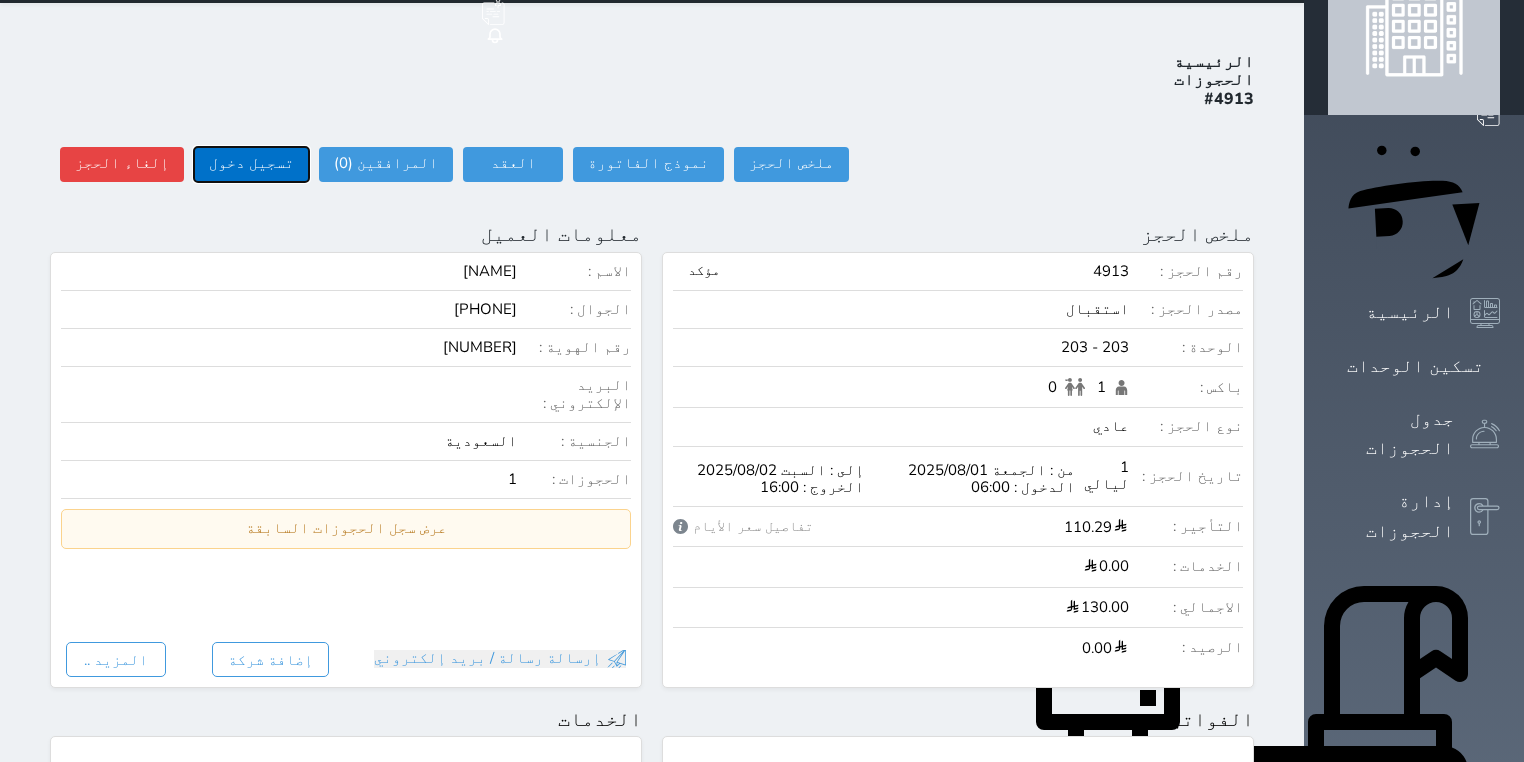 click on "تسجيل دخول" at bounding box center [251, 164] 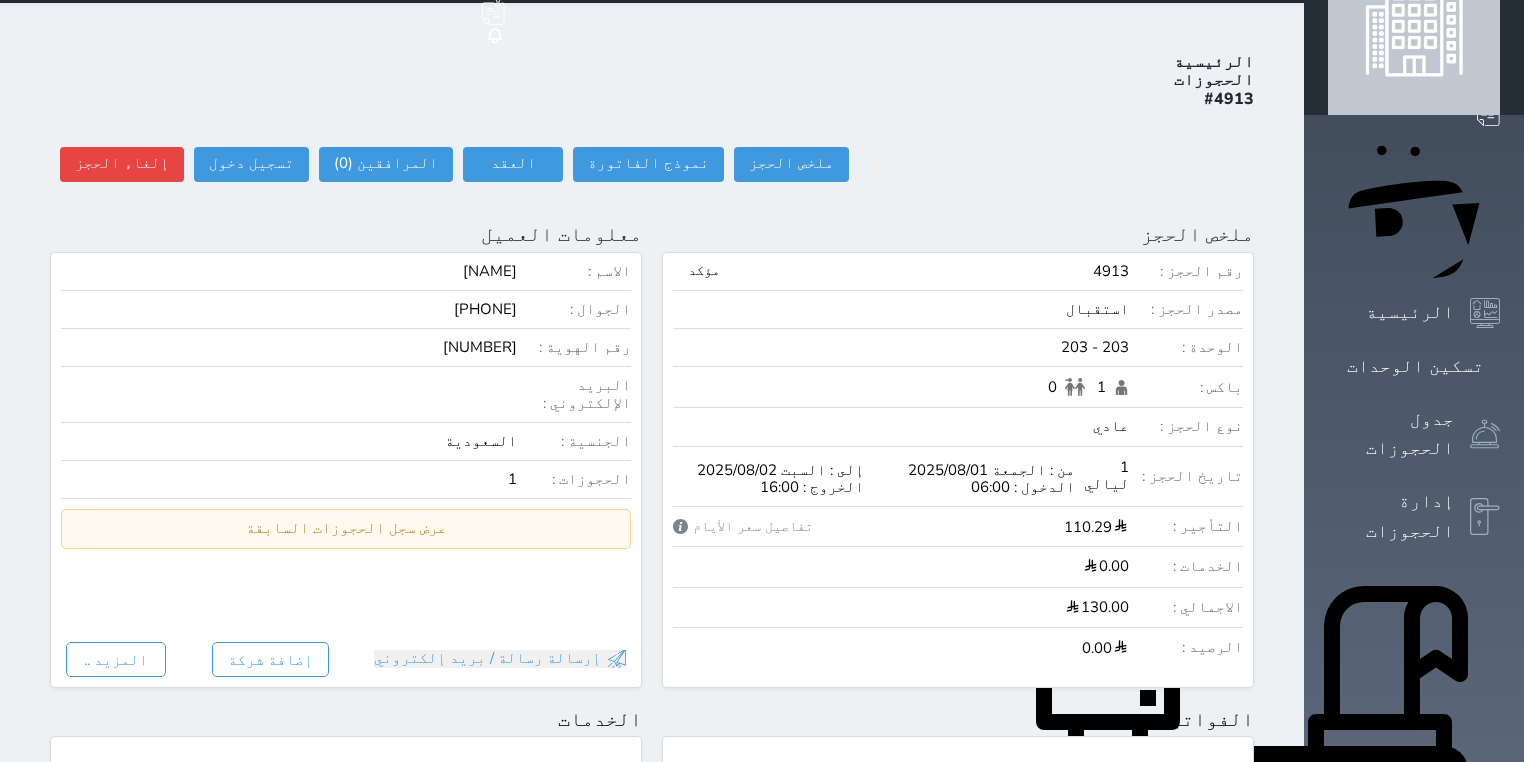click on "الاسم *     الجنس    اختر الجنس   ذكر انثى   تاريخ الميلاد *         تاريخ الميلاد الهجرى         صلة القرابة
اختر صلة القرابة   ابن ابنه زوجة اخ اخت اب ام زوج أخرى   نوع العميل *   اختر نوع   مواطن مواطن خليجي   *" at bounding box center [652, 864] 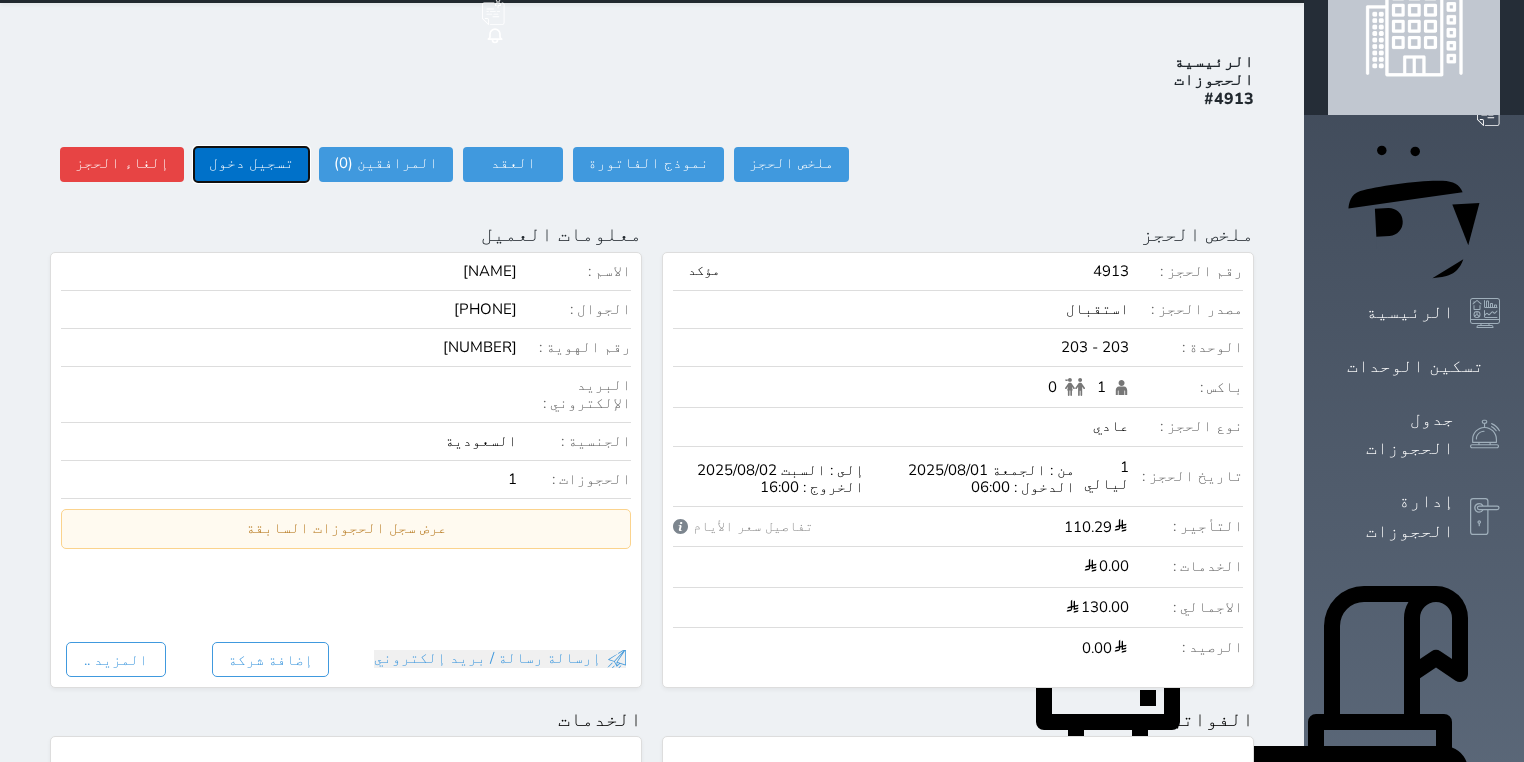 click on "تسجيل دخول" at bounding box center [251, 164] 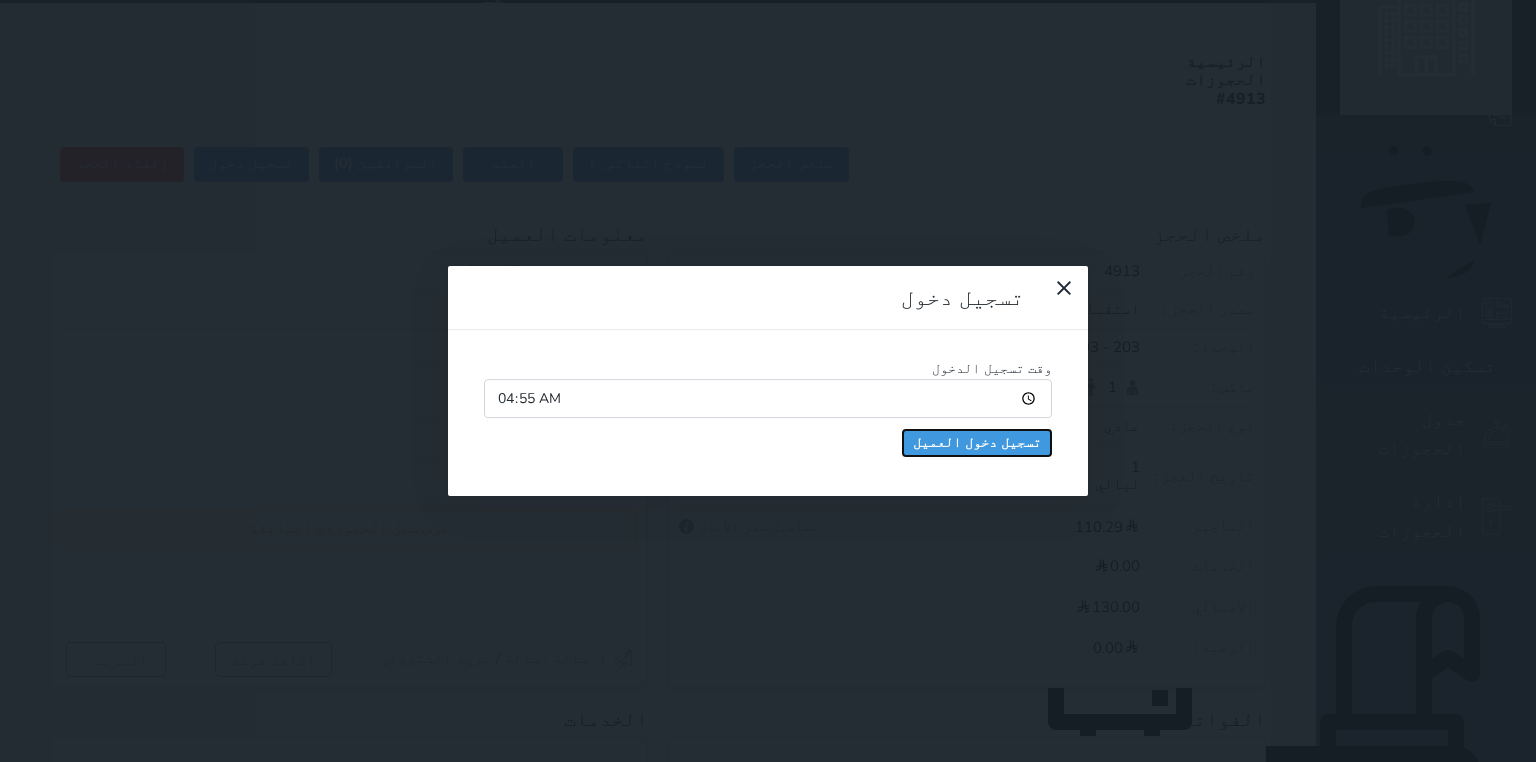 click on "تسجيل دخول العميل" at bounding box center (977, 443) 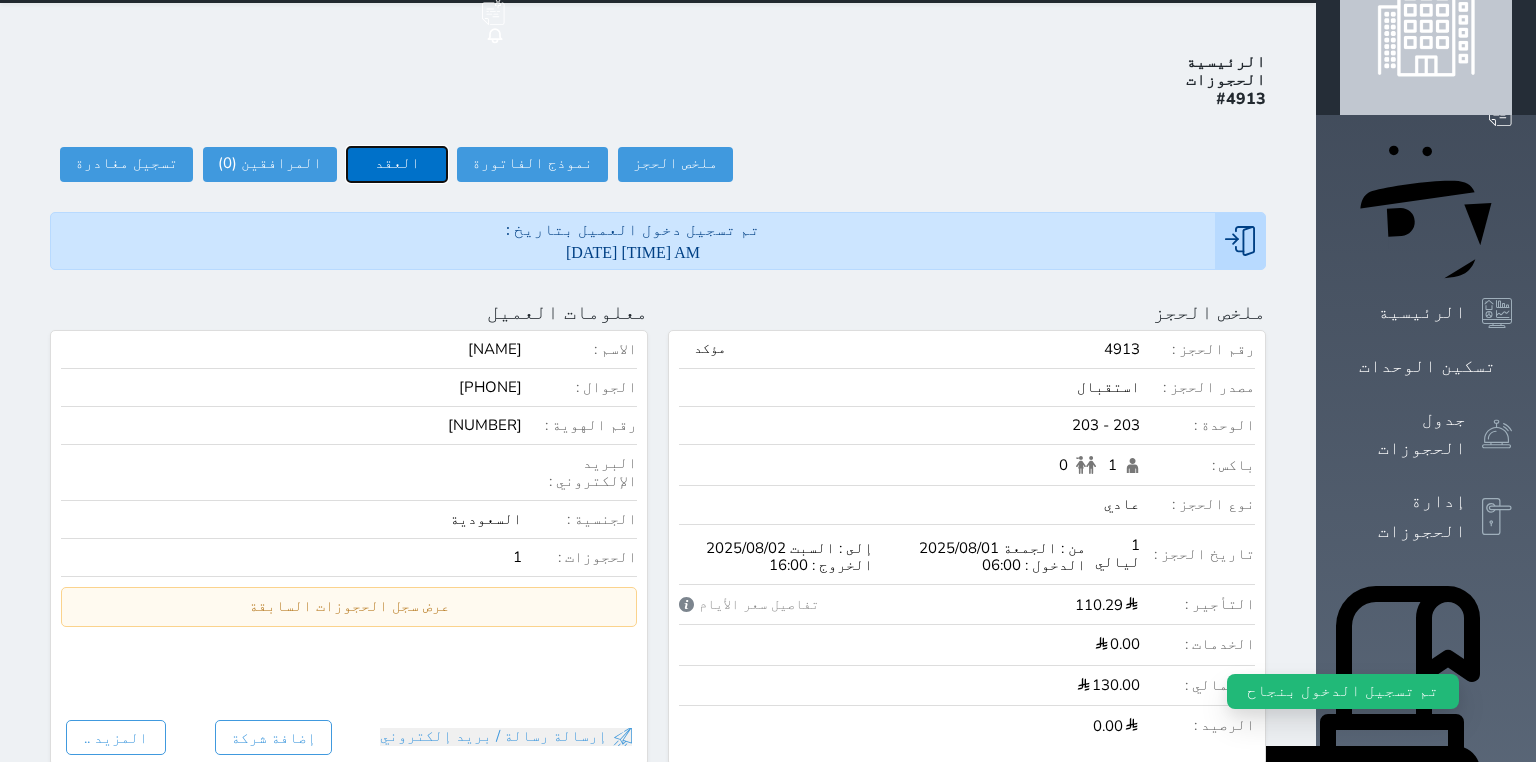 click on "العقد" at bounding box center [397, 164] 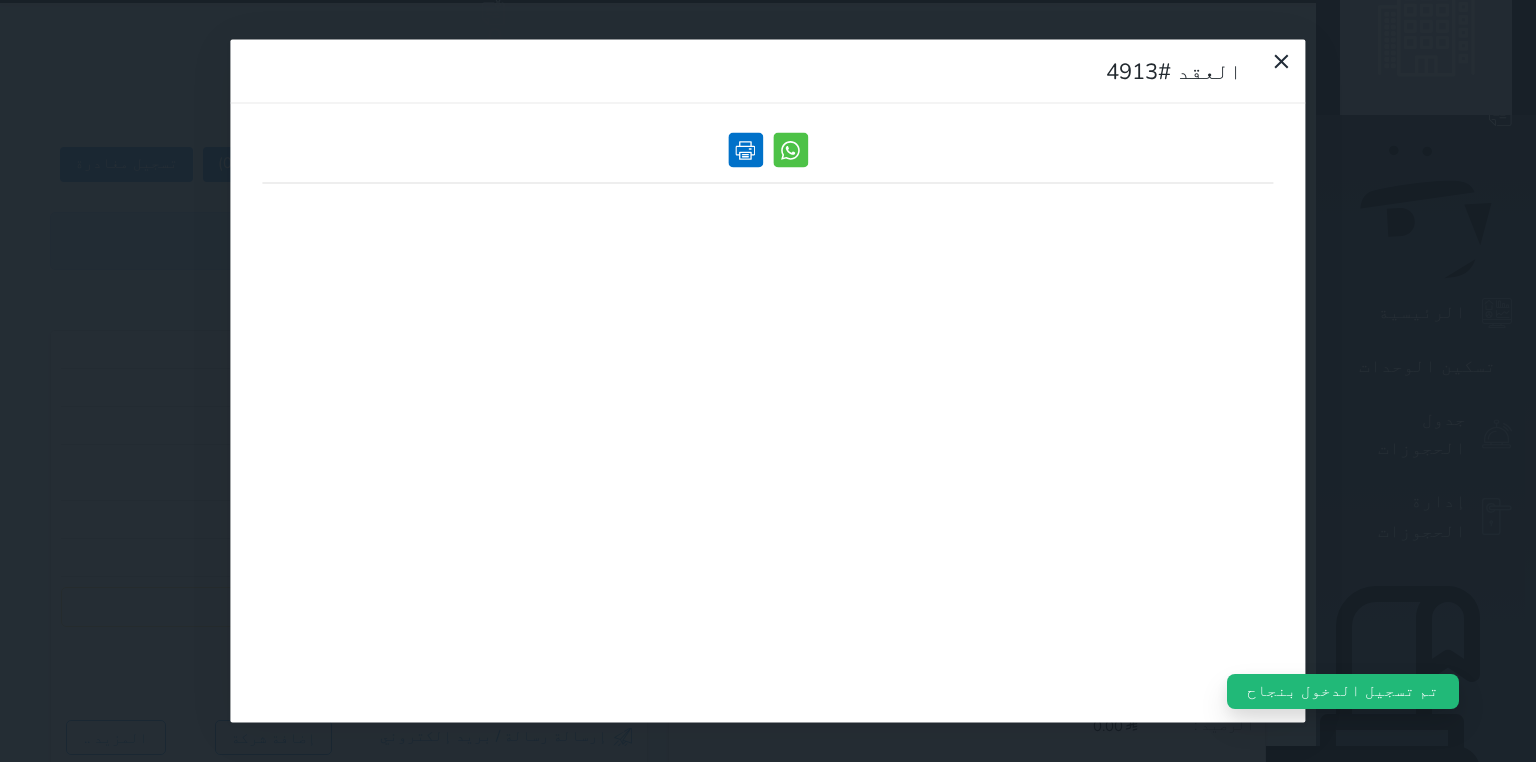 click at bounding box center [745, 150] 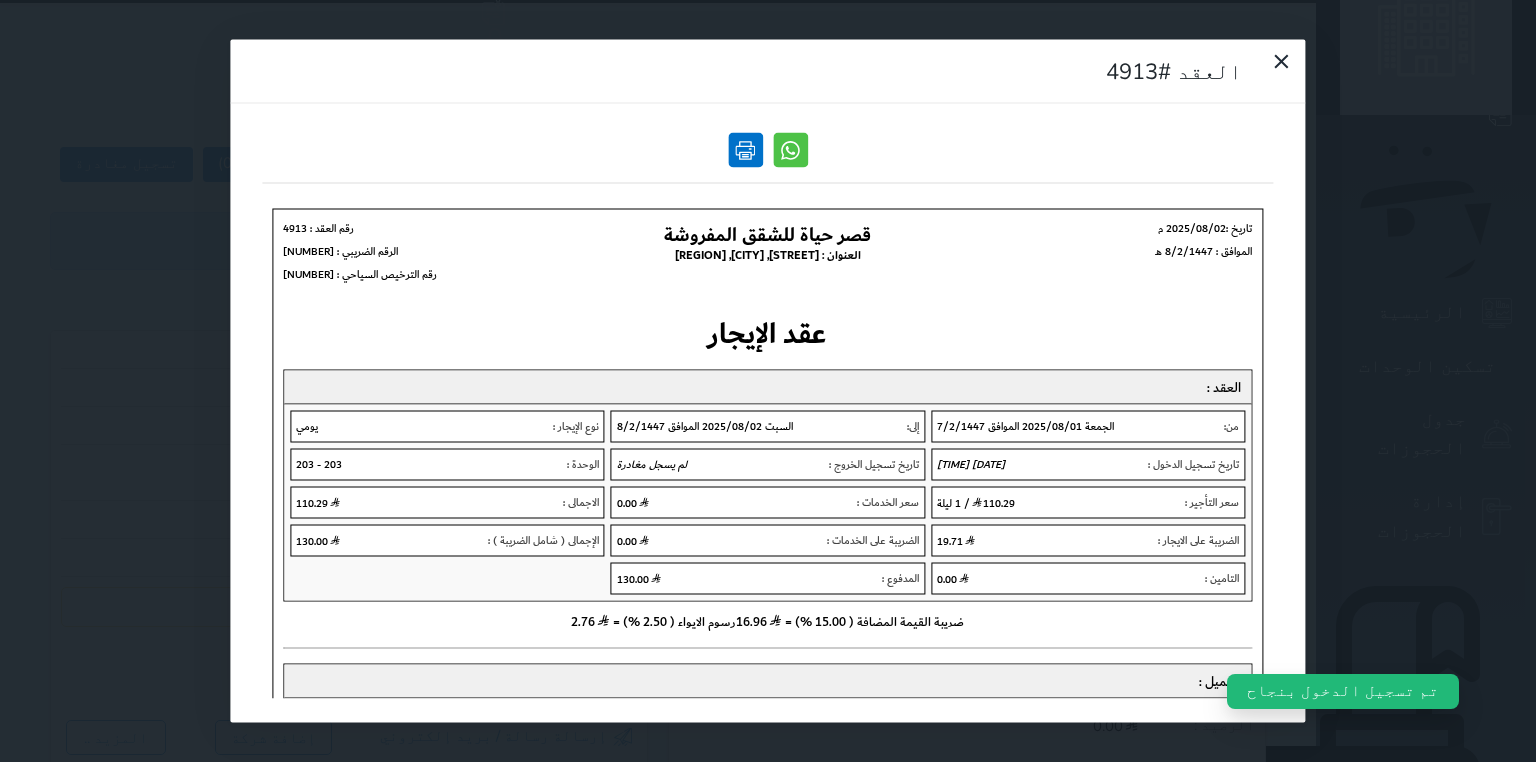scroll, scrollTop: 0, scrollLeft: 0, axis: both 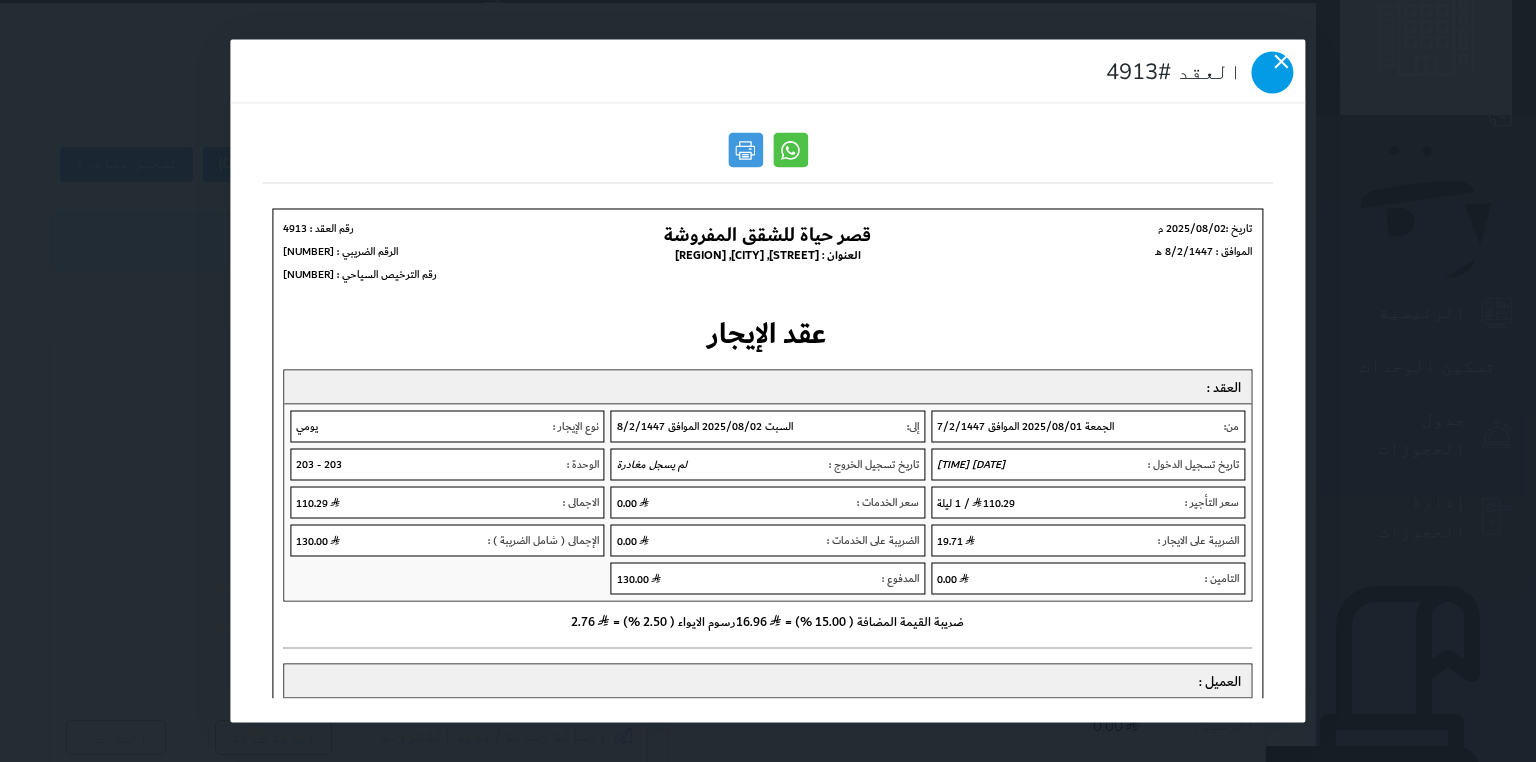 click 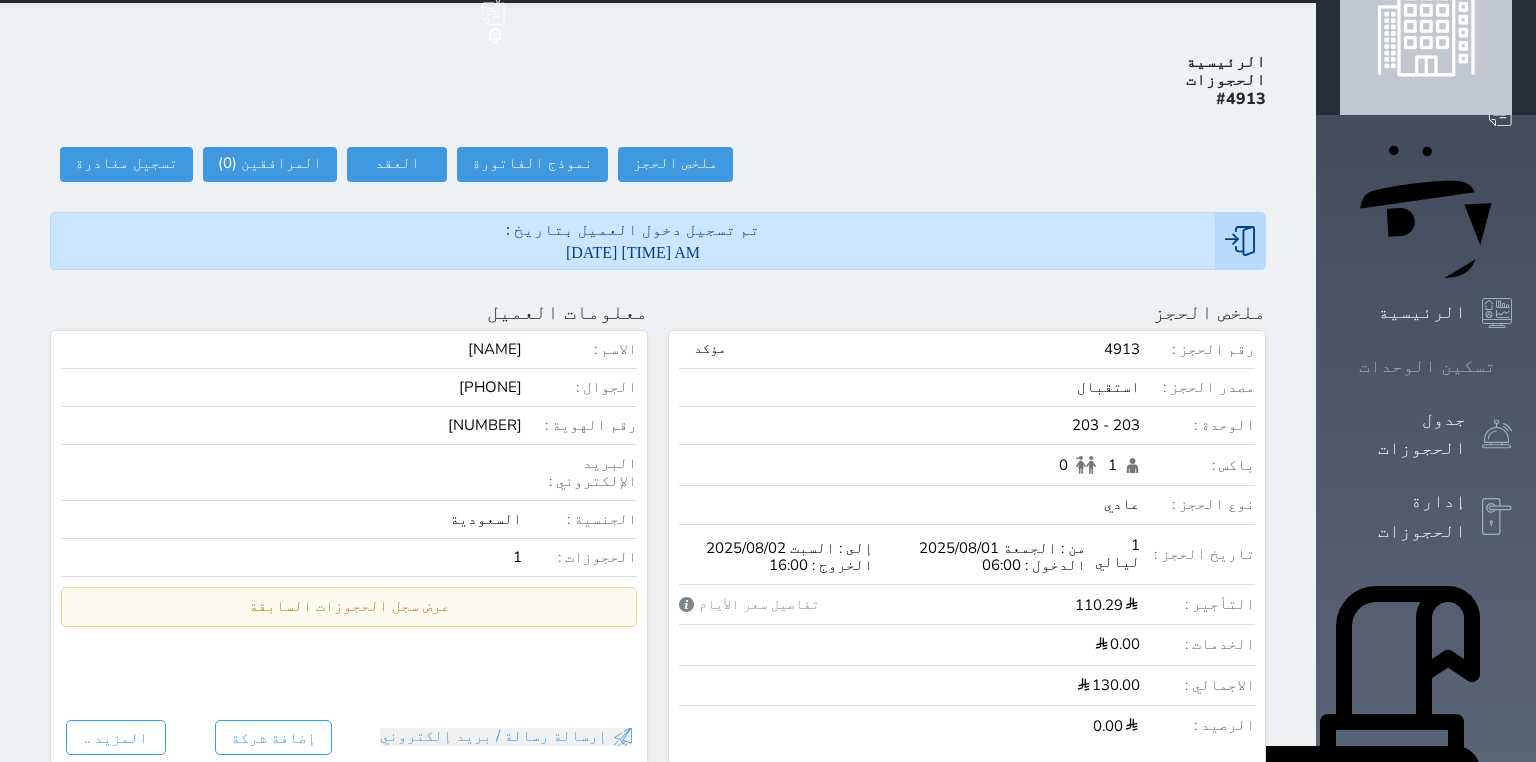 click 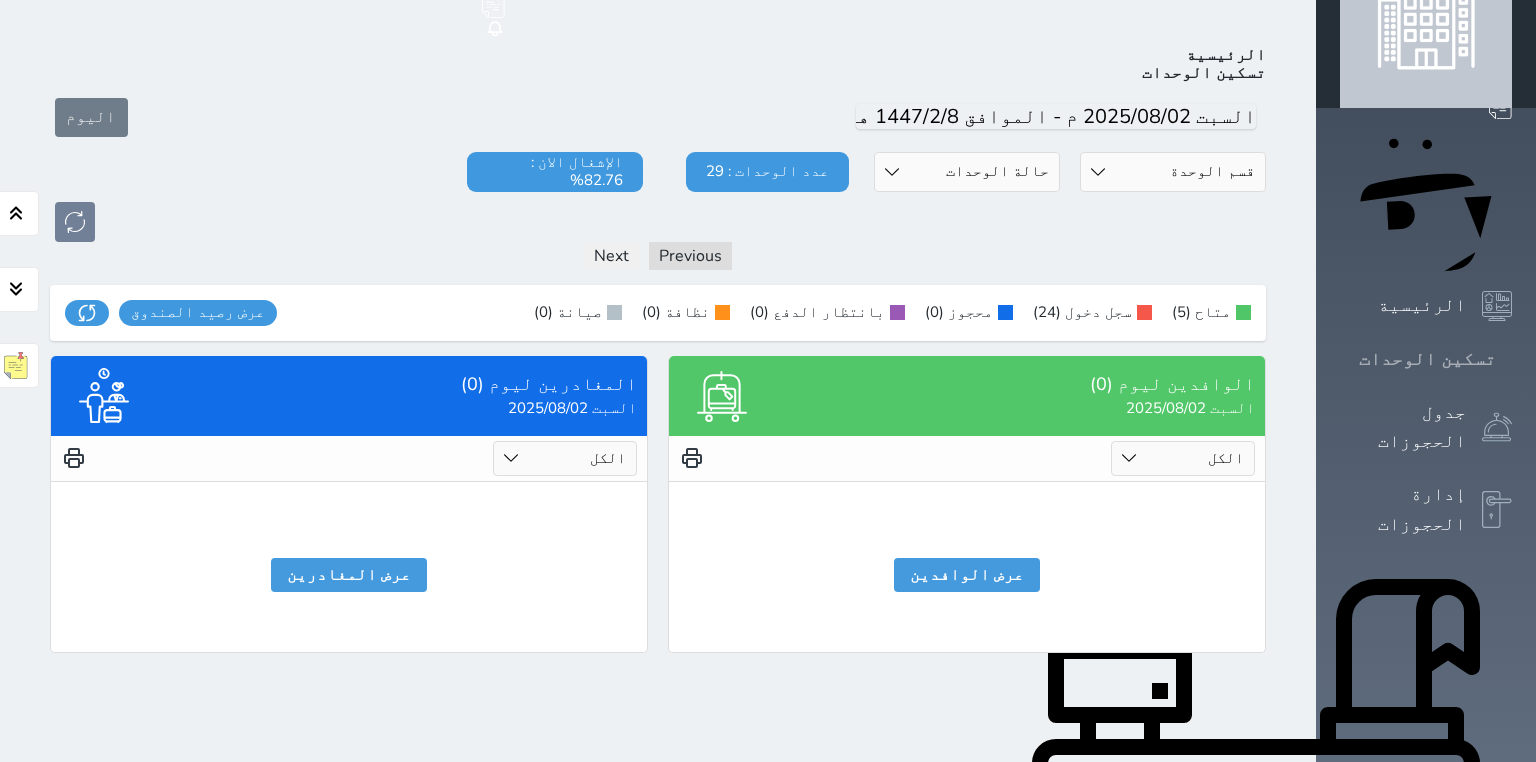 scroll, scrollTop: 78, scrollLeft: 0, axis: vertical 